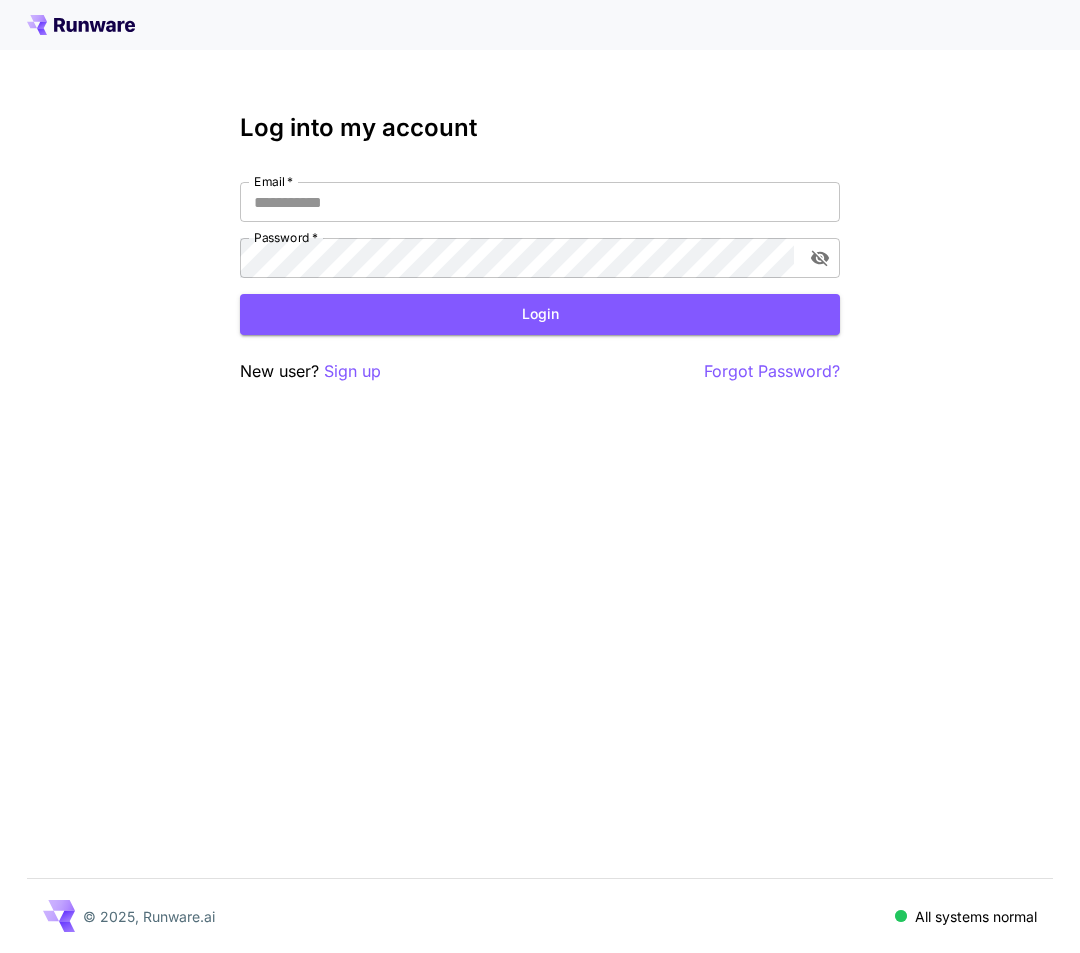scroll, scrollTop: 0, scrollLeft: 0, axis: both 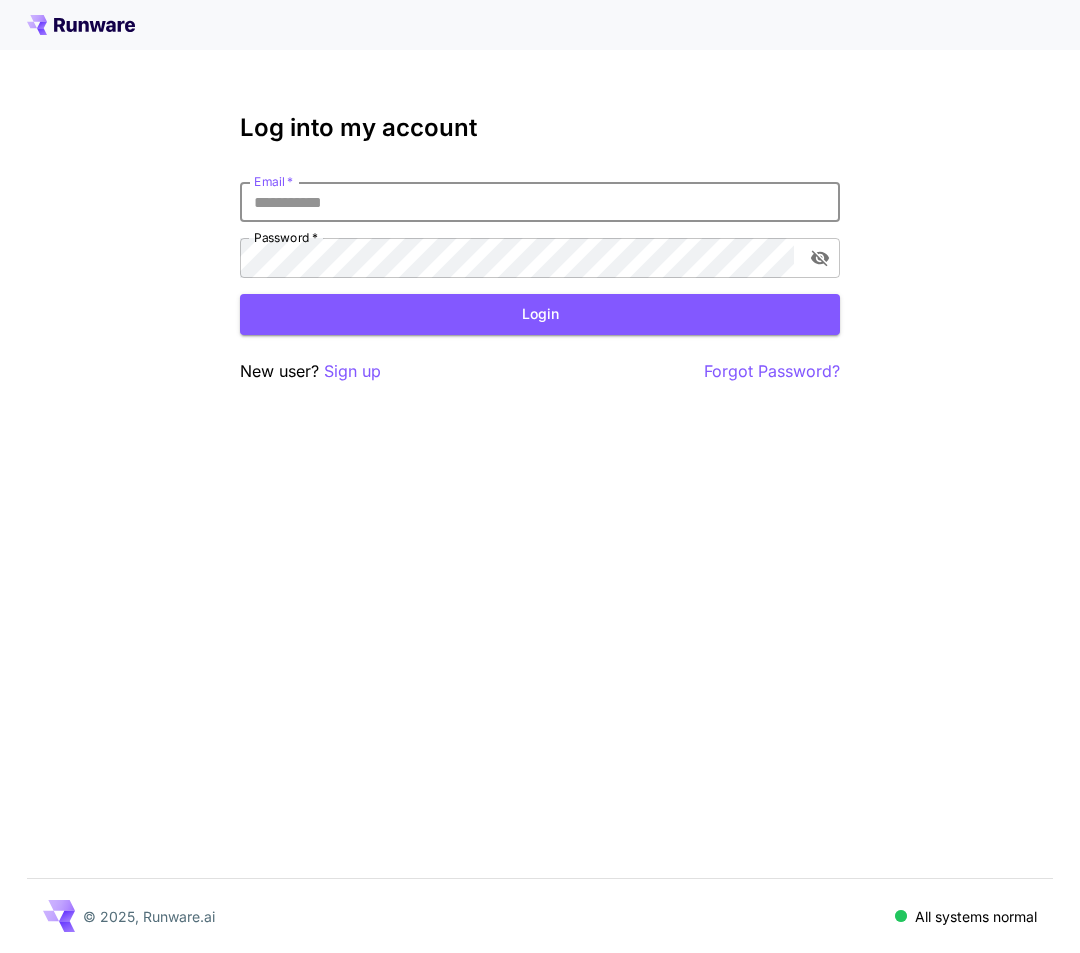 type on "**********" 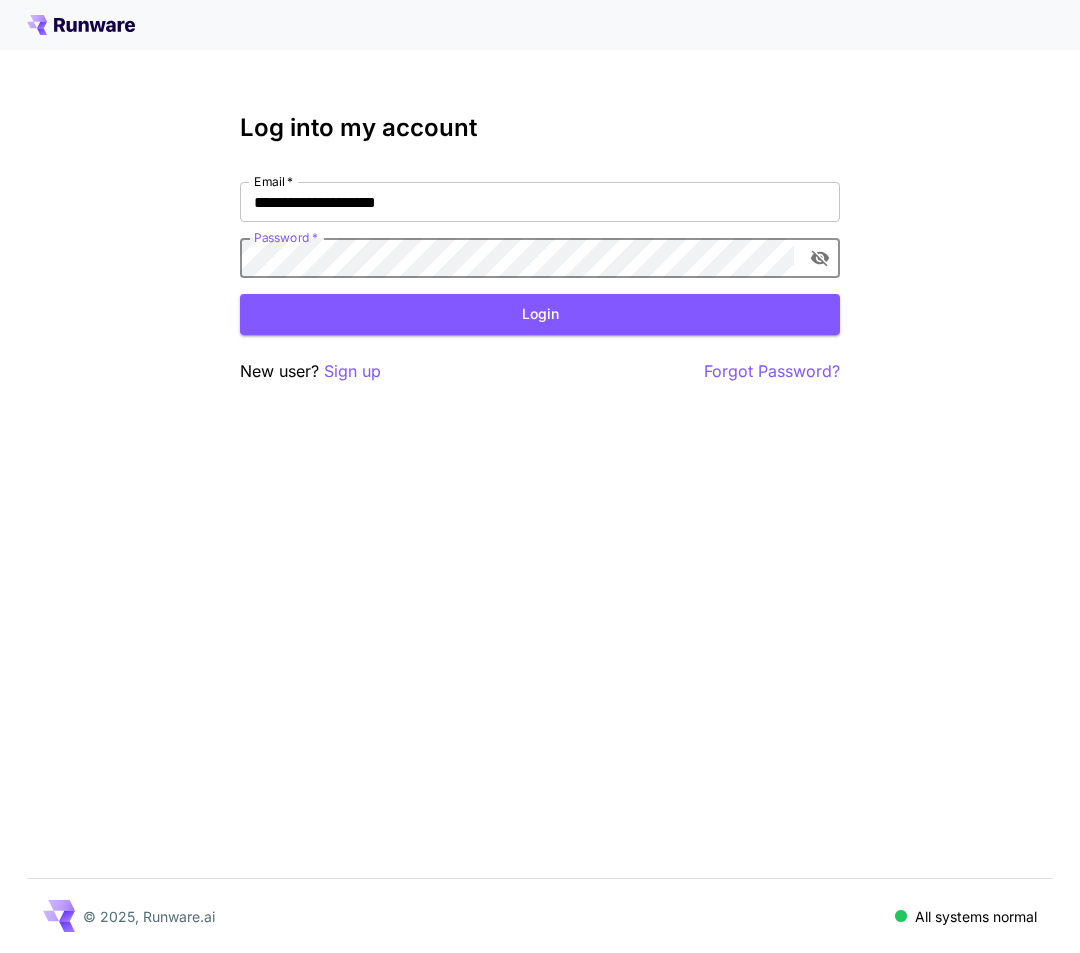 click on "Login" at bounding box center [540, 314] 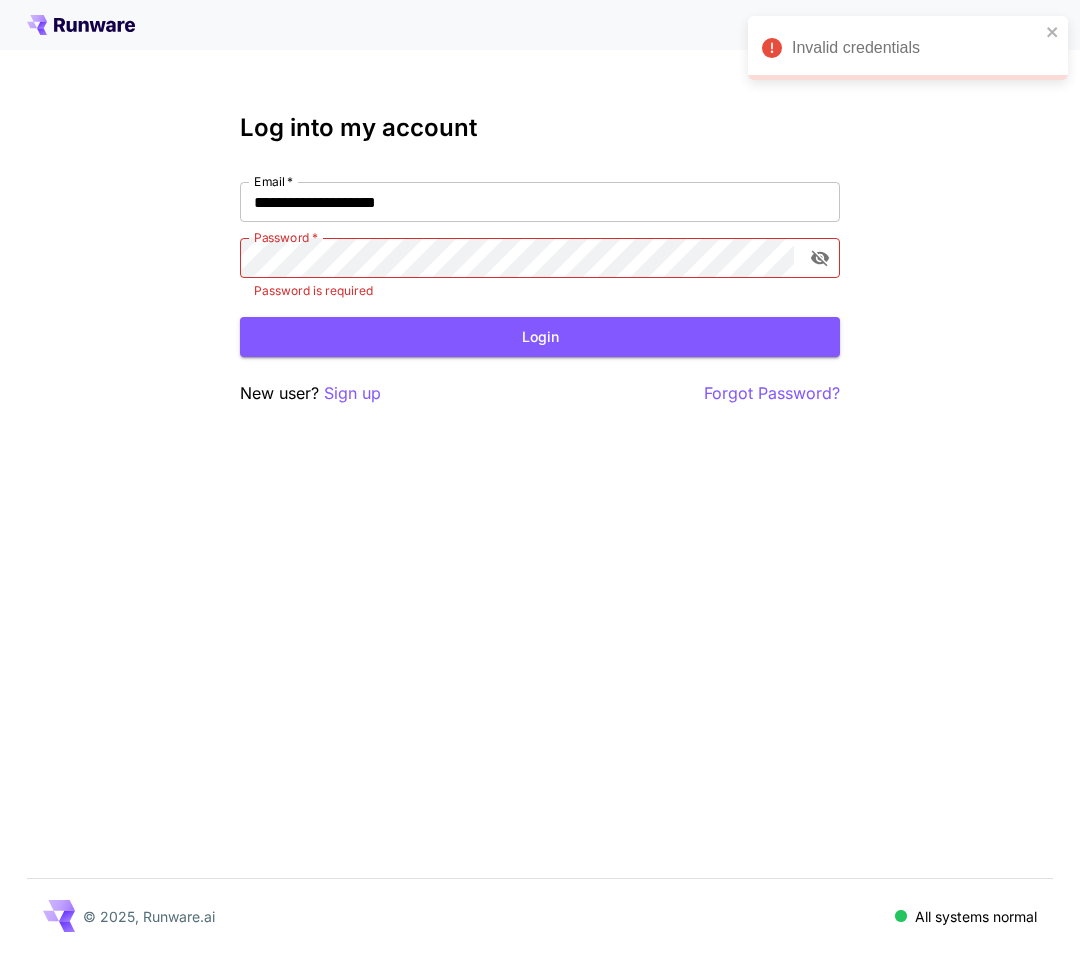 click on "Log into my account Email   * [EMAIL] Email   * Password   * Password   * Password is required Login New user?   Sign up Forgot Password? © 2025, Runware.ai All systems normal" at bounding box center [540, 476] 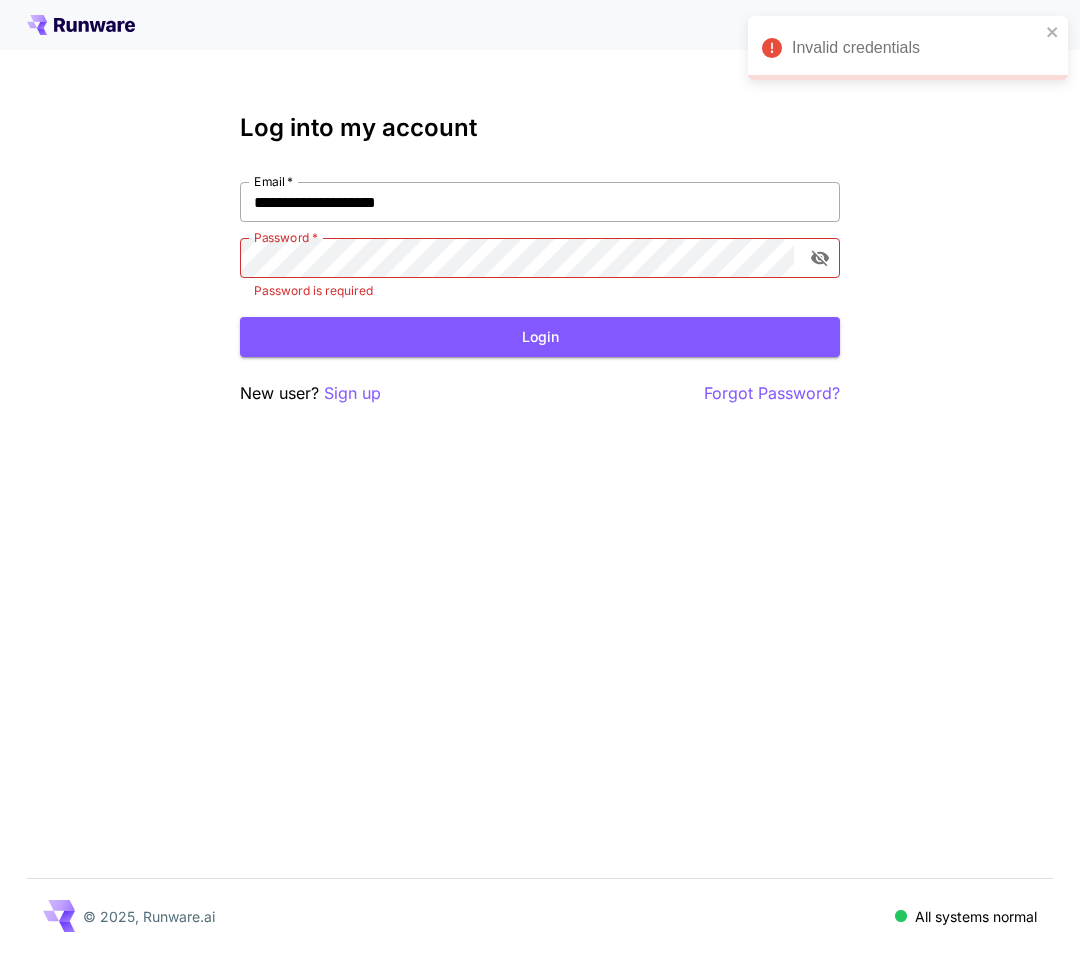 click on "**********" at bounding box center (540, 202) 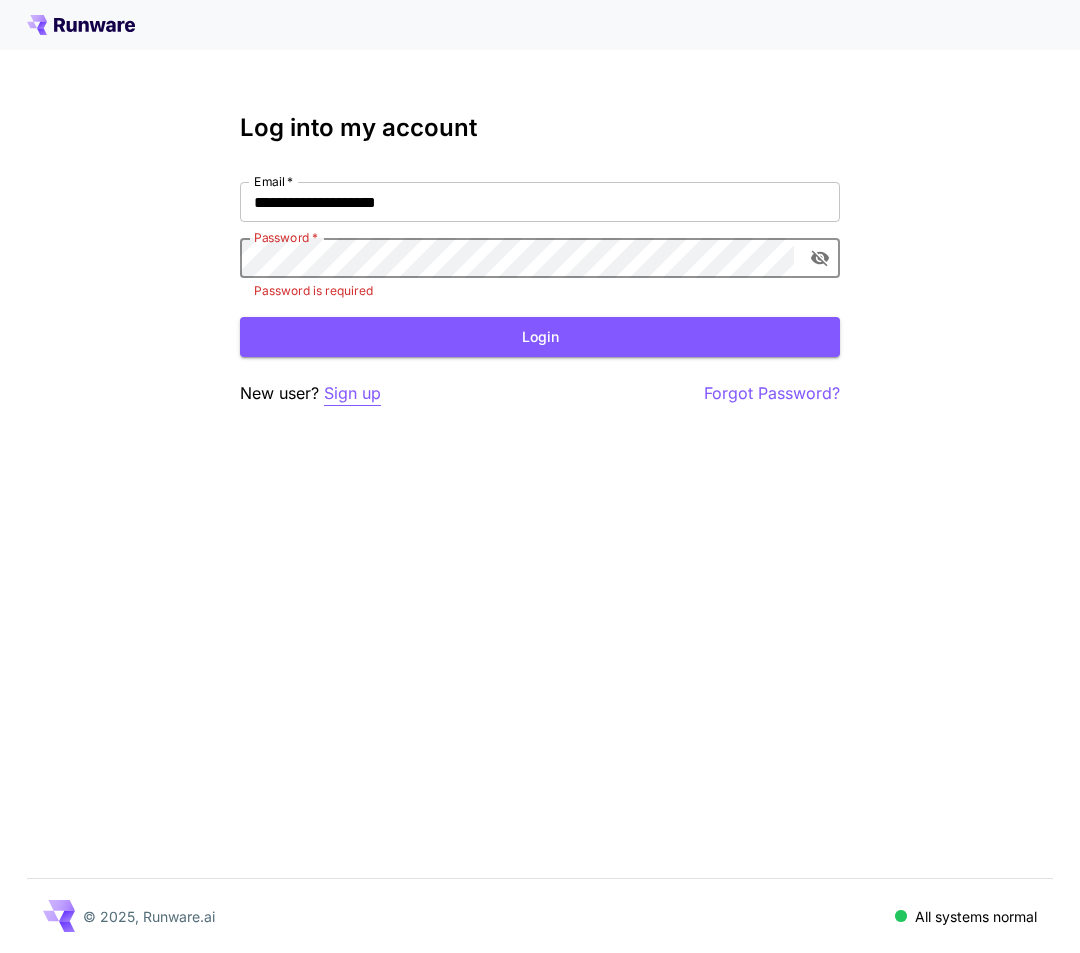 click on "Sign up" at bounding box center [352, 393] 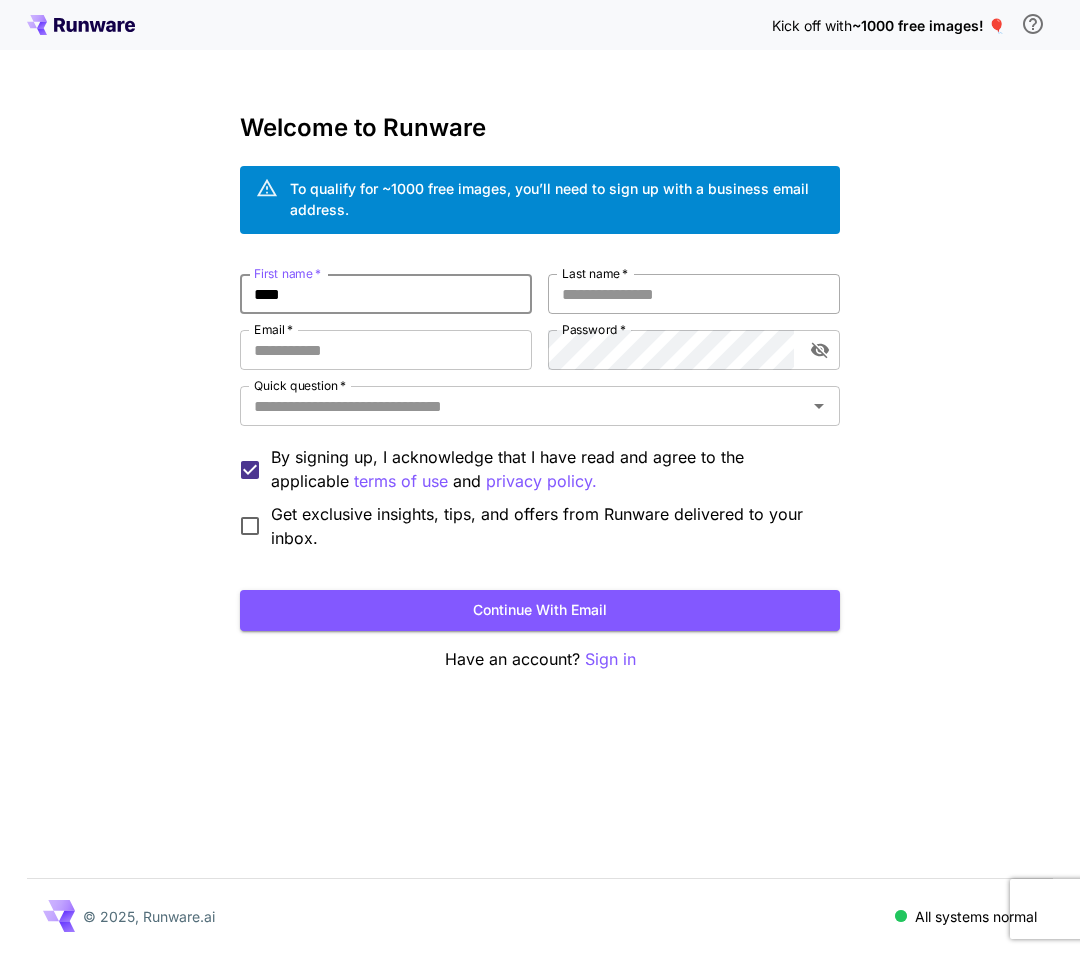 type on "****" 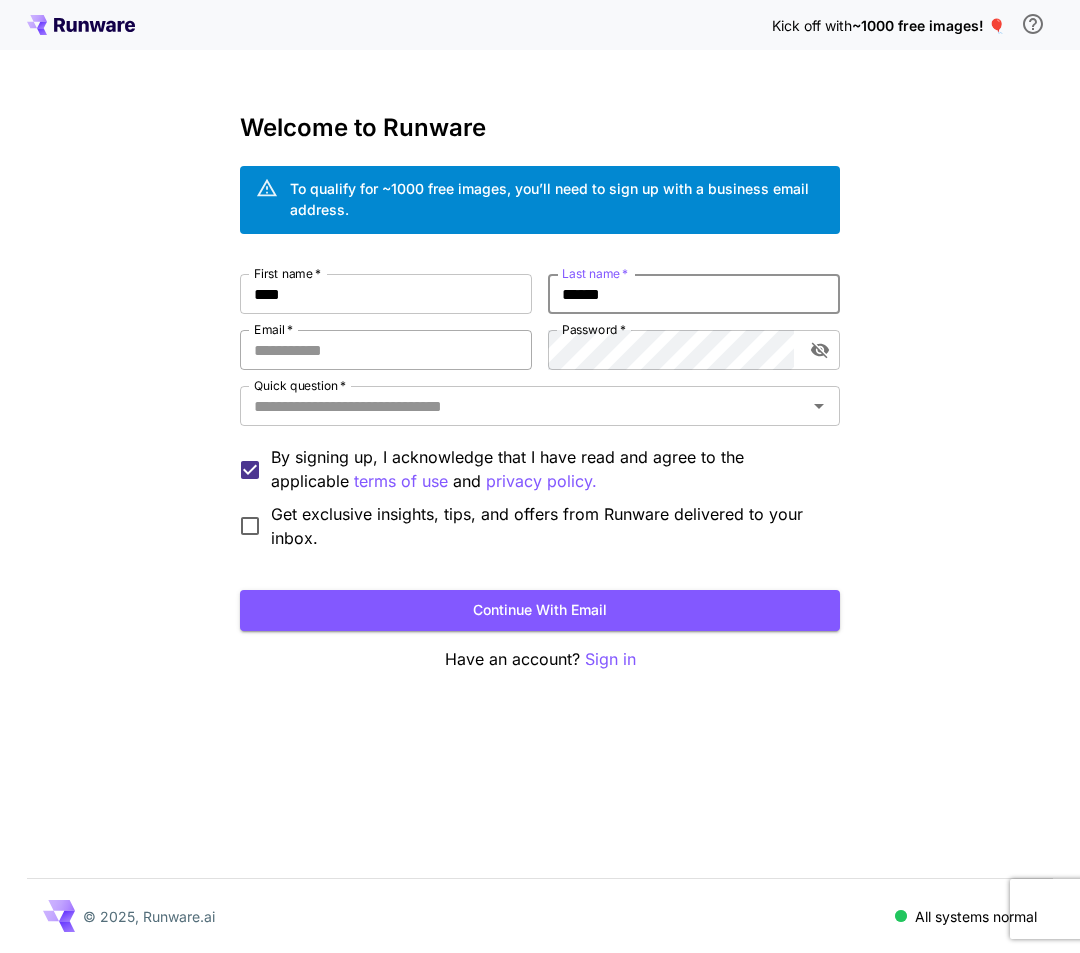 type on "******" 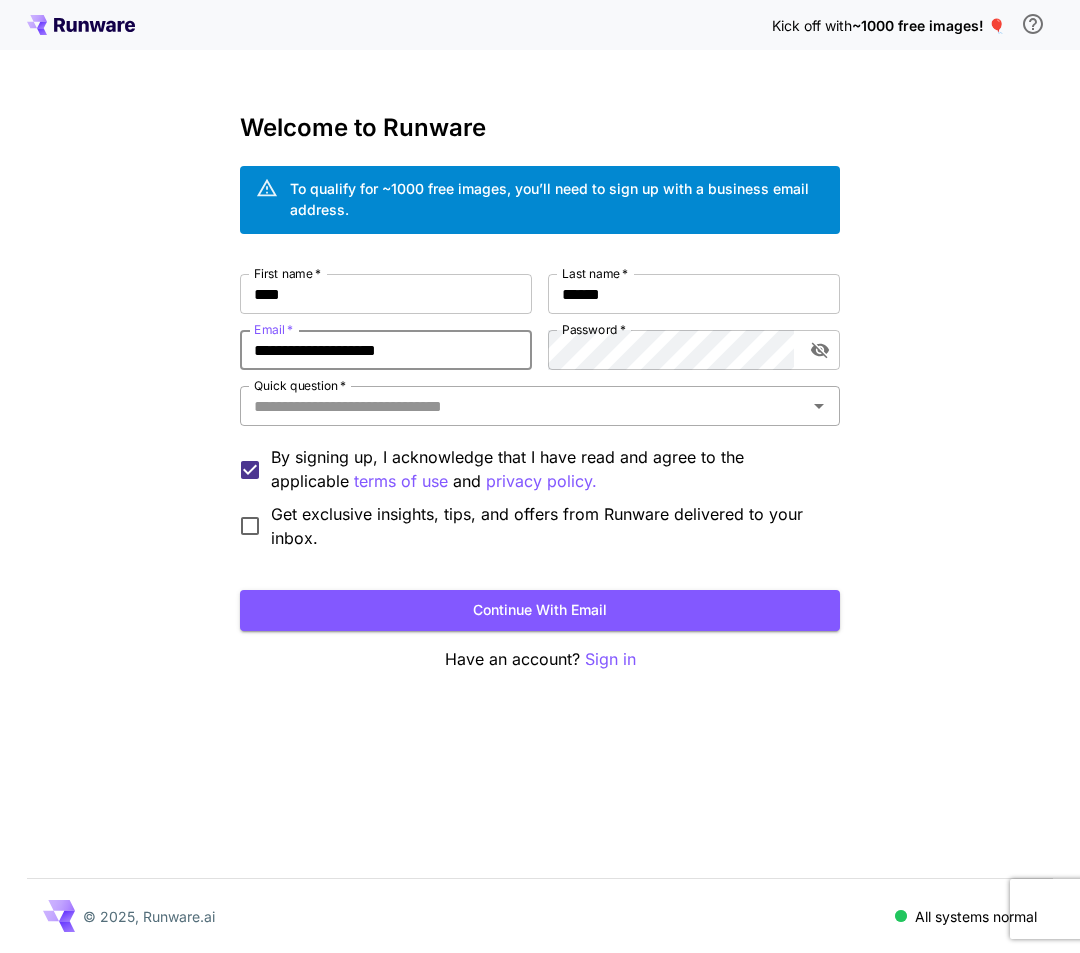 click on "Quick question   *" at bounding box center (540, 406) 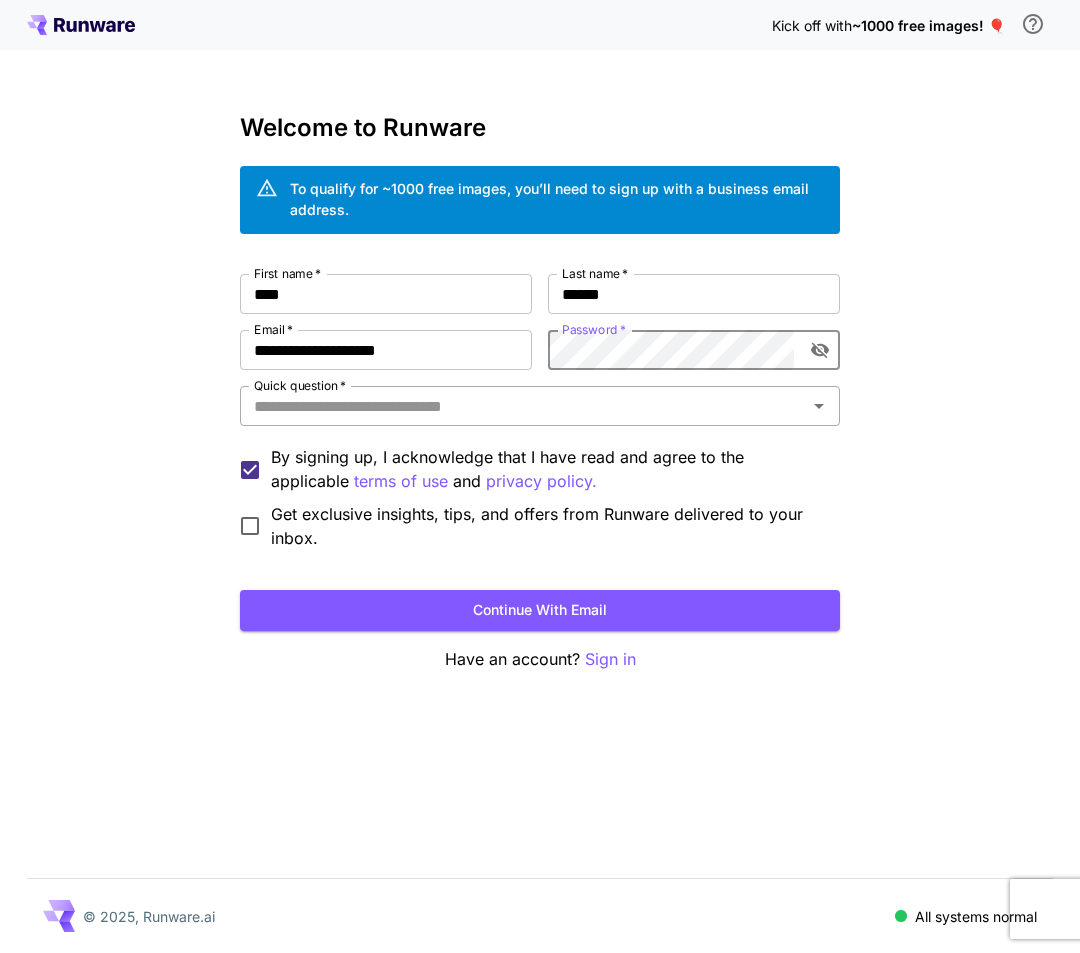click on "Quick question   *" at bounding box center [523, 406] 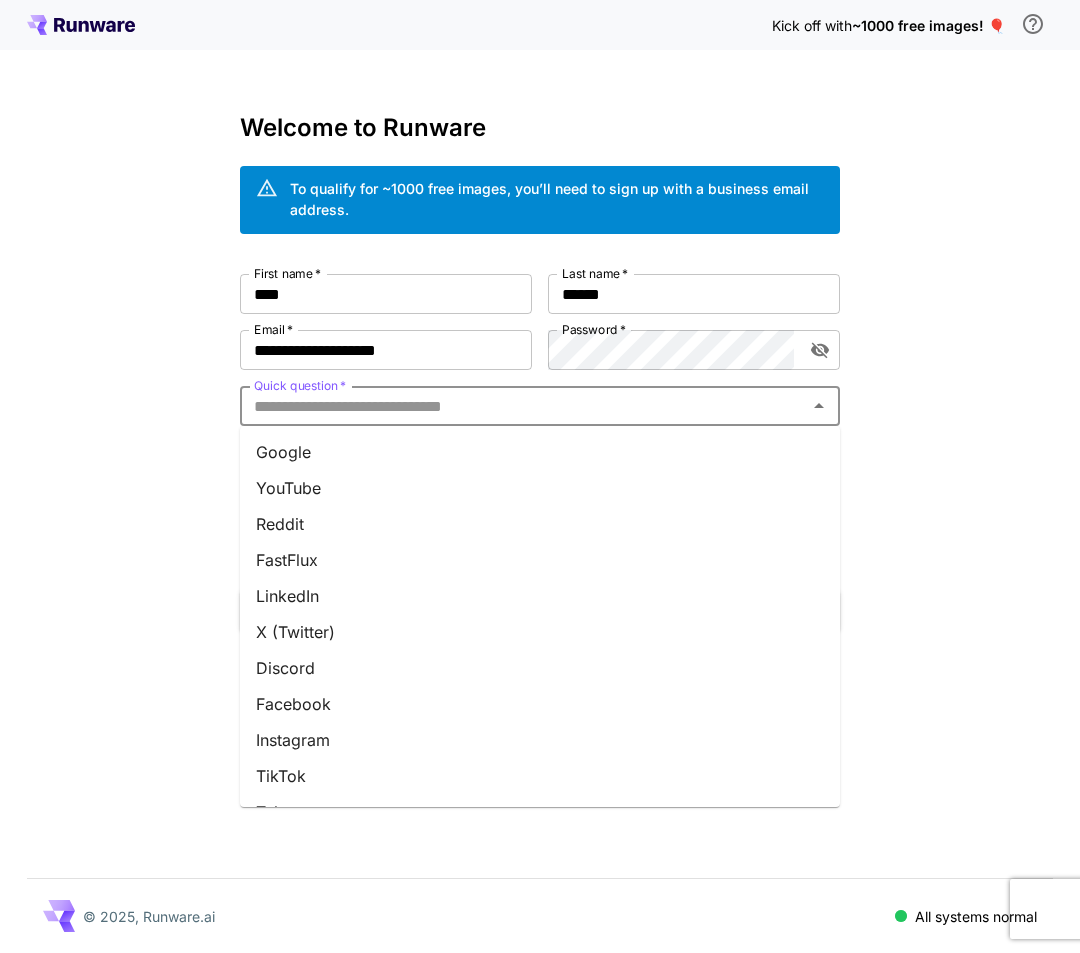 click on "Kick off with  ~1000 free images! 🎈 Welcome to Runware To qualify for ~1000 free images, you’ll need to sign up with a business email address. First name   * [FIRST] Last name   * [LAST] Email   * [EMAIL] Password   * Password   * Quick question   * Quick question   * By signing up, I acknowledge that I have read and agree to the applicable   terms of use     and   privacy policy.   Get exclusive insights, tips, and offers from Runware delivered to your inbox. Continue with email Have an account?   Sign in © 2025, Runware.ai All systems normal" at bounding box center (540, 476) 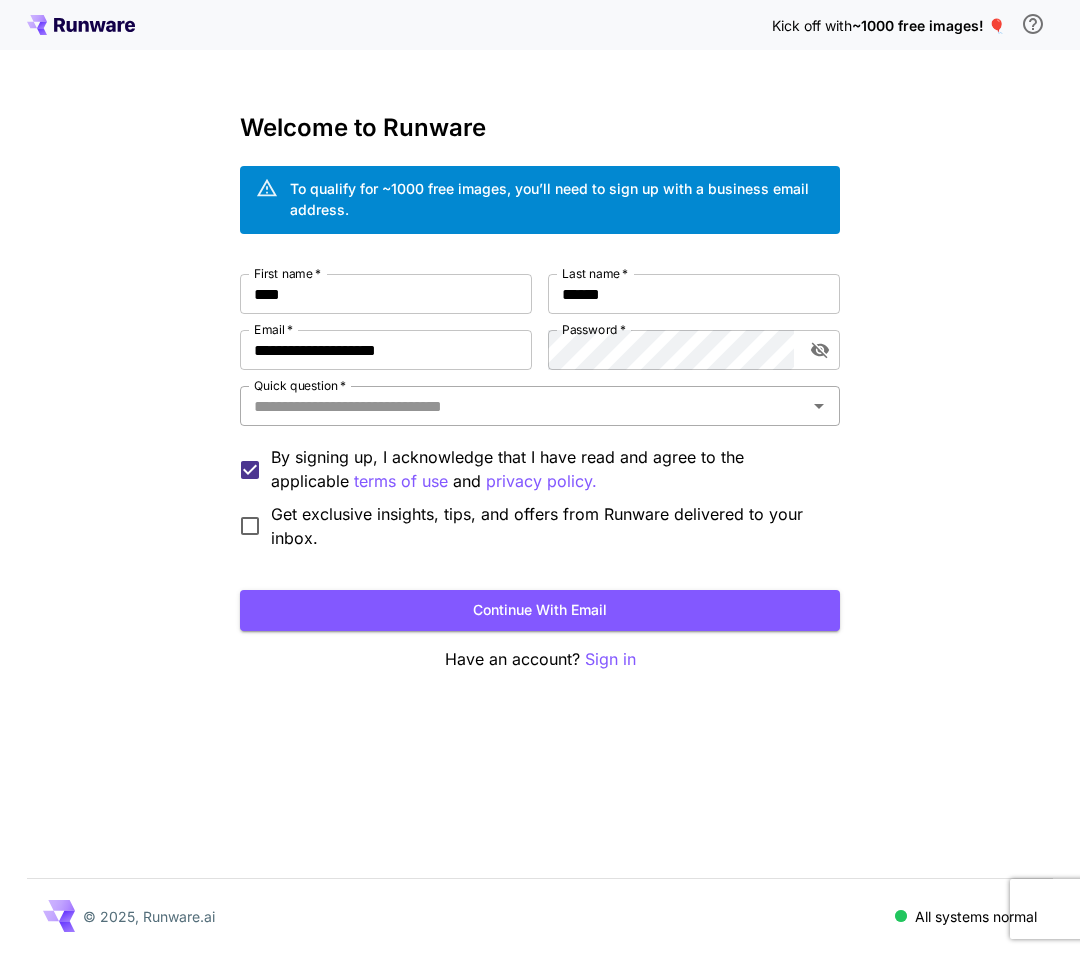 click on "Quick question   *" at bounding box center (540, 406) 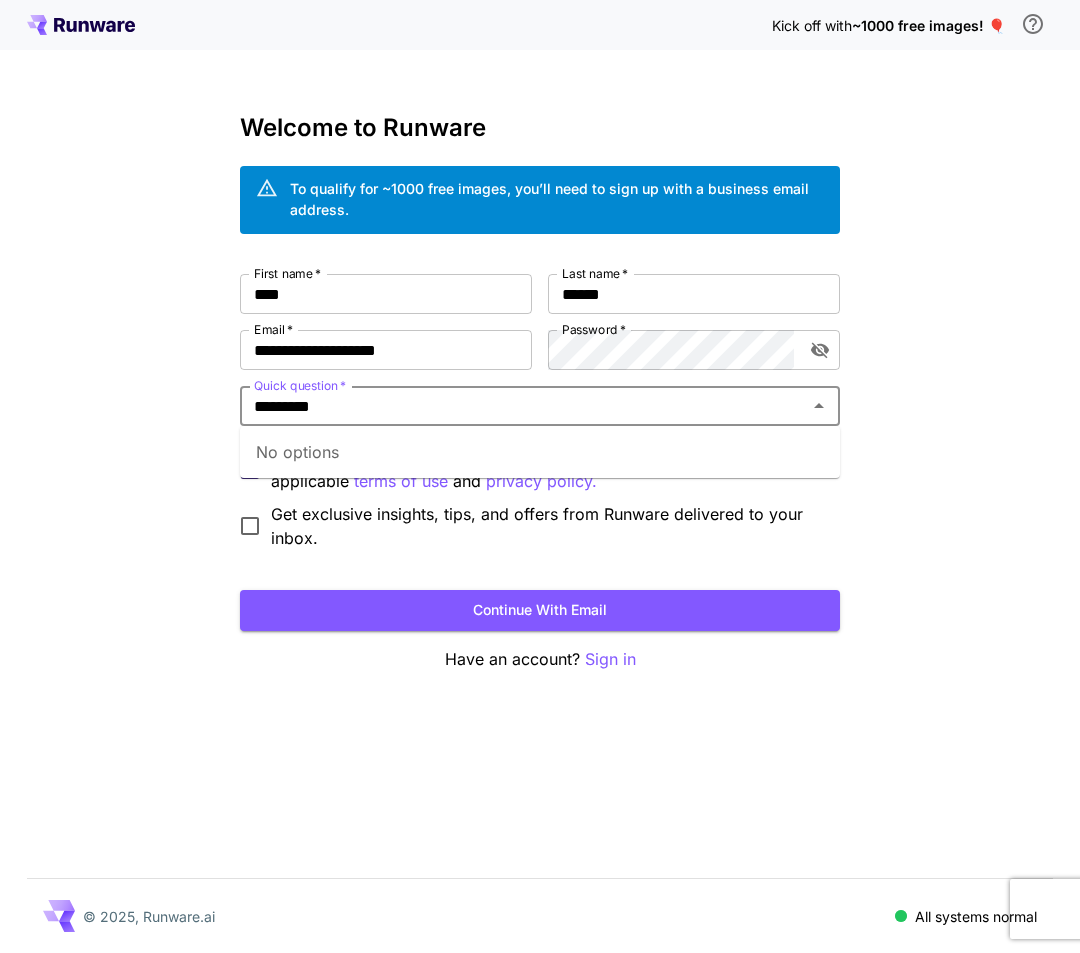 click on "No options" at bounding box center [540, 452] 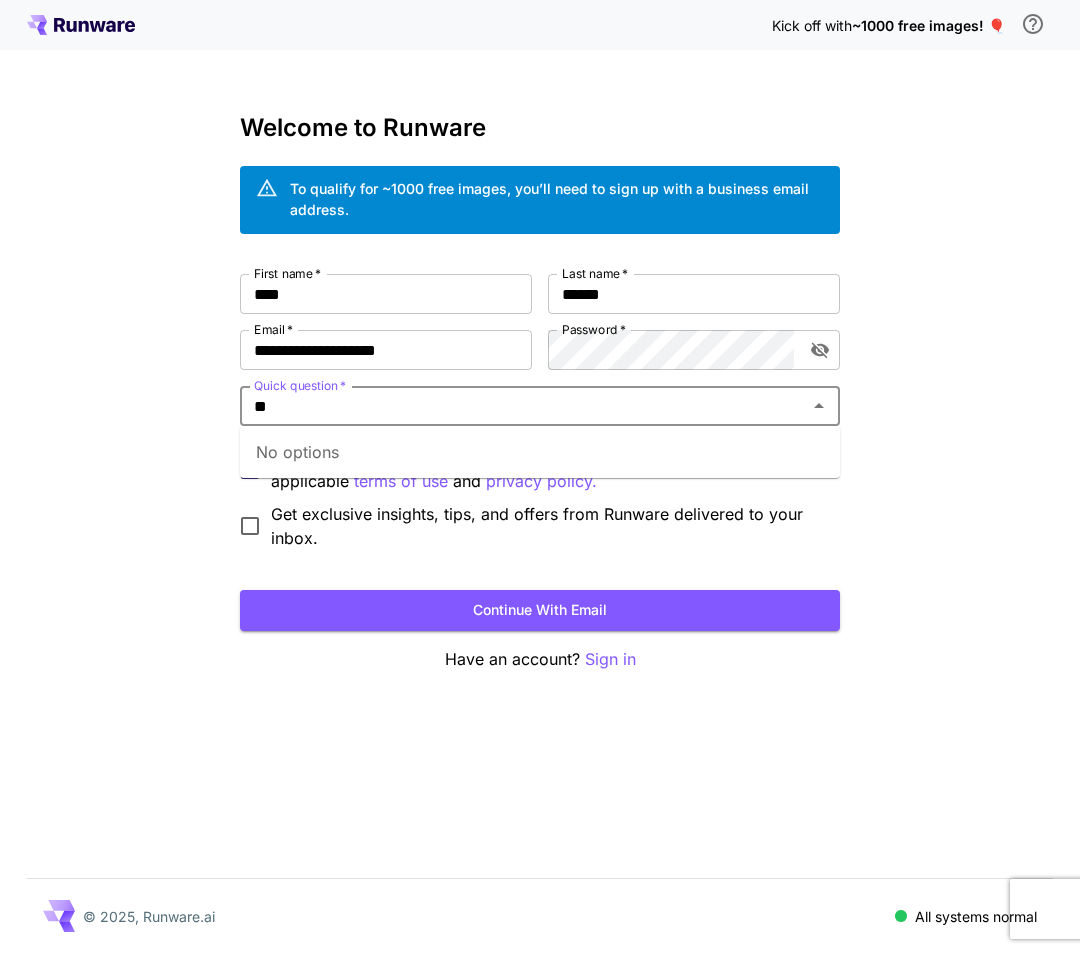 type on "*" 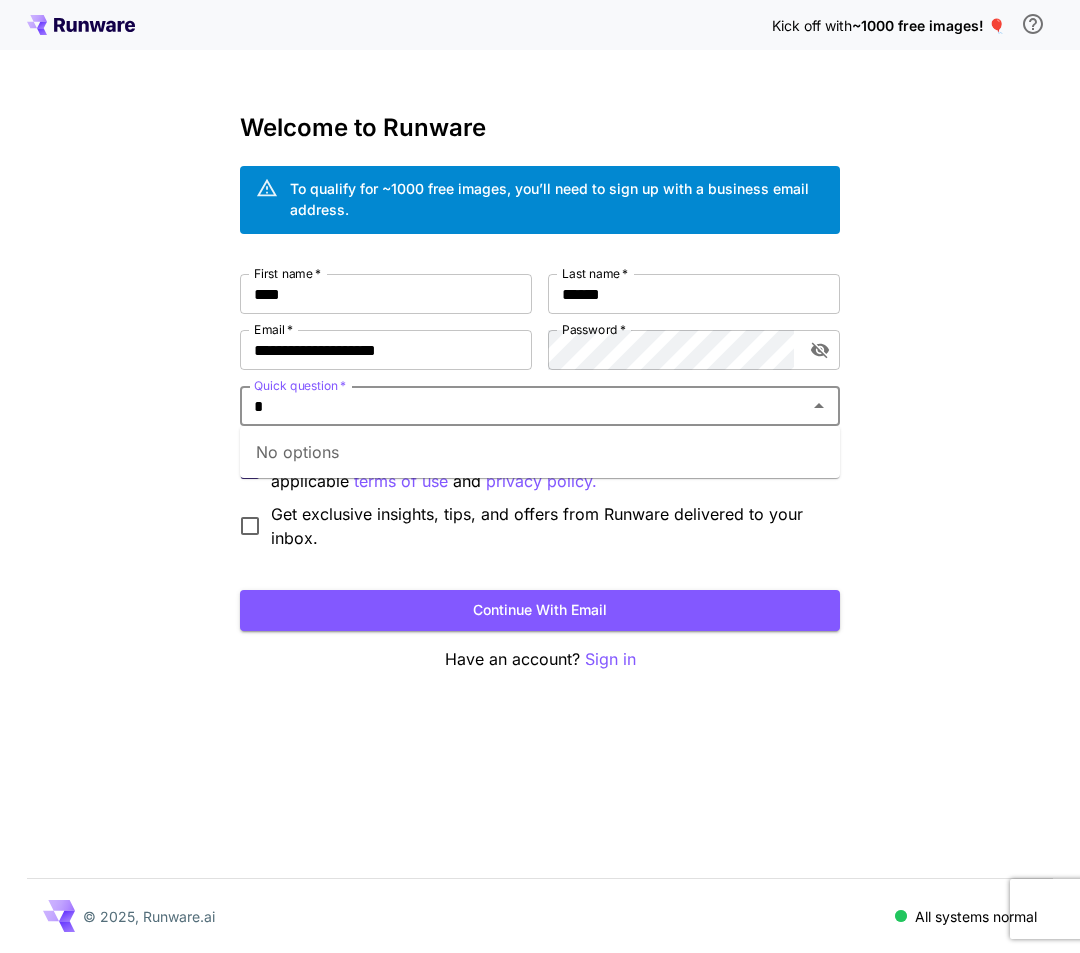type 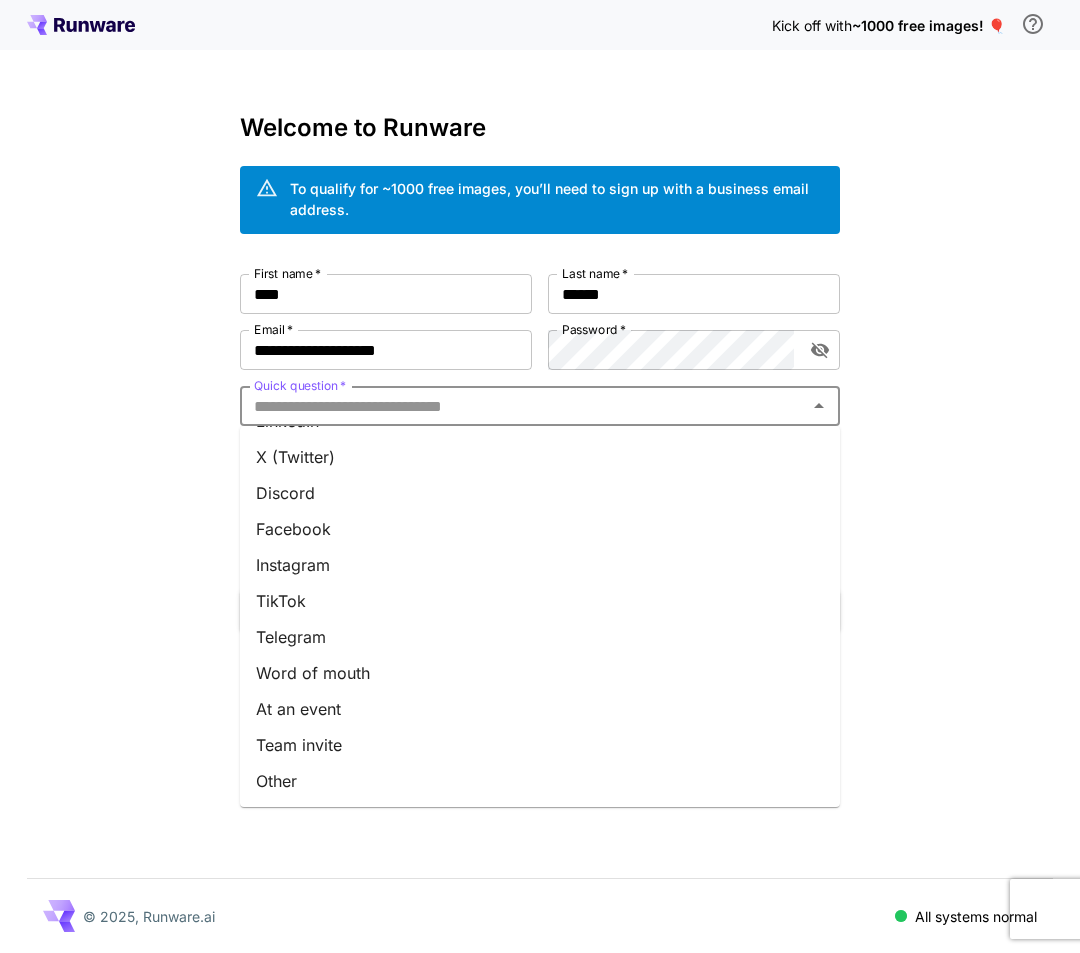 scroll, scrollTop: 175, scrollLeft: 0, axis: vertical 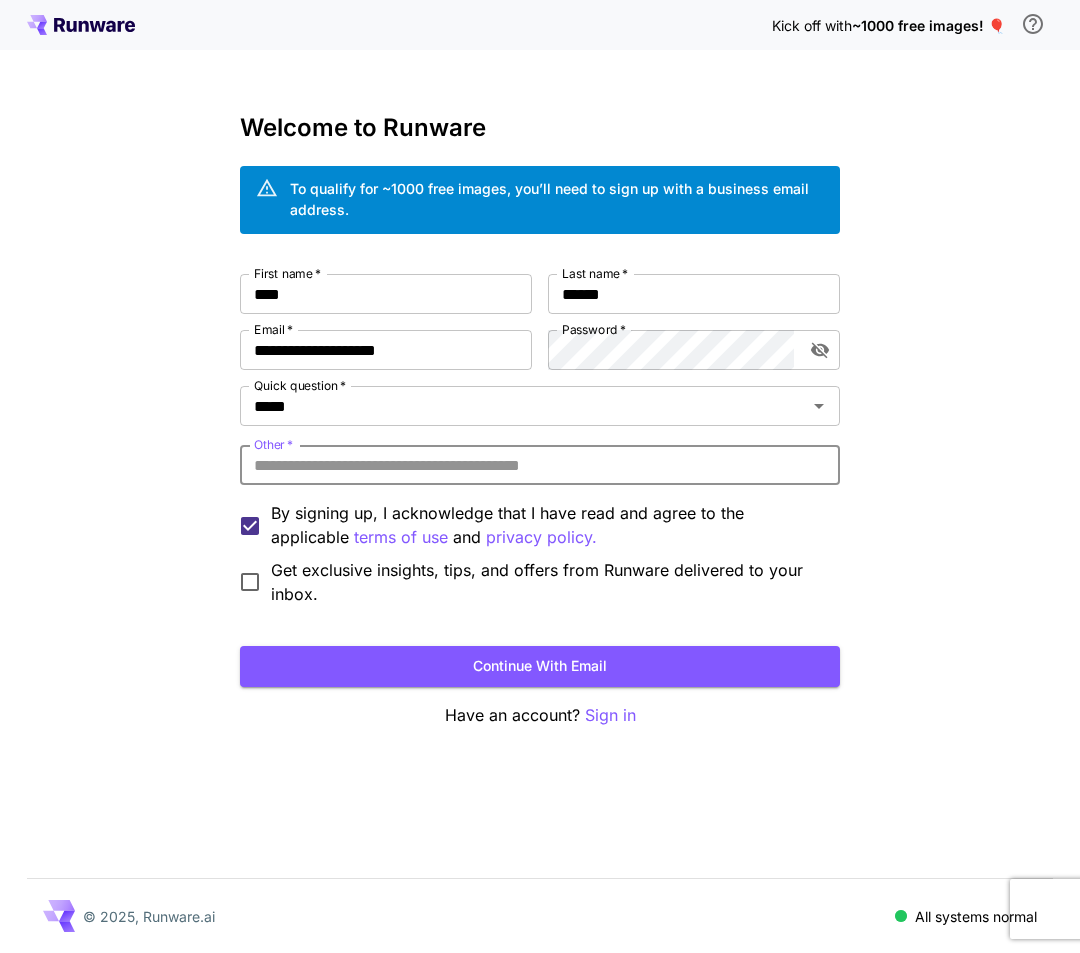 click on "Other   *" at bounding box center [540, 465] 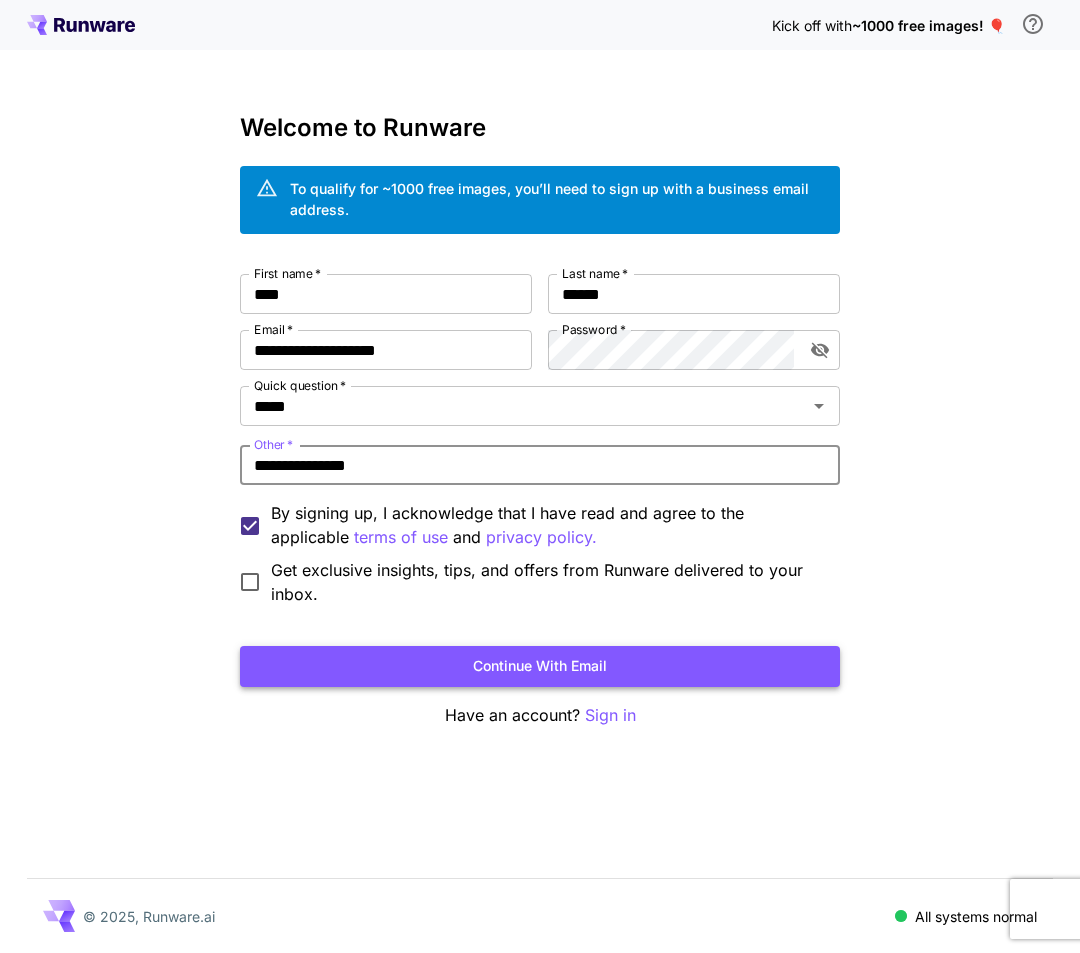 type on "**********" 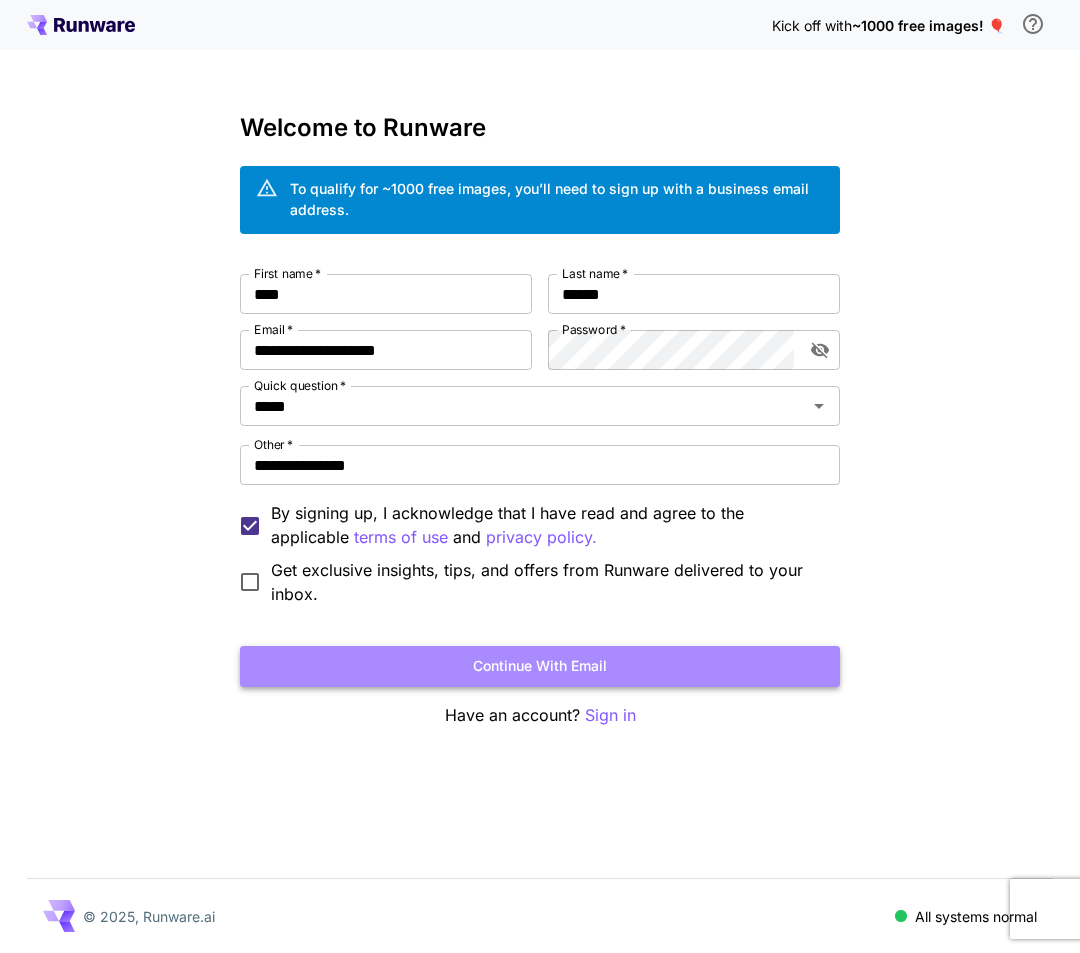 click on "Continue with email" at bounding box center [540, 666] 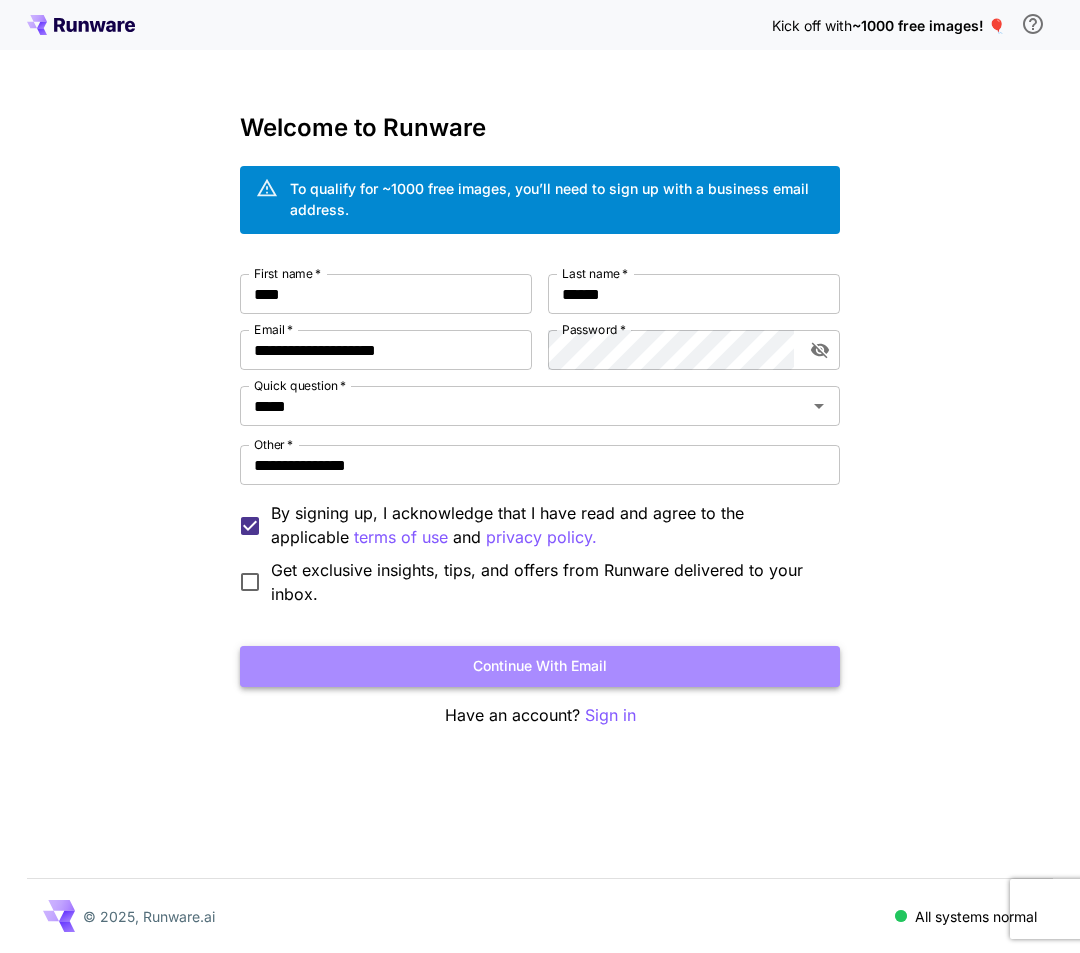 click on "Continue with email" at bounding box center (540, 666) 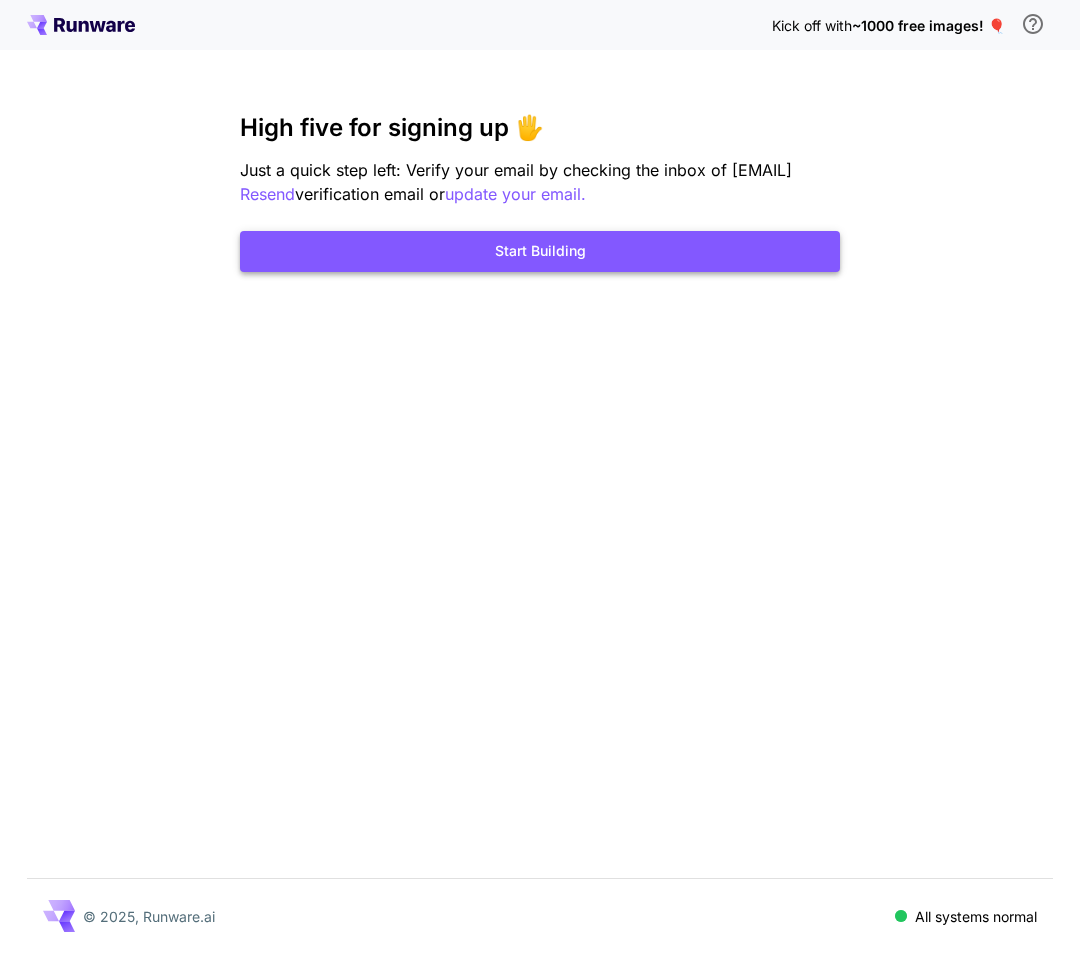 click on "Start Building" at bounding box center [540, 251] 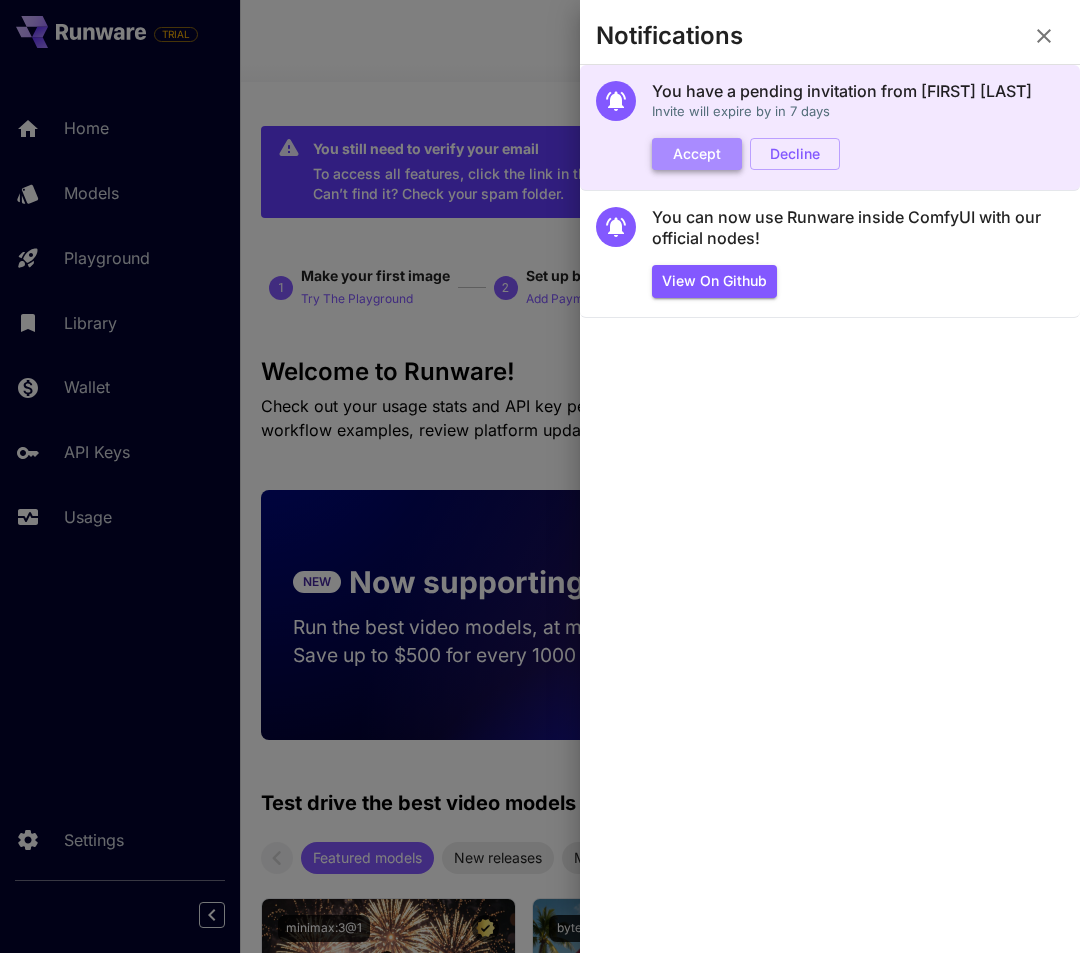 click on "Accept" at bounding box center [697, 154] 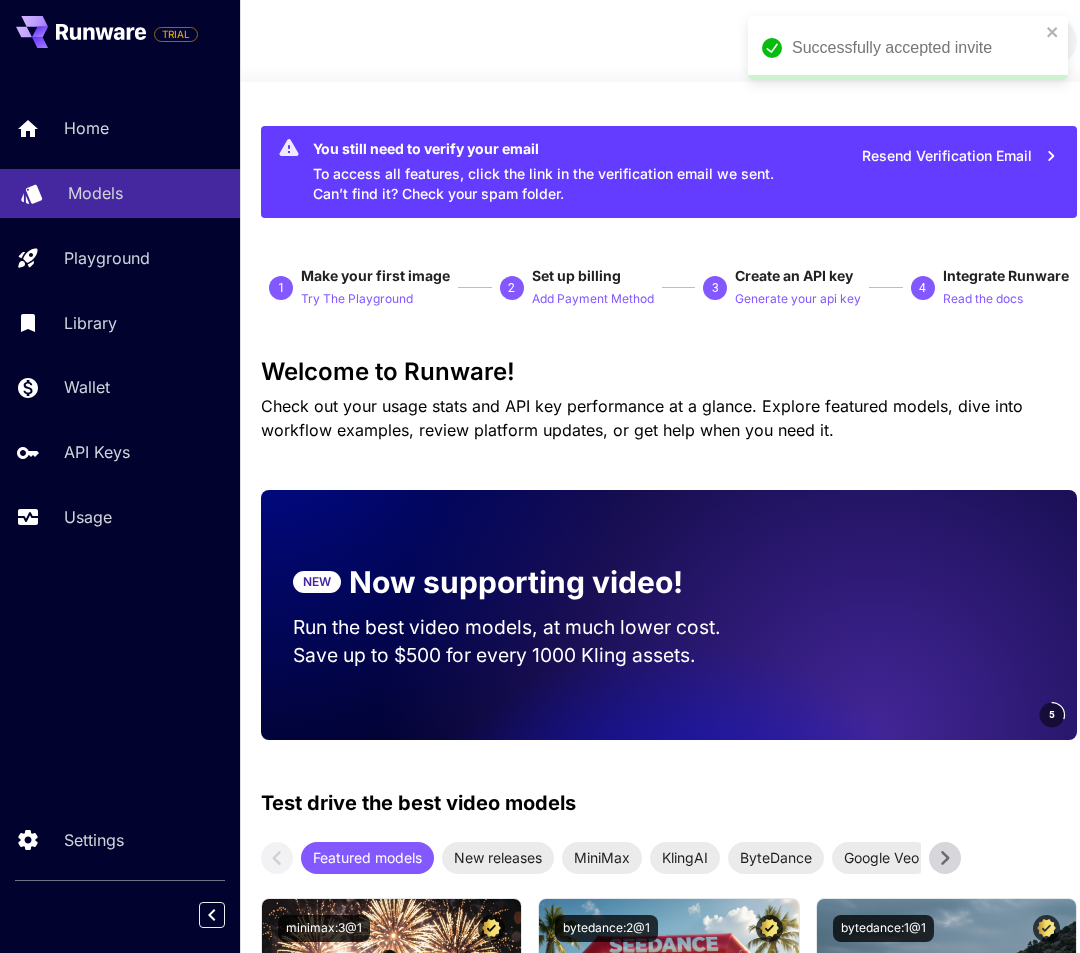 click on "Models" at bounding box center [146, 193] 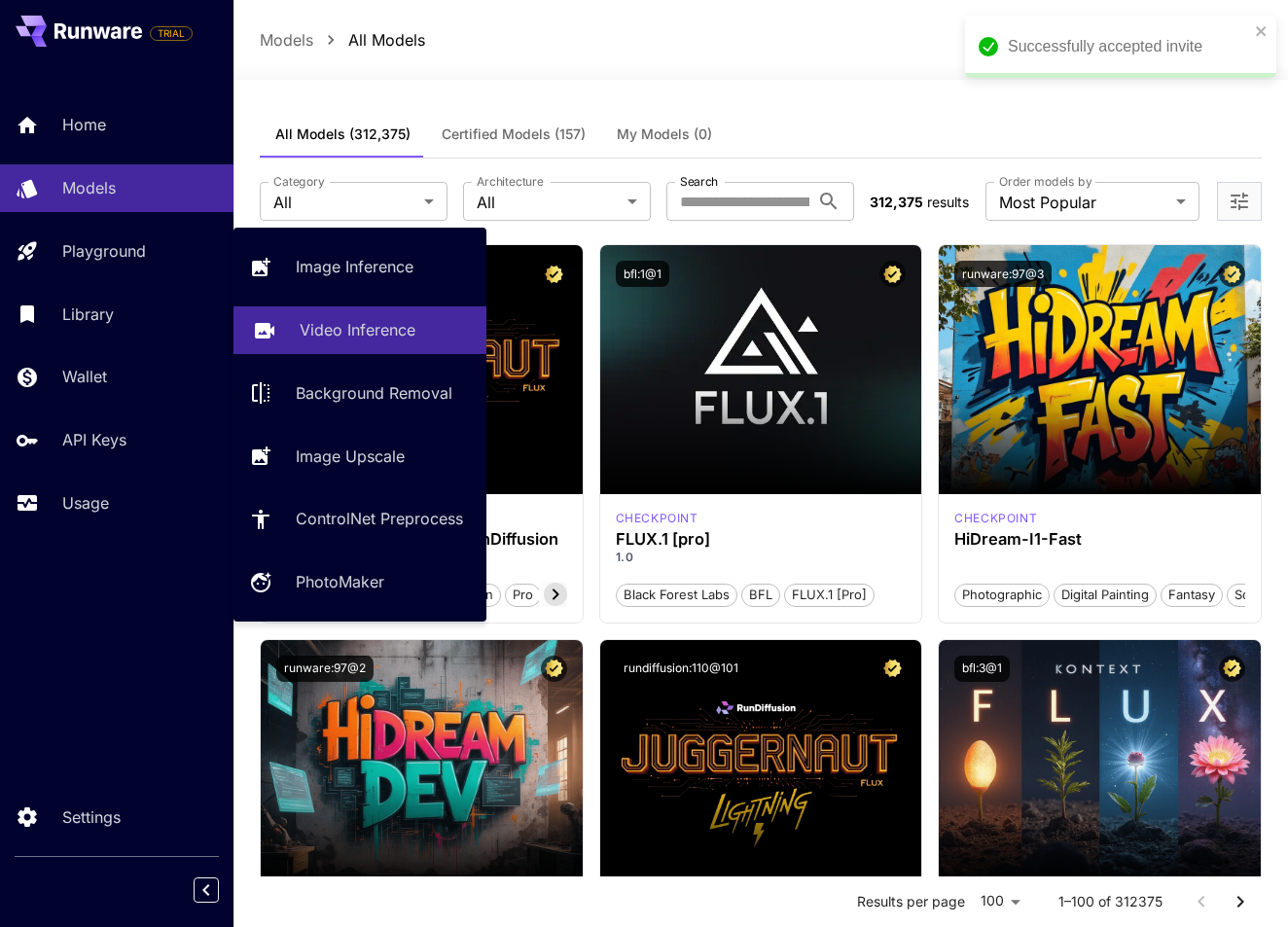 click on "Video Inference" at bounding box center [360, 330] 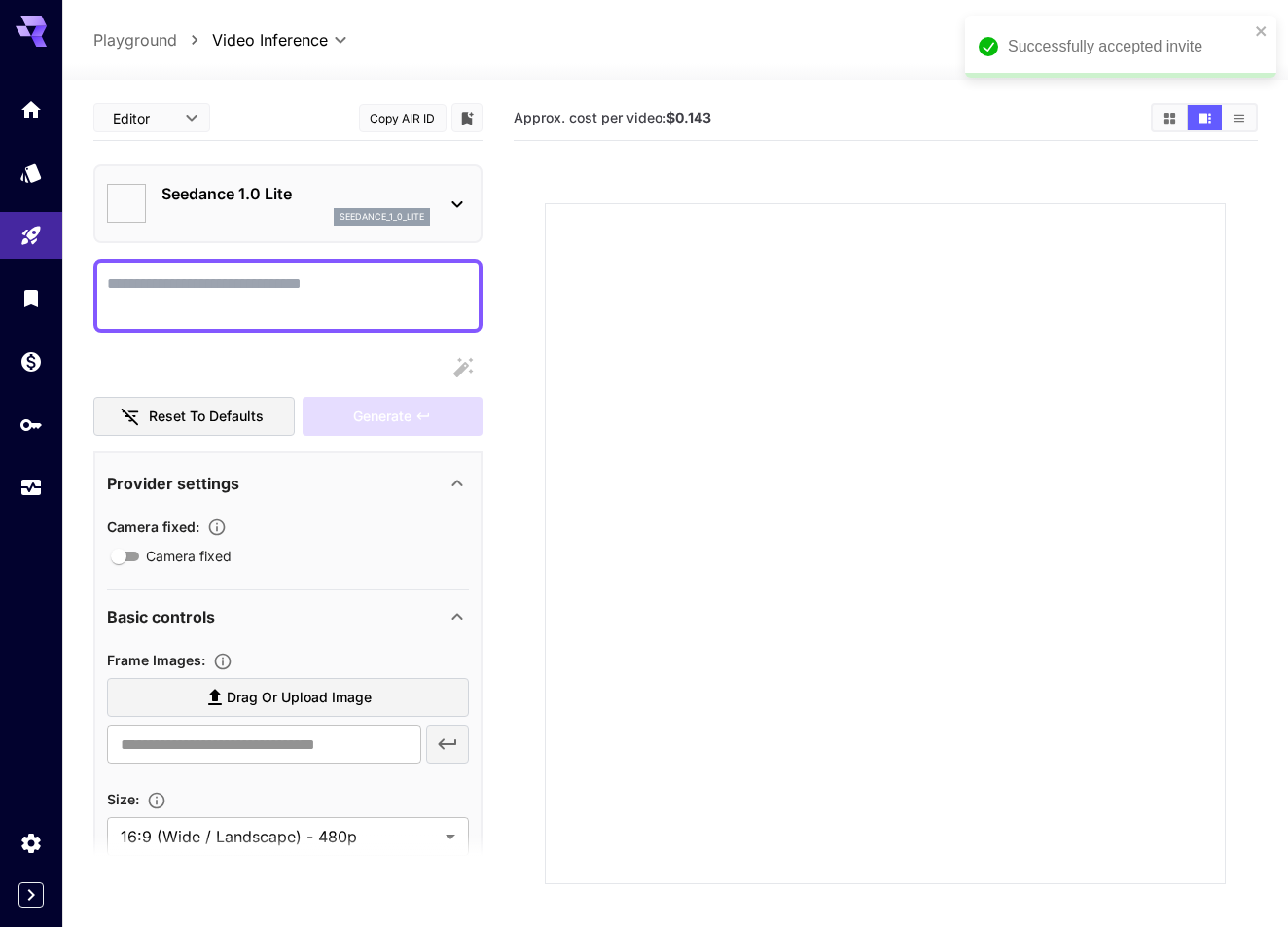 type on "*" 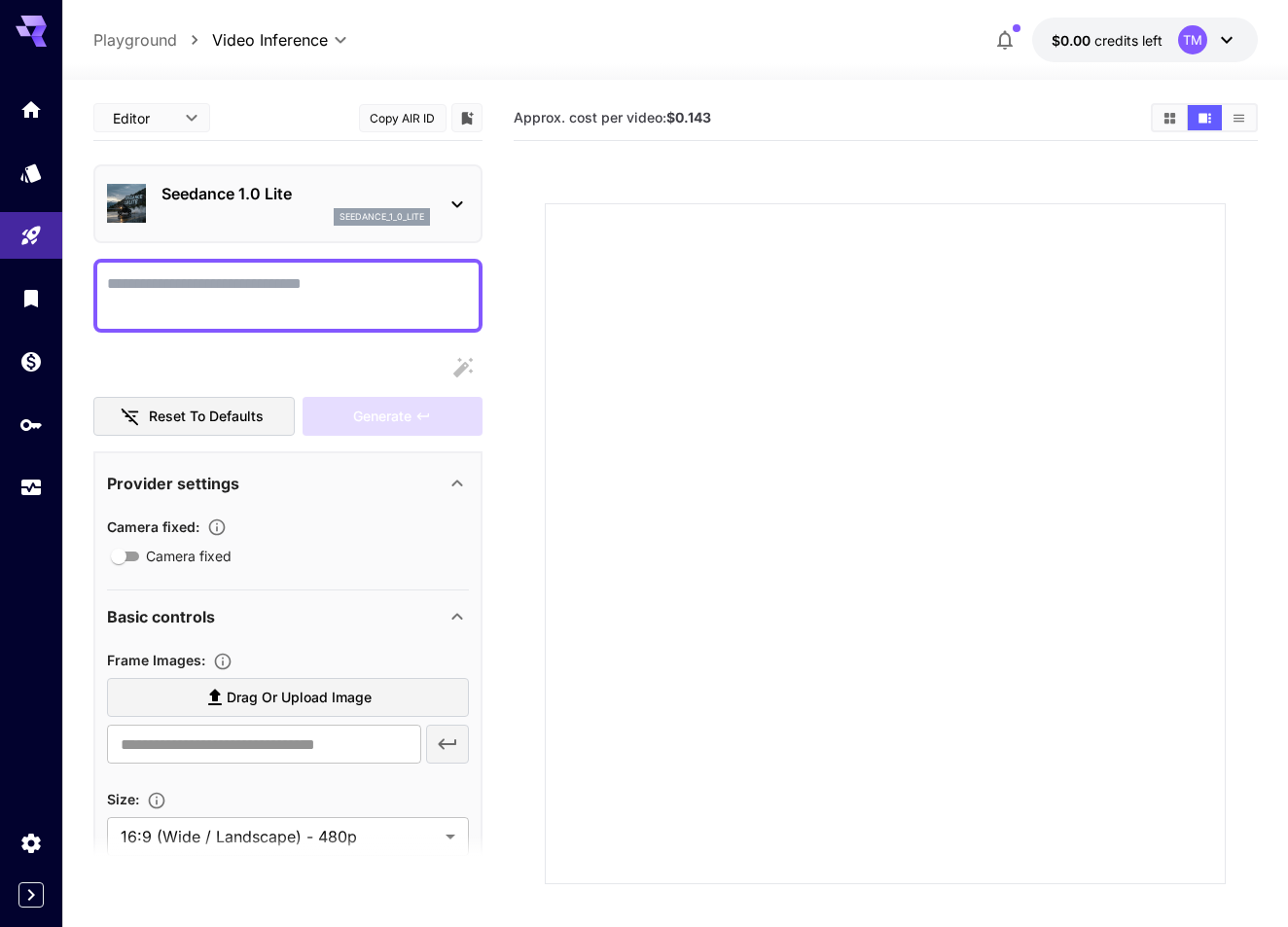 click on "Camera fixed" at bounding box center (288, 296) 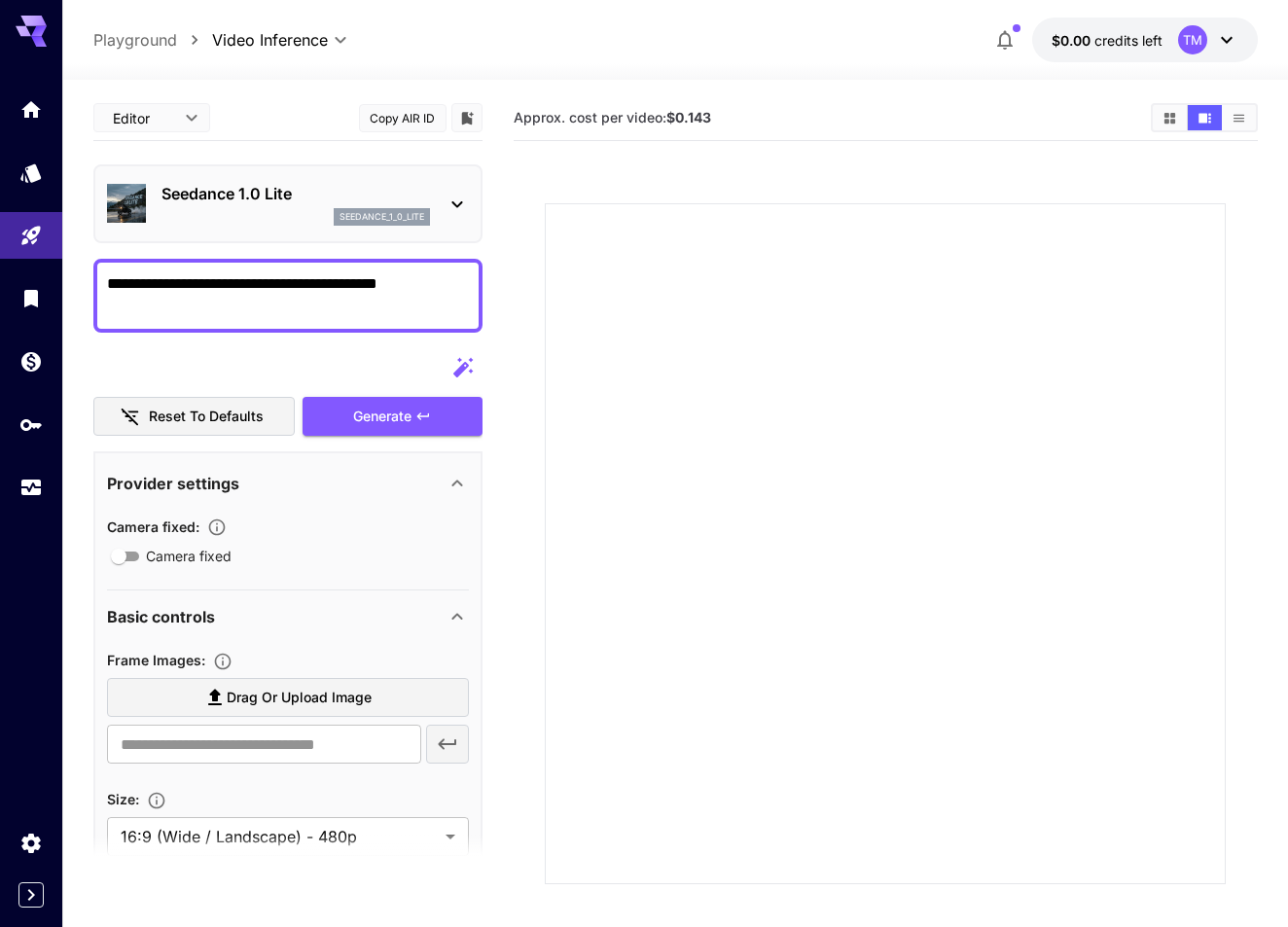 drag, startPoint x: 437, startPoint y: 277, endPoint x: 50, endPoint y: 269, distance: 387.08268 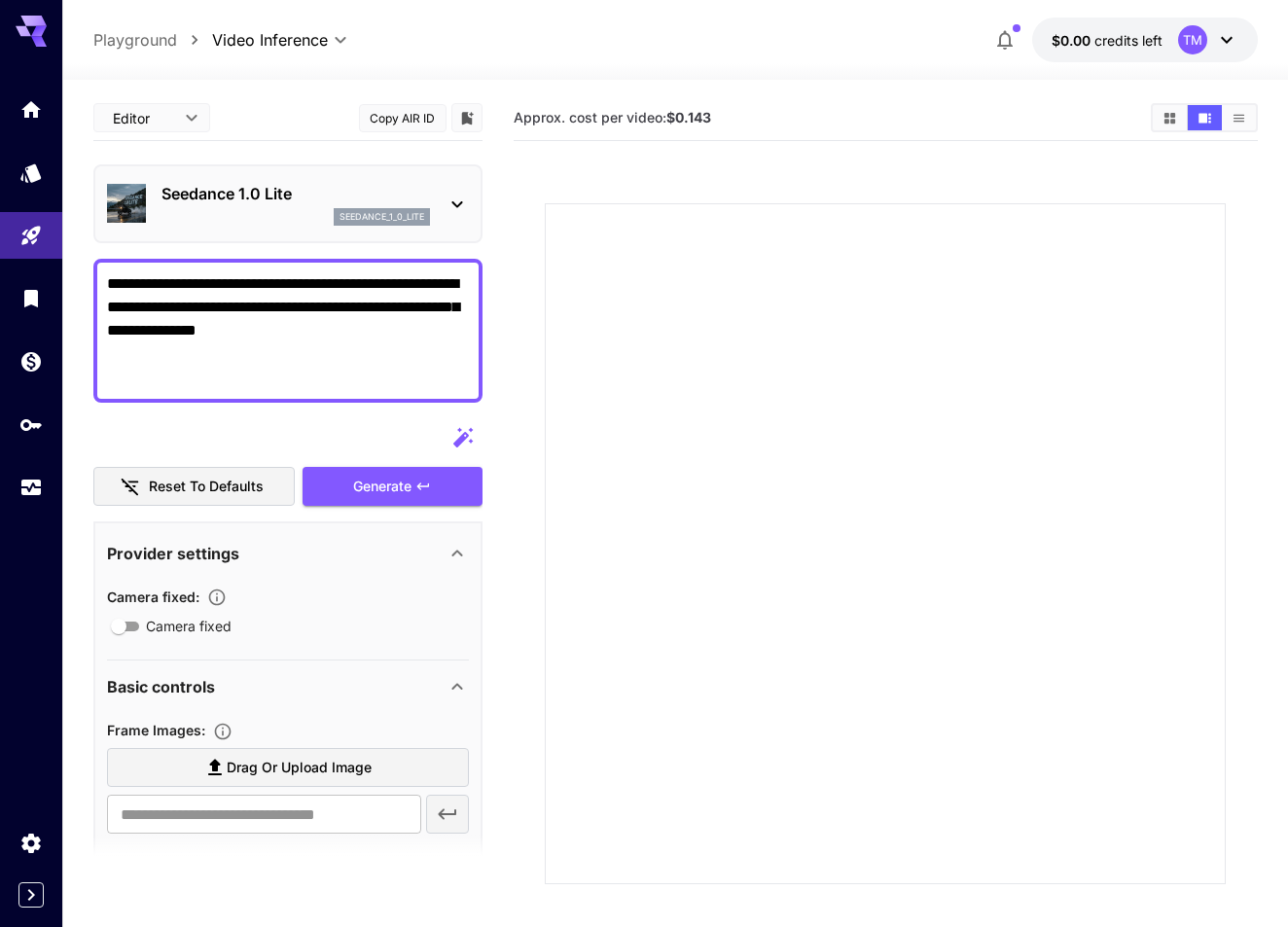 paste on "**********" 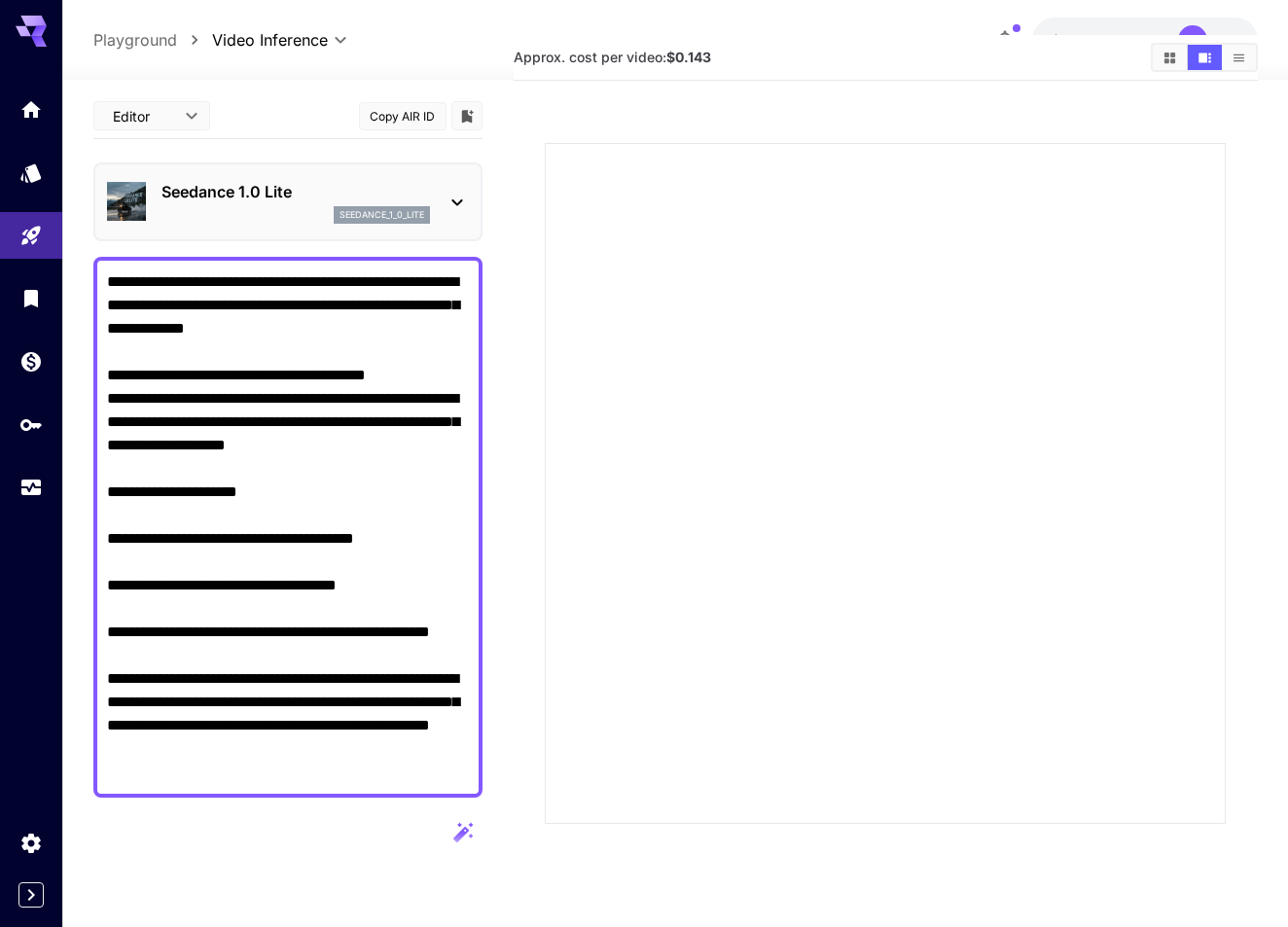 scroll, scrollTop: 85, scrollLeft: 0, axis: vertical 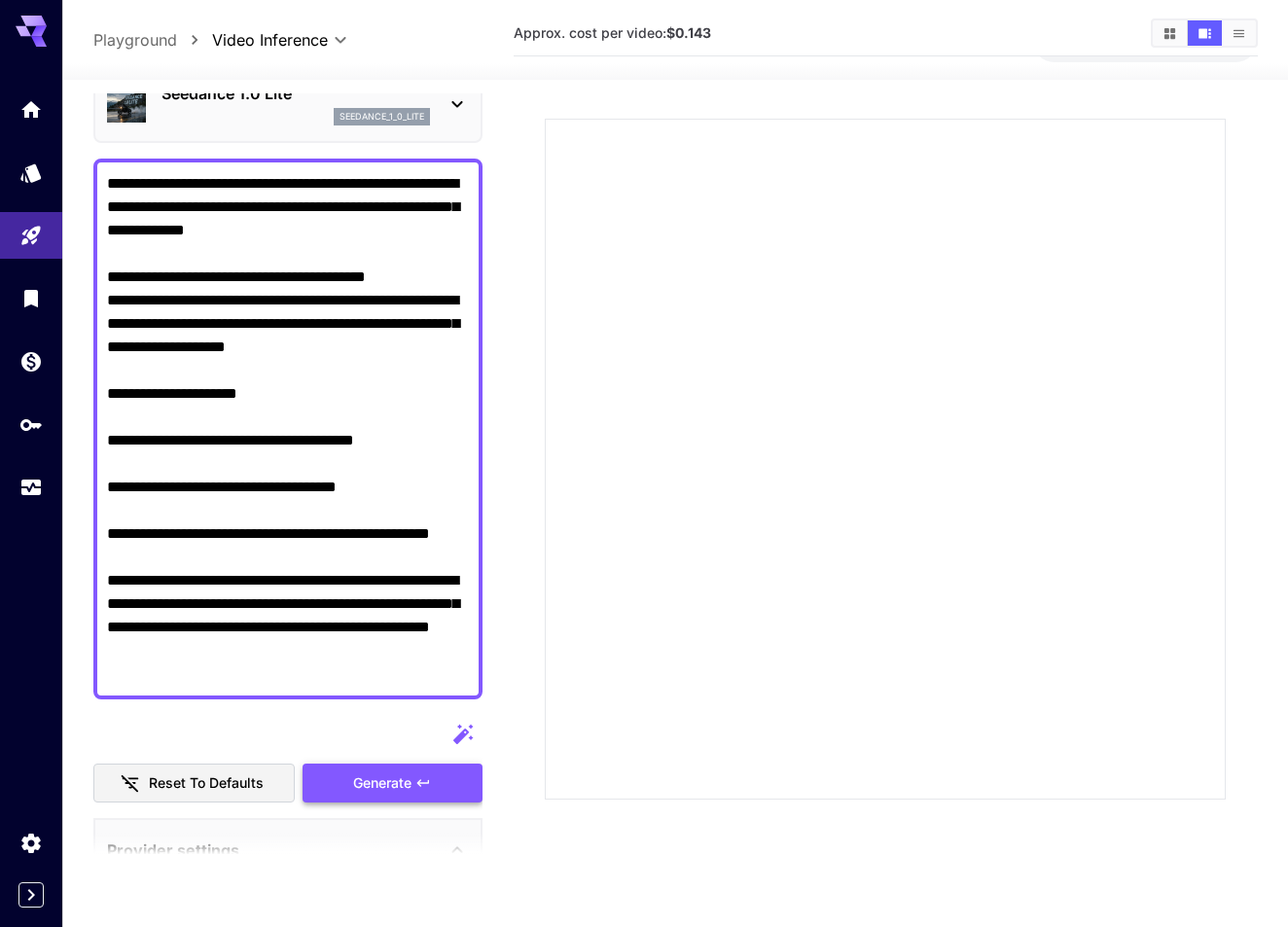 click on "Generate" at bounding box center (392, 783) 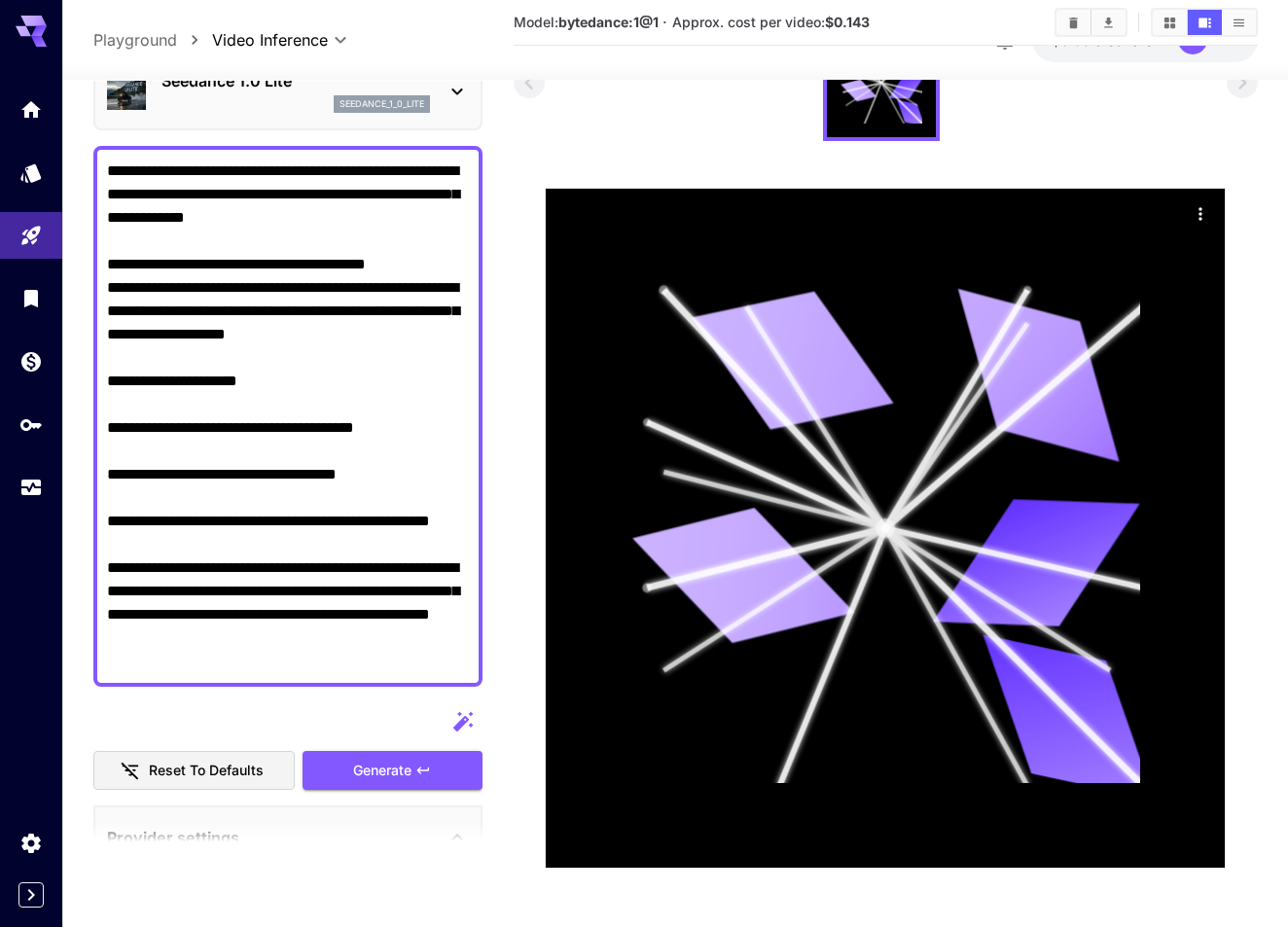 scroll, scrollTop: 245, scrollLeft: 0, axis: vertical 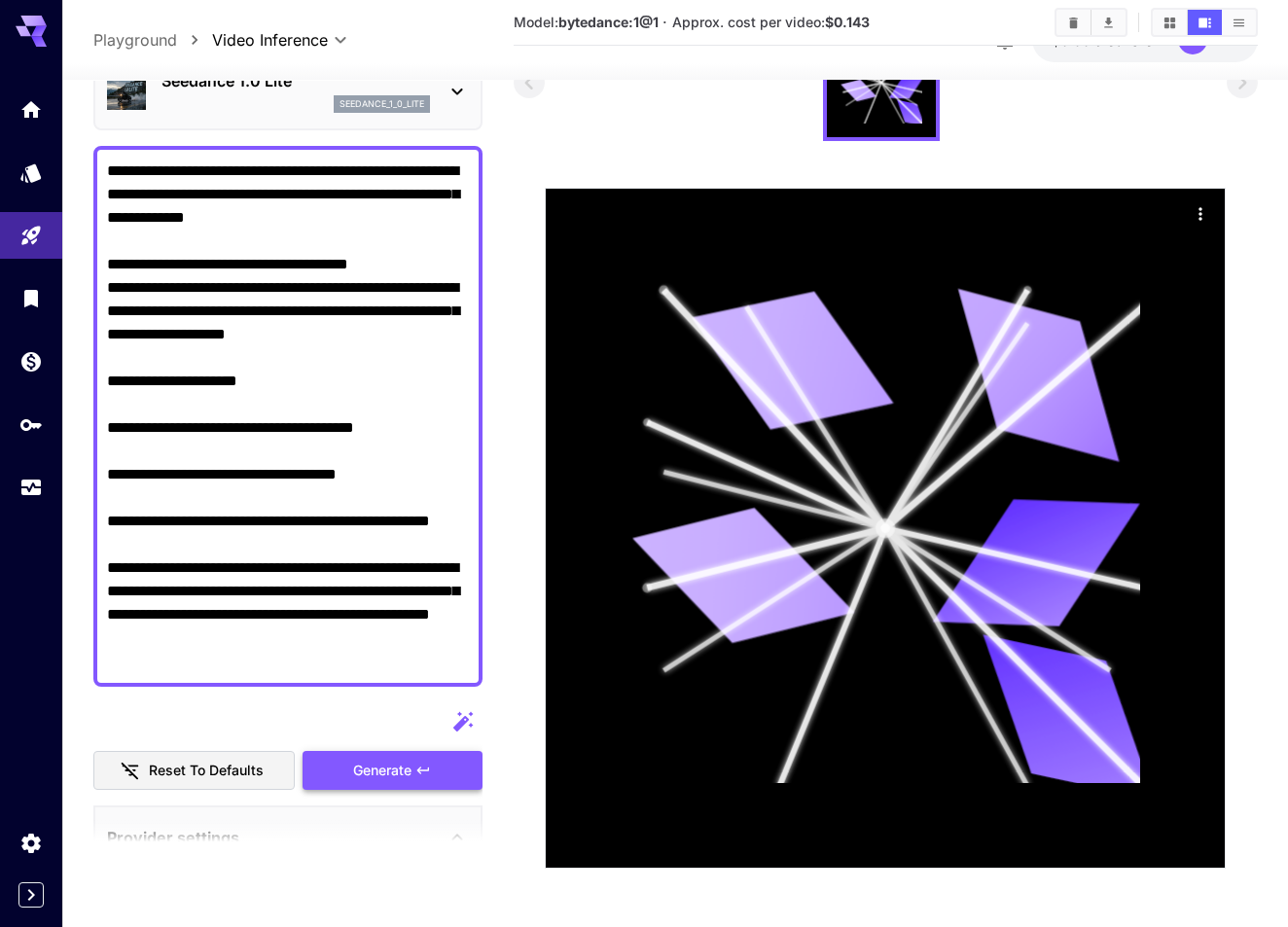 type on "**********" 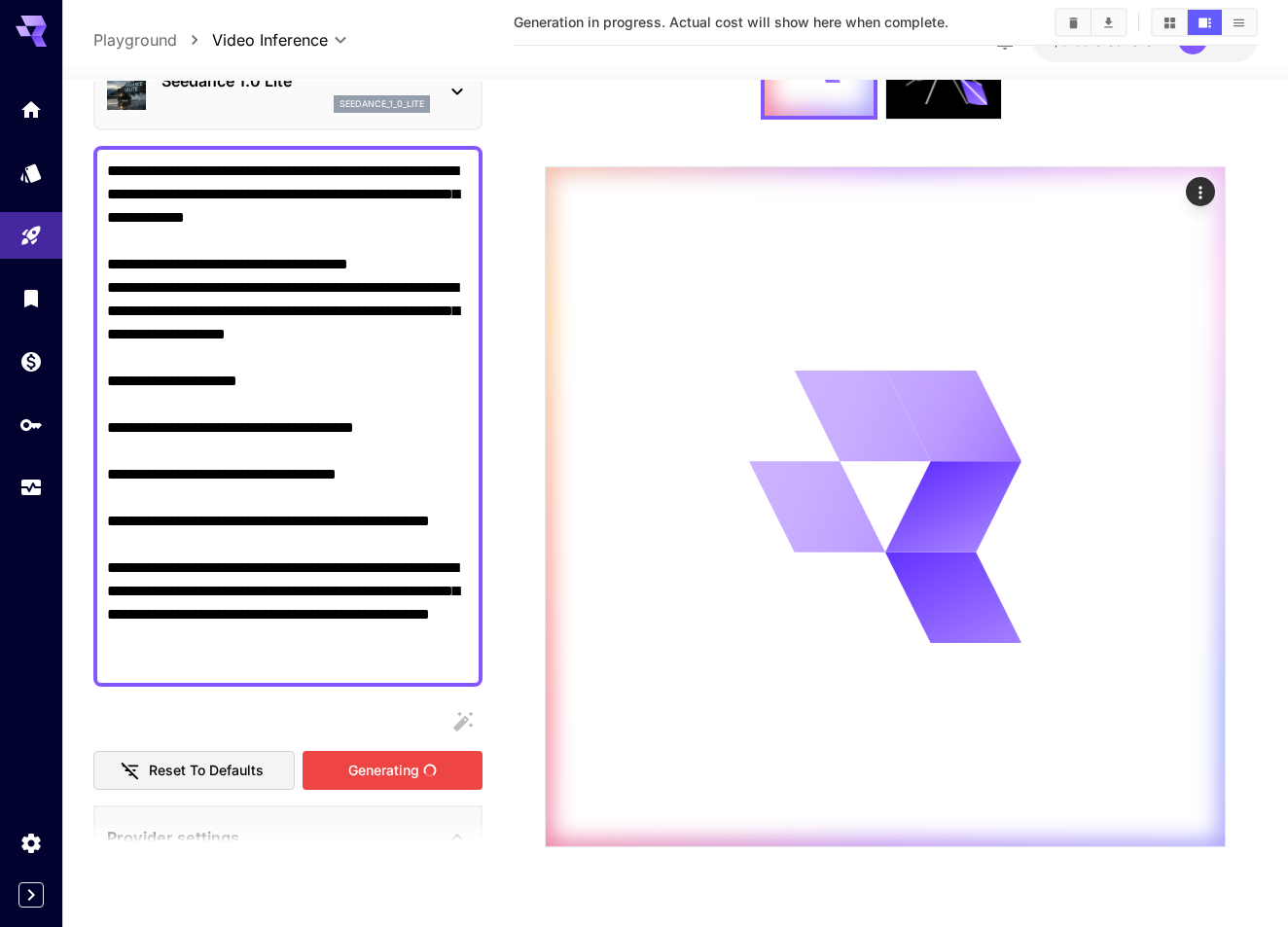 click on "Generating" at bounding box center [392, 770] 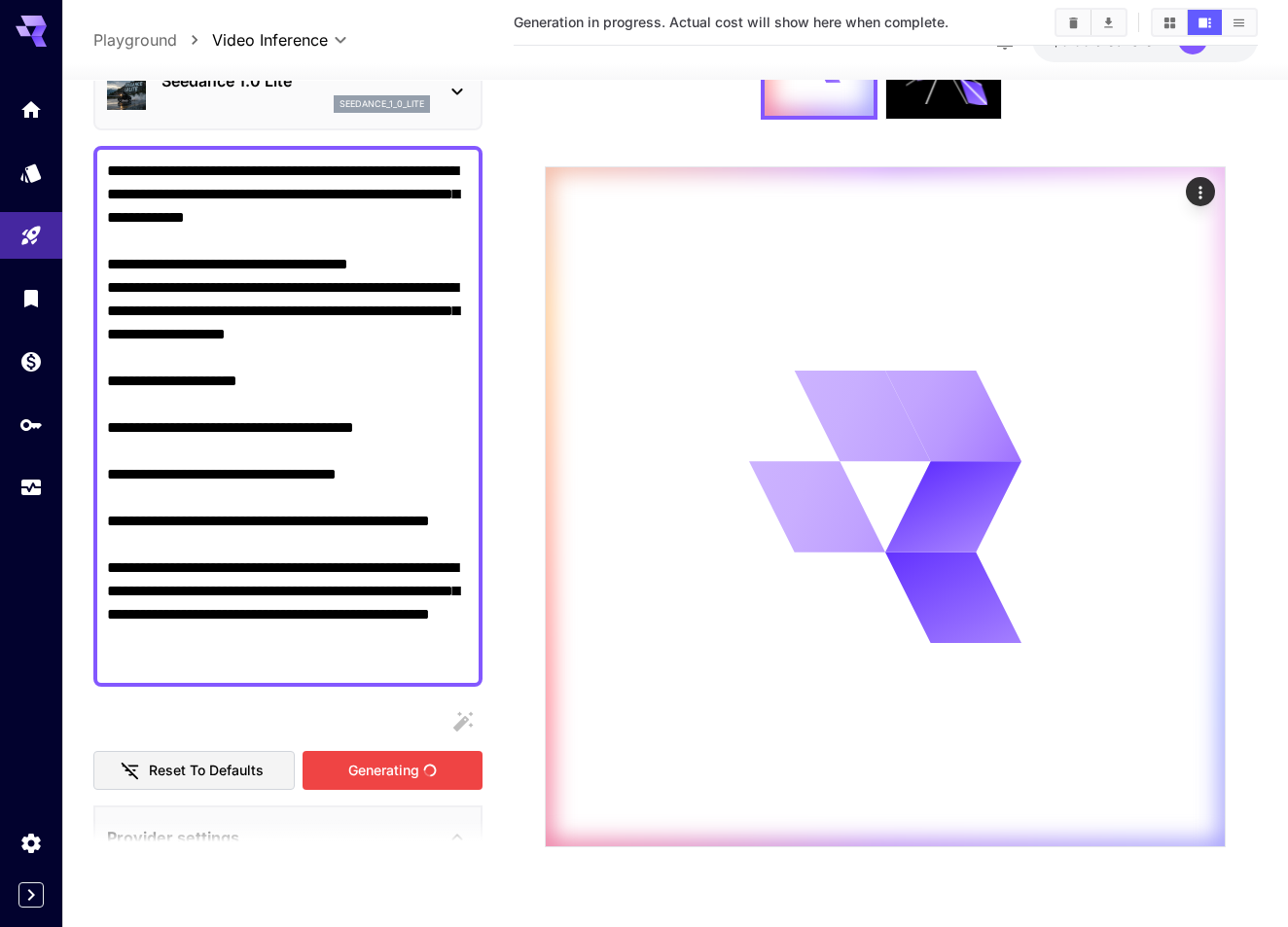 scroll, scrollTop: 154, scrollLeft: 0, axis: vertical 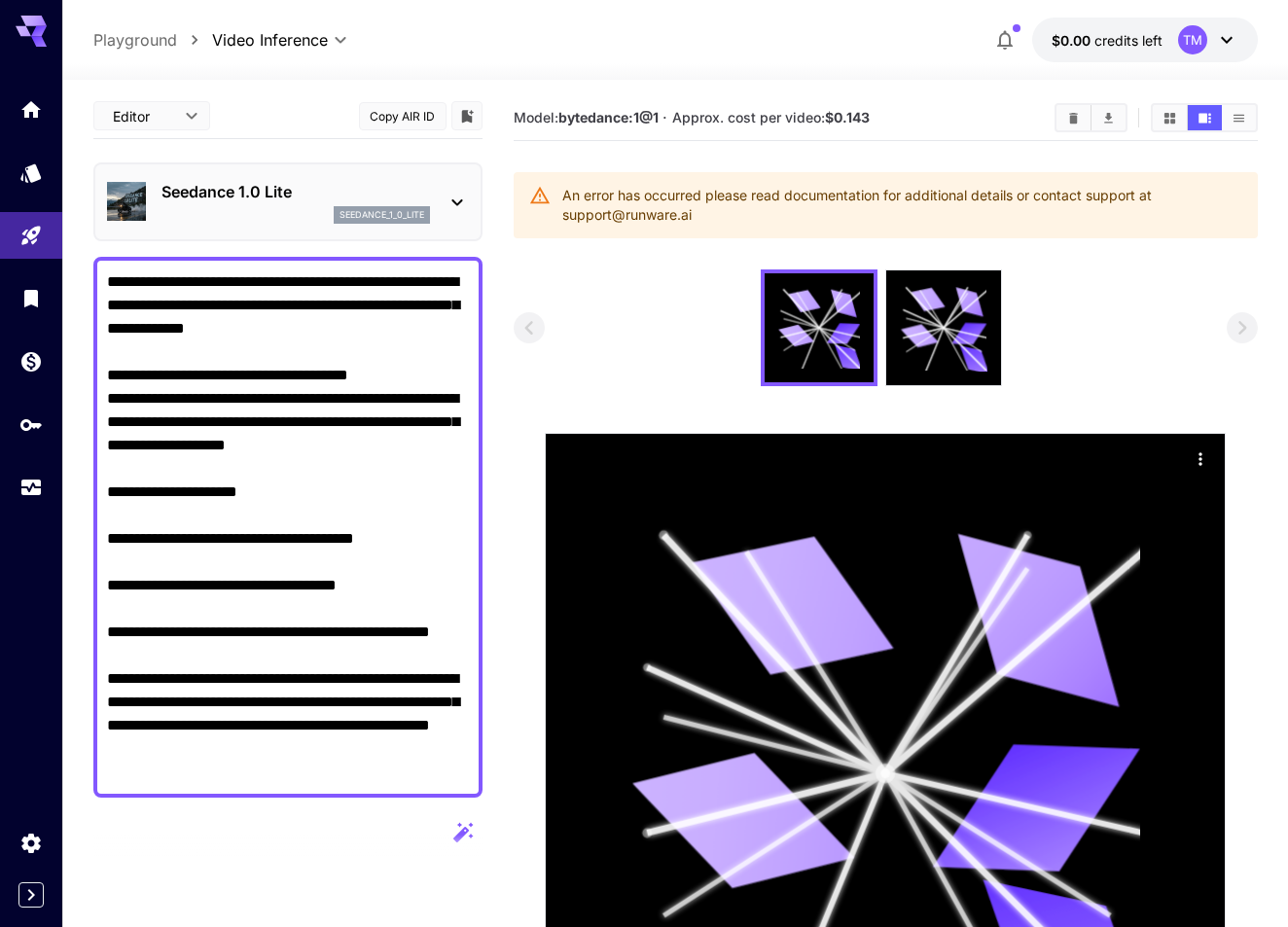 click on "bytedance:1@1" at bounding box center [608, 117] 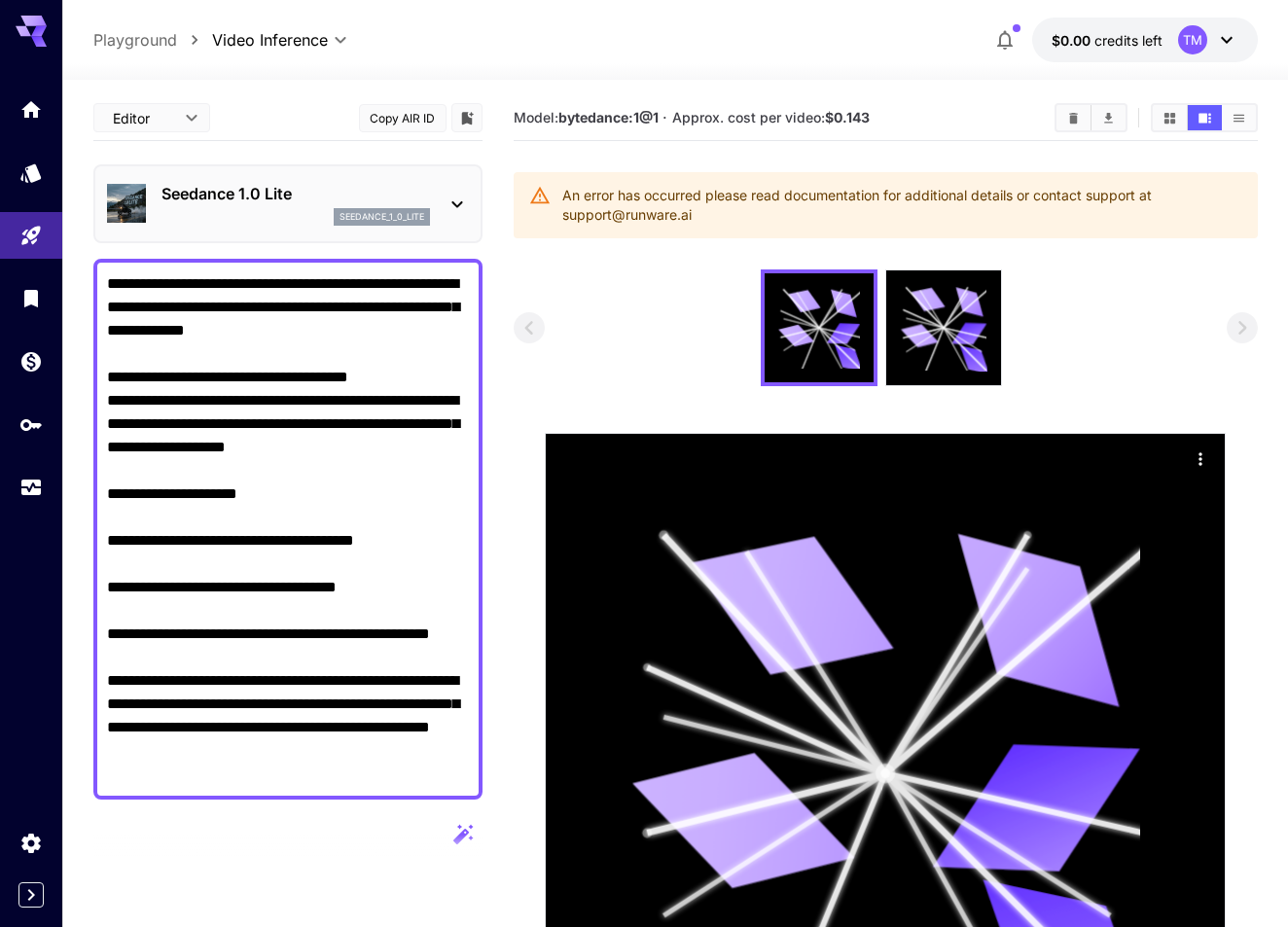 scroll, scrollTop: 0, scrollLeft: 0, axis: both 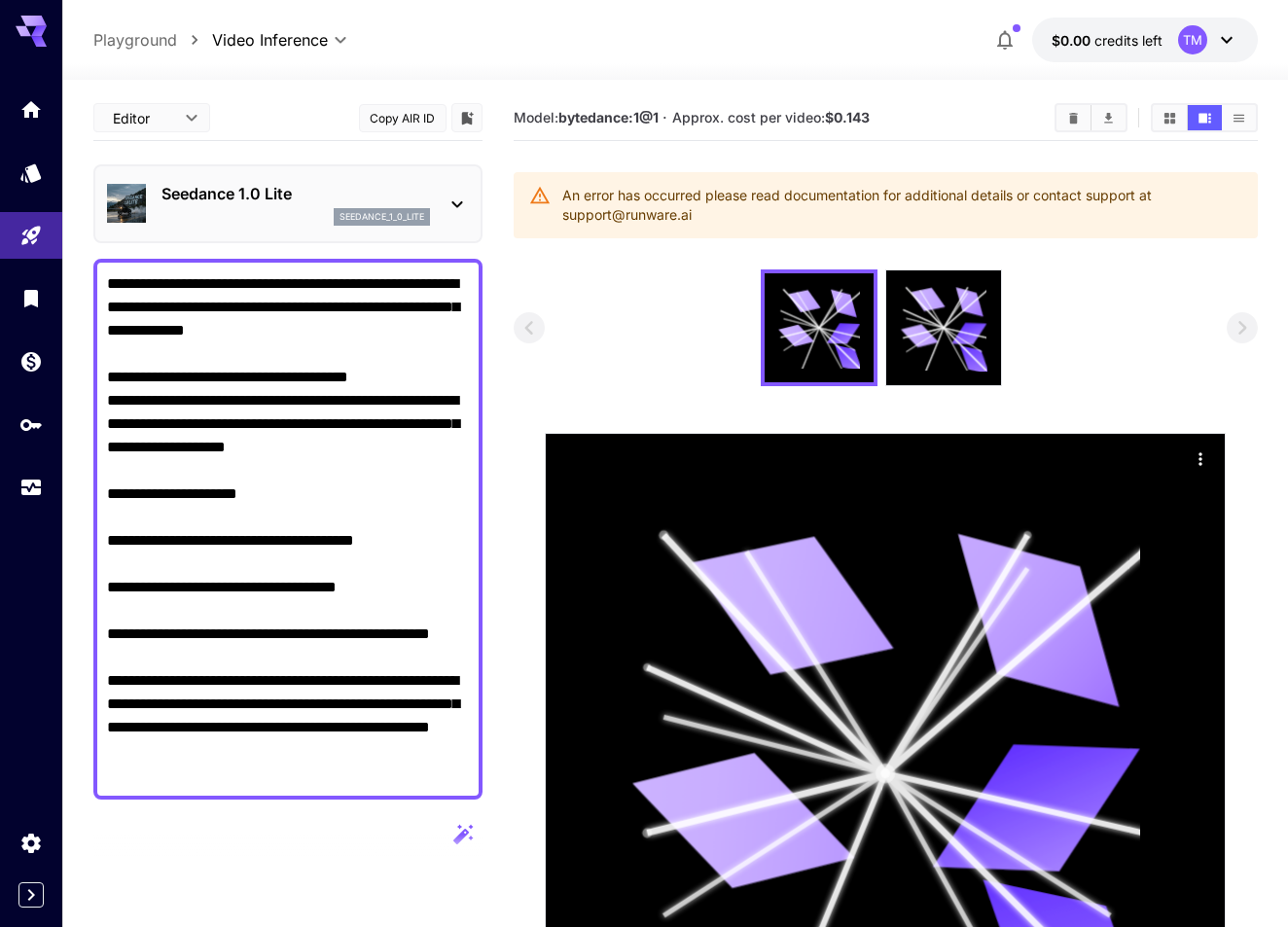 click on "bytedance:1@1" at bounding box center [608, 117] 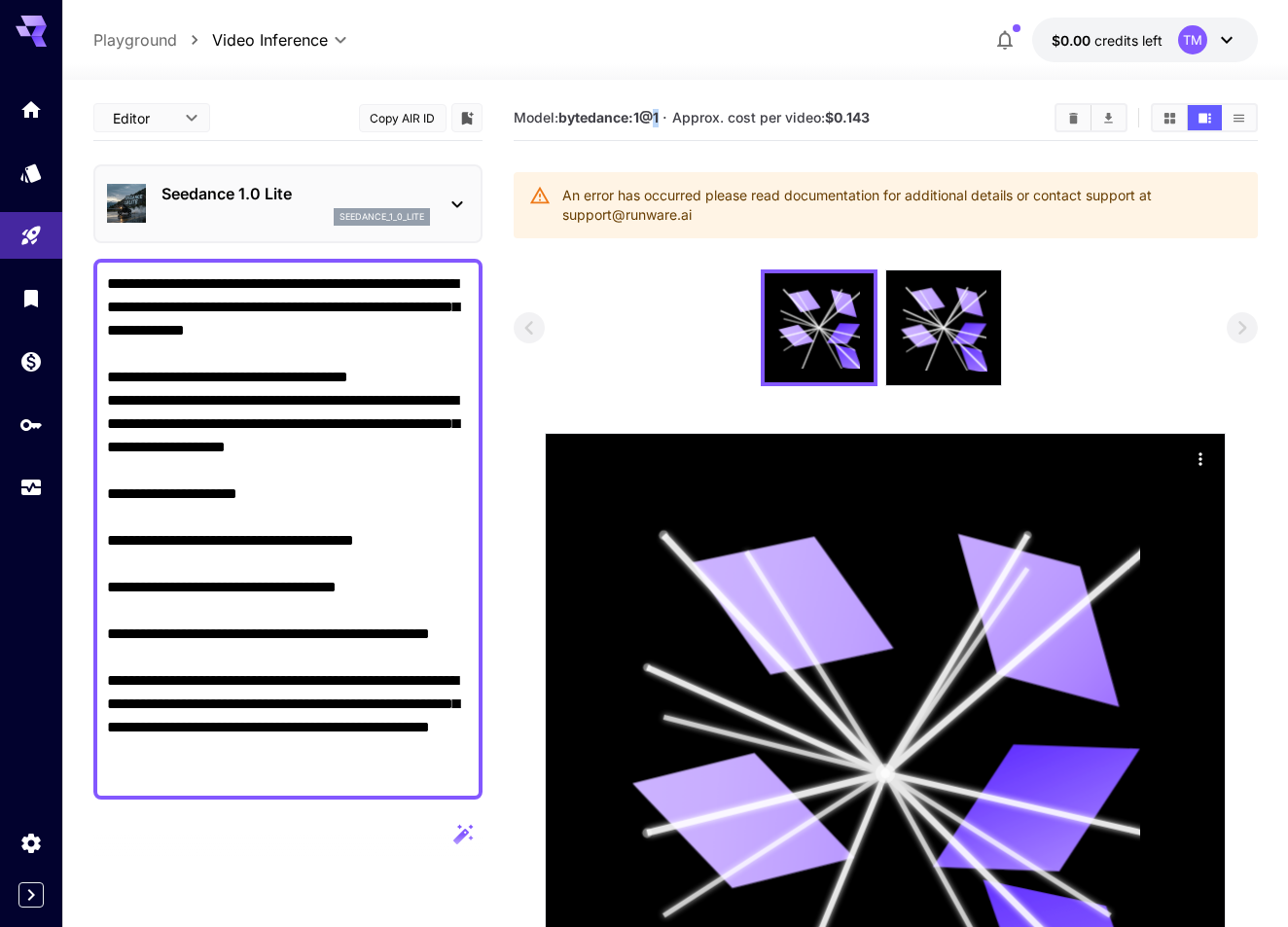 click on "bytedance:1@1" at bounding box center [608, 117] 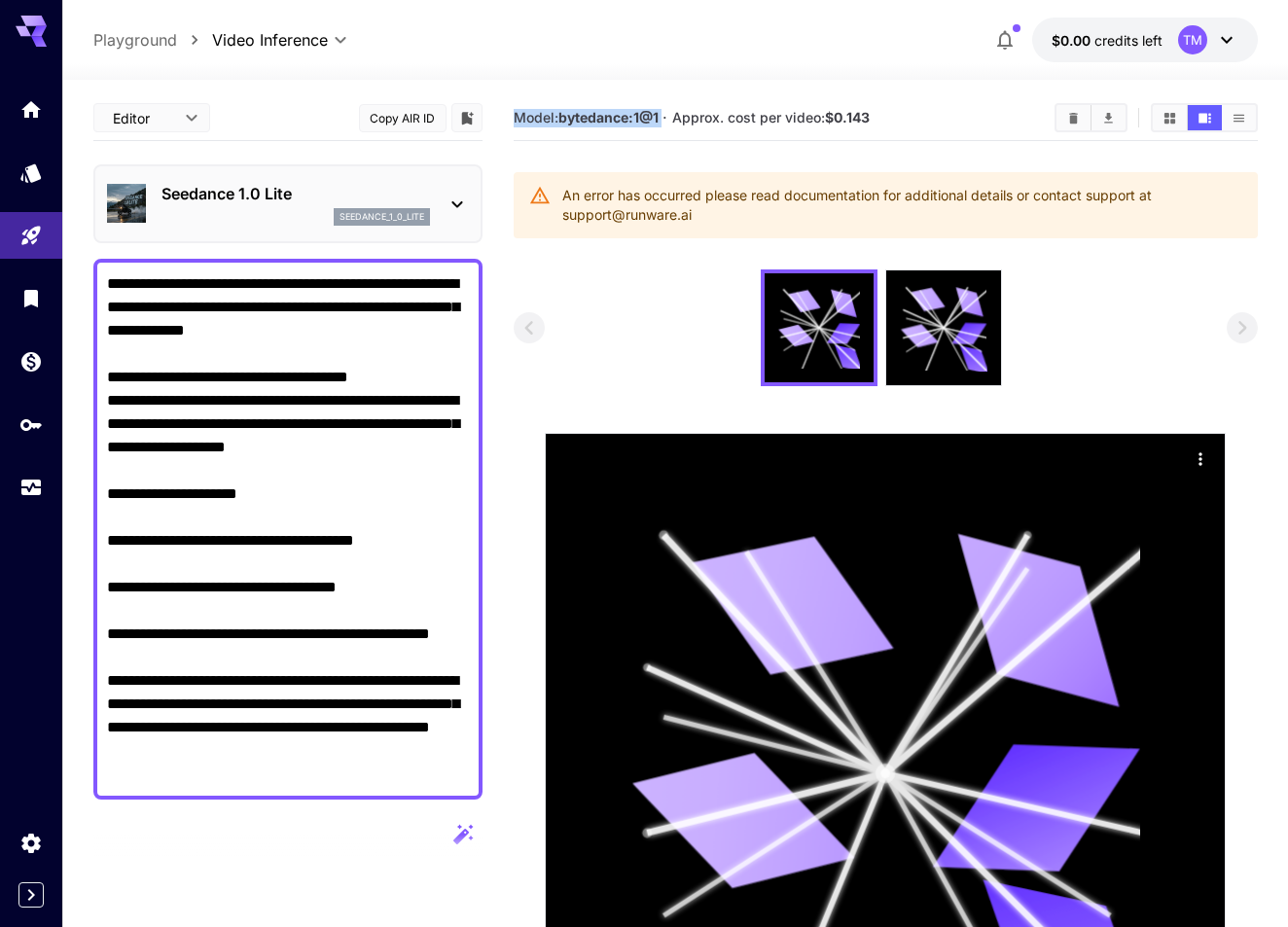 click on "bytedance:1@1" at bounding box center [608, 117] 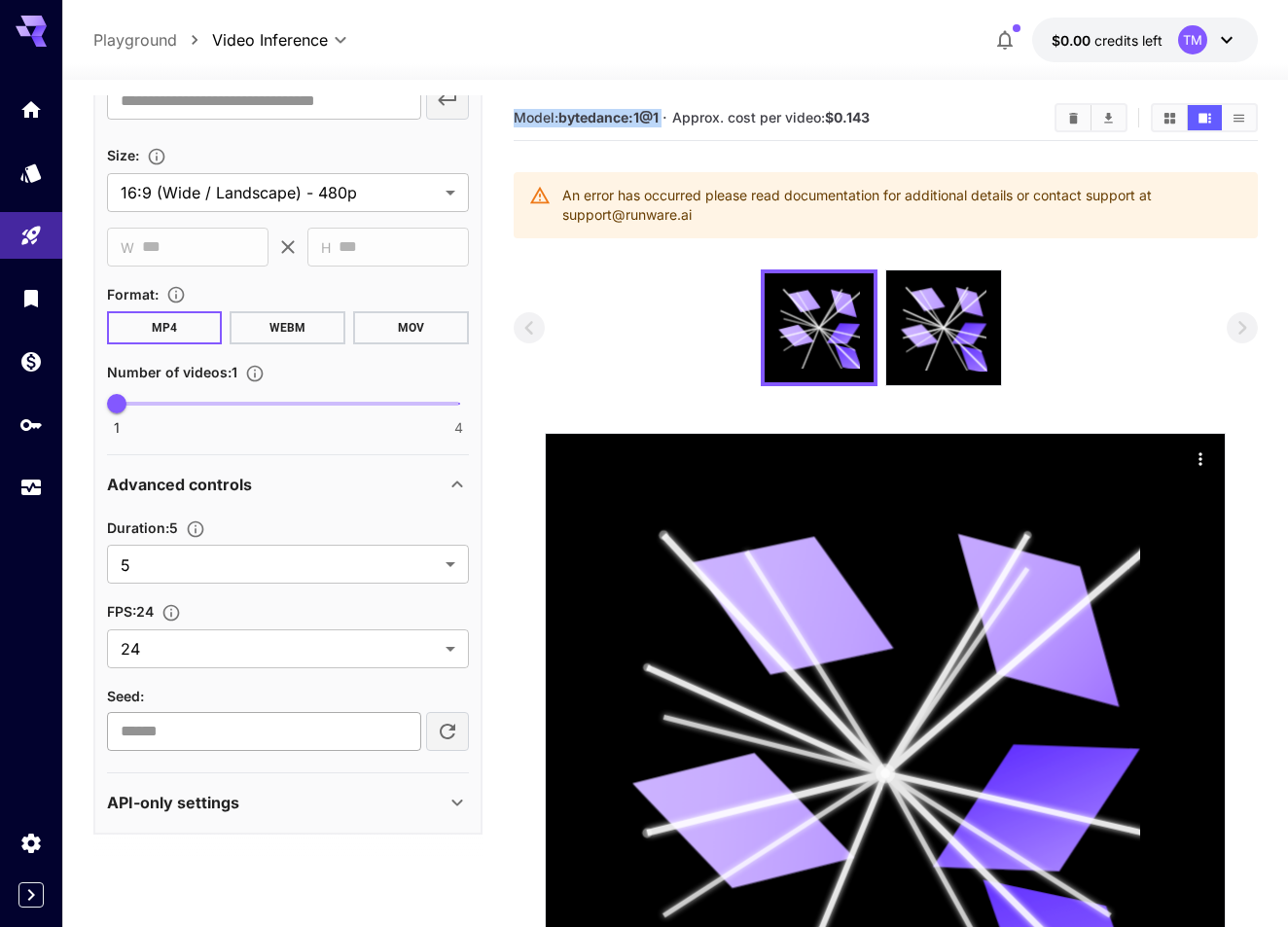 scroll, scrollTop: 1109, scrollLeft: 0, axis: vertical 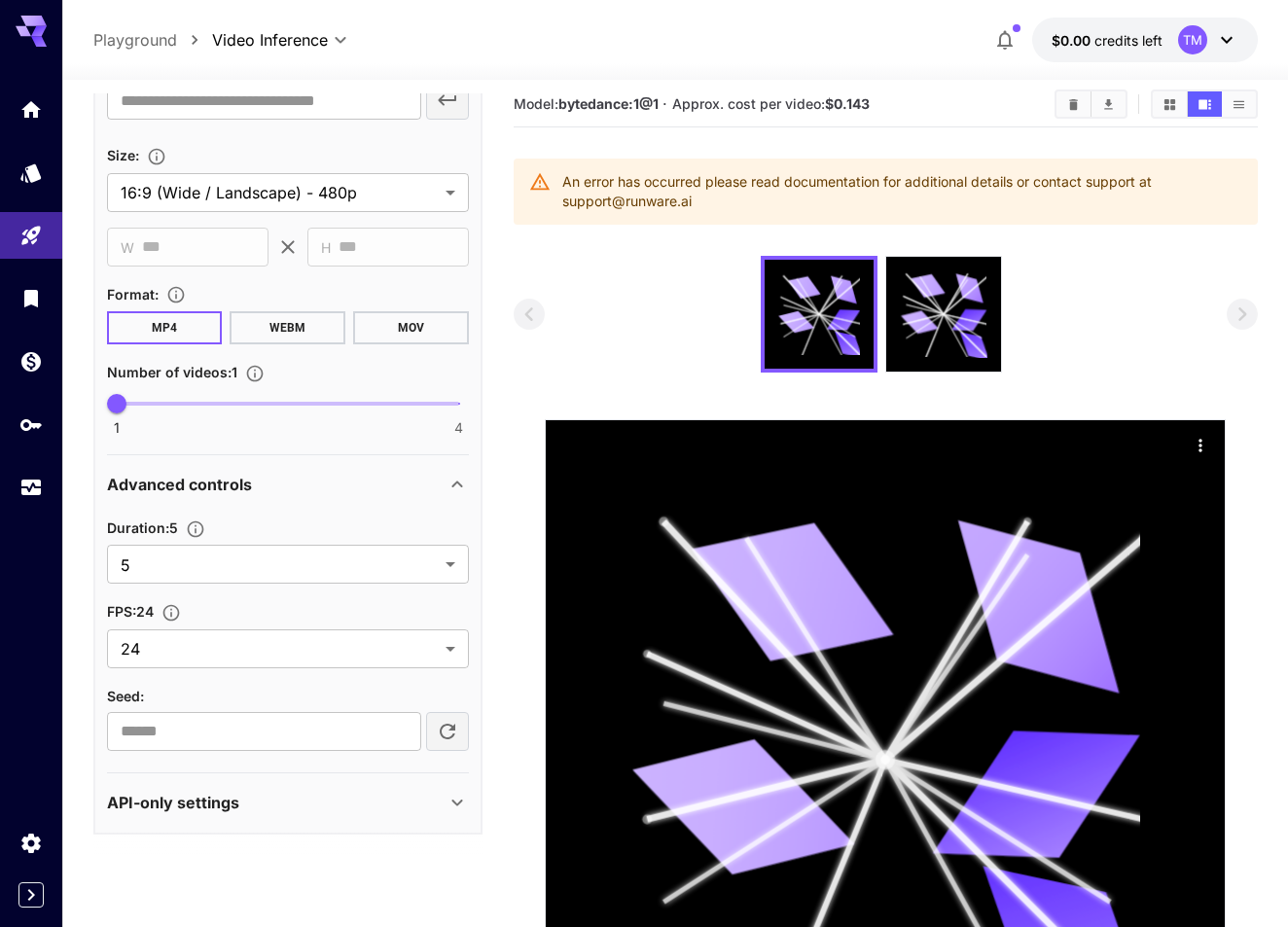 click on "API-only settings" at bounding box center (276, 802) 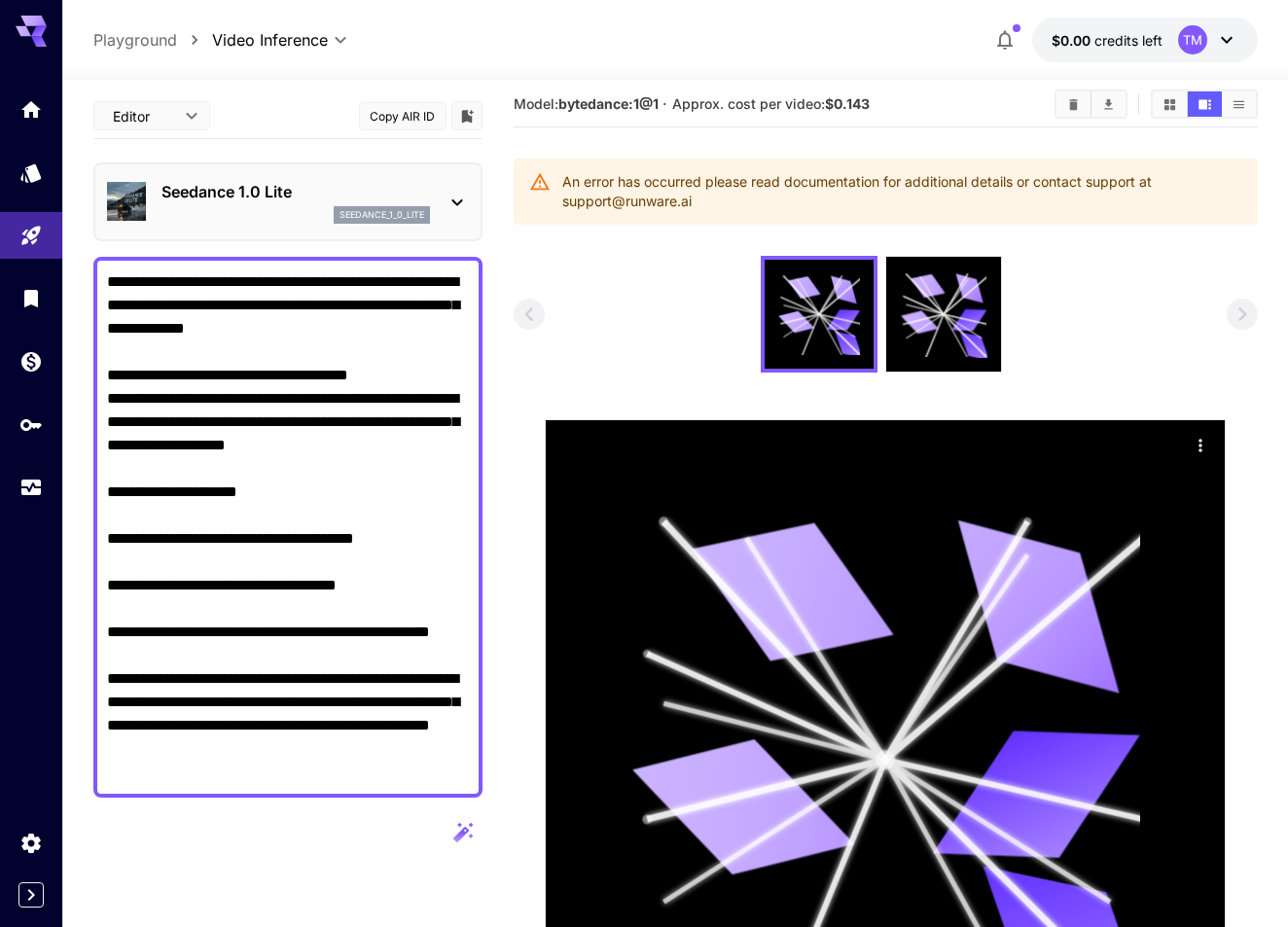 scroll, scrollTop: 0, scrollLeft: 0, axis: both 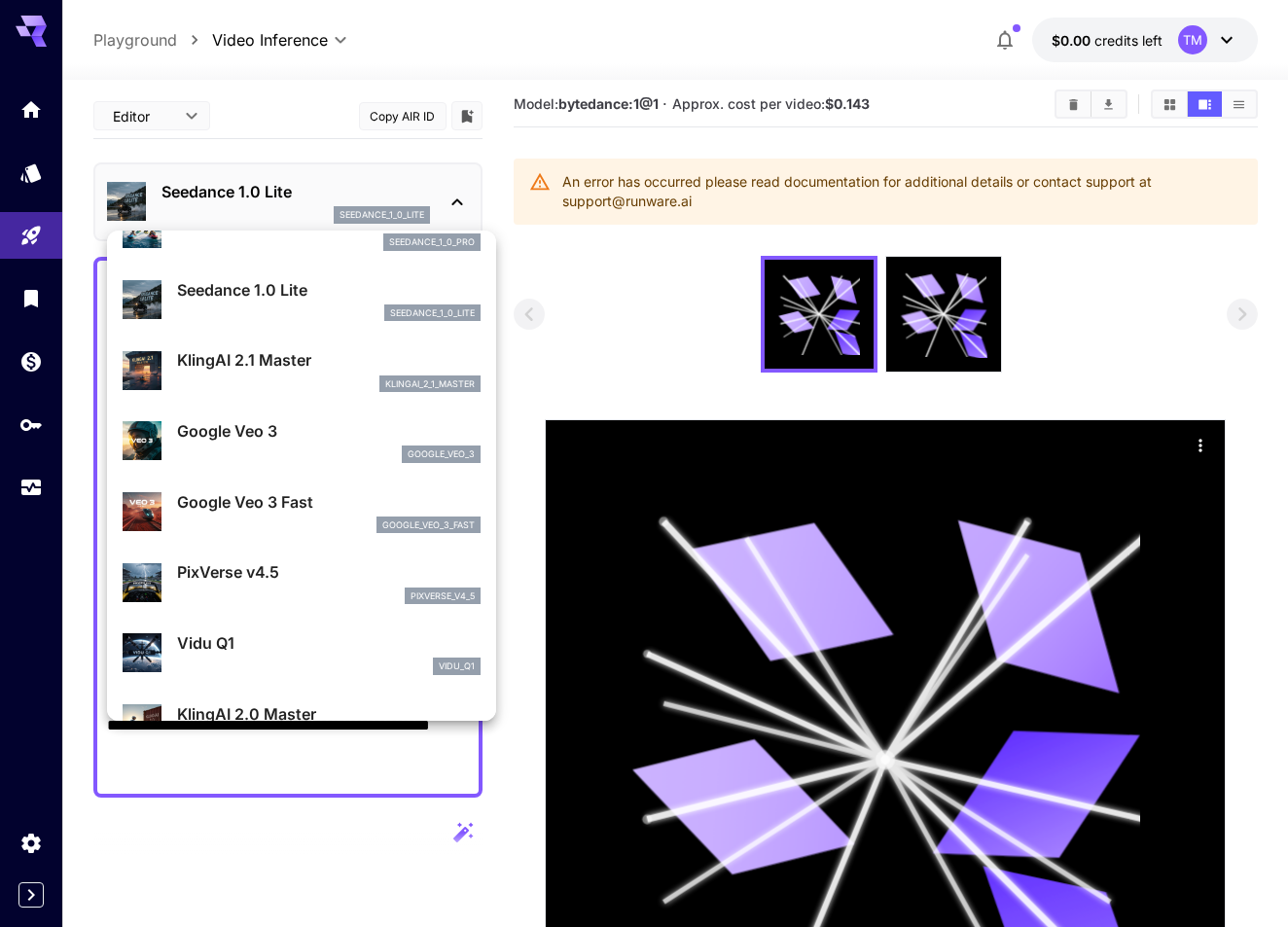 click on "google_veo_3" at bounding box center (329, 454) 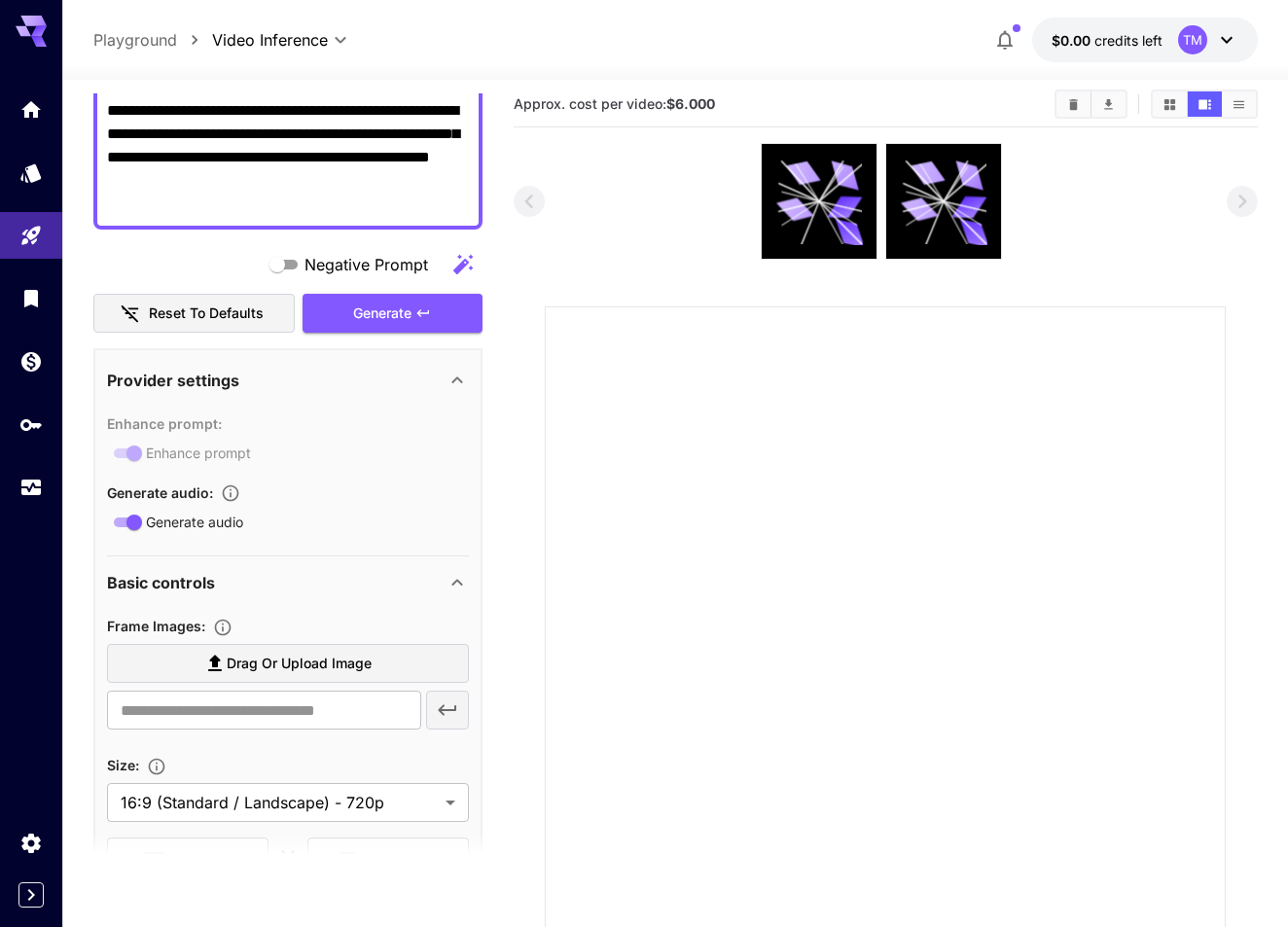 scroll, scrollTop: 496, scrollLeft: 0, axis: vertical 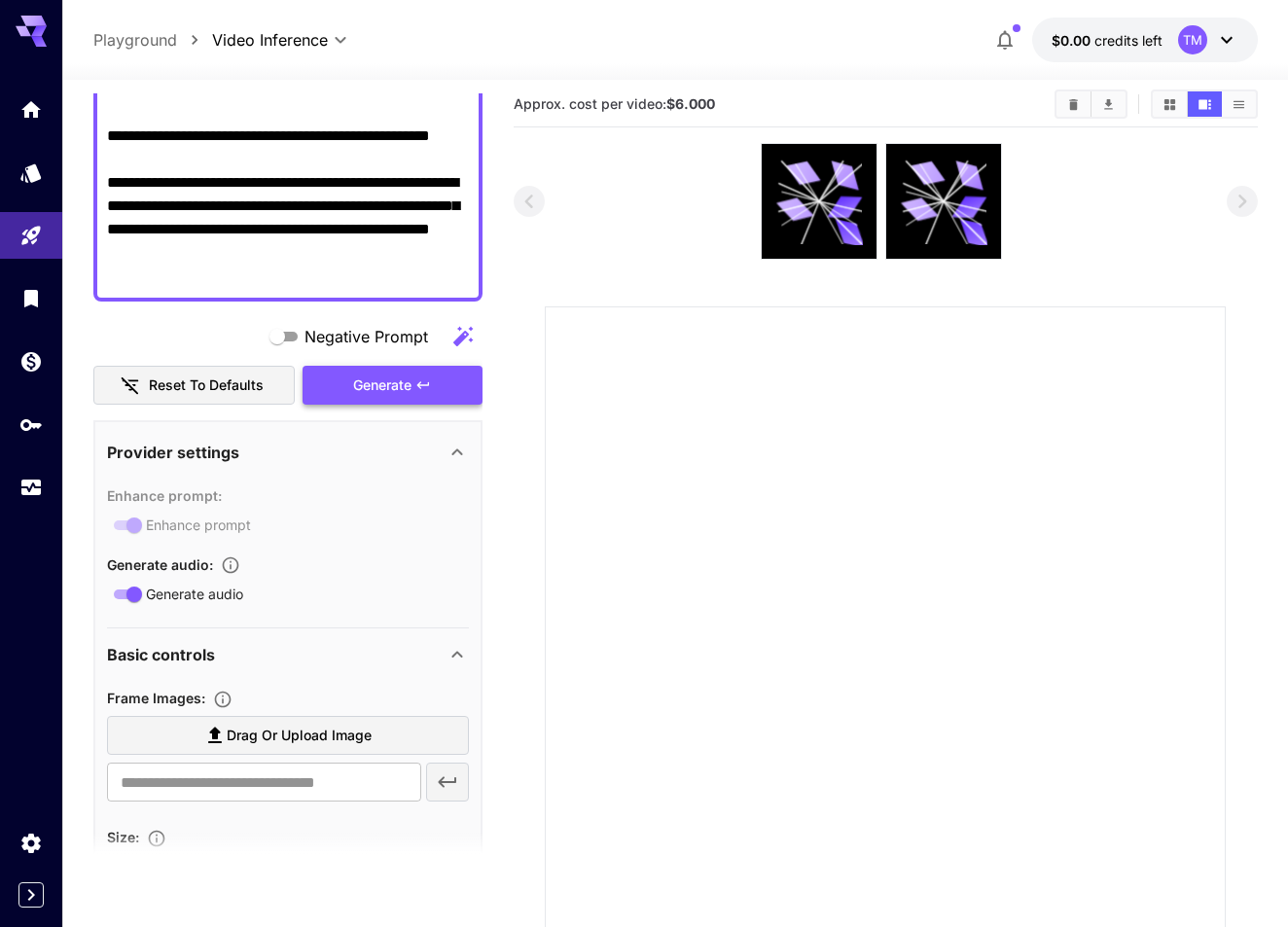 click on "Generate" at bounding box center [392, 385] 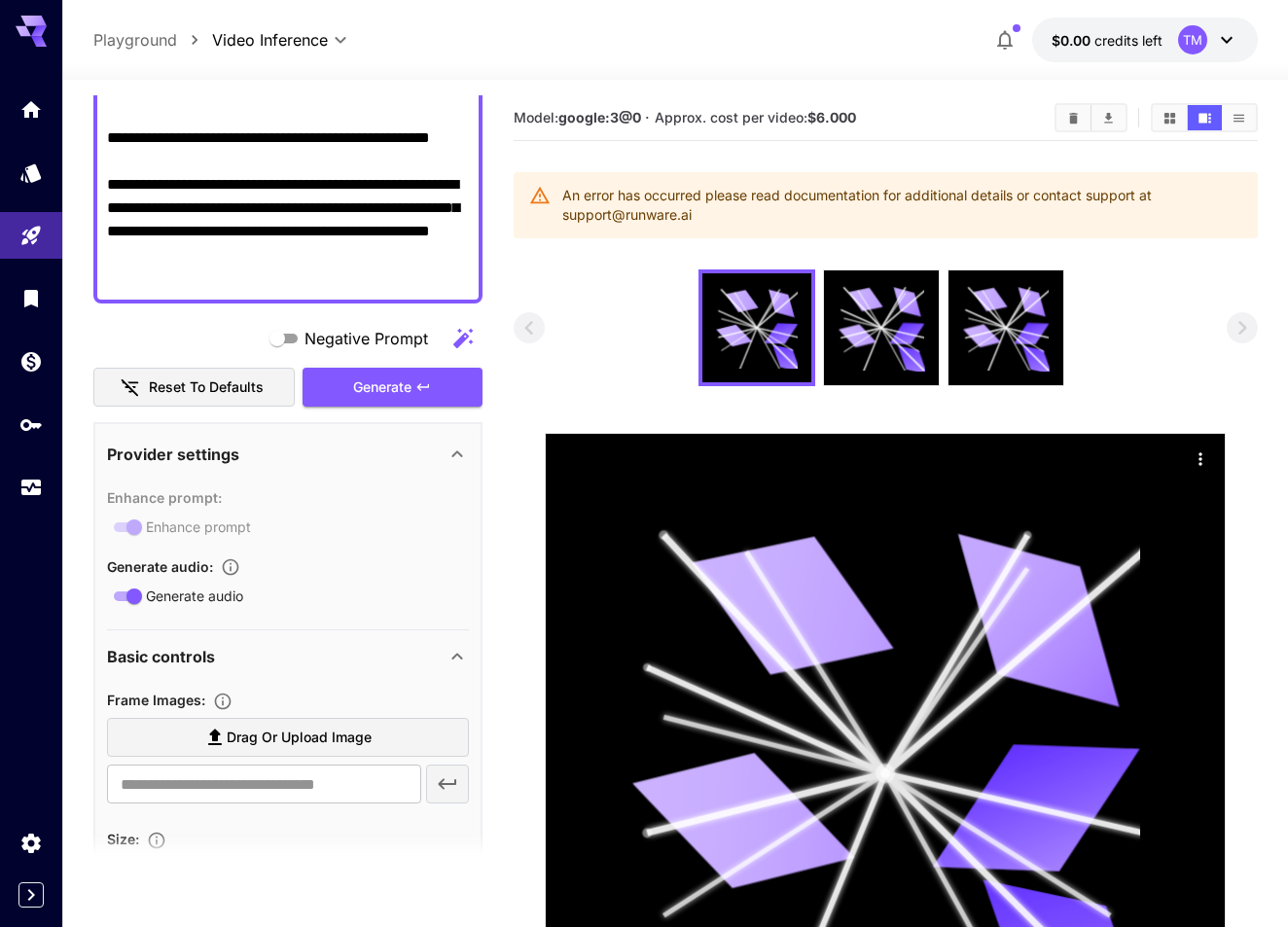 scroll, scrollTop: 0, scrollLeft: 0, axis: both 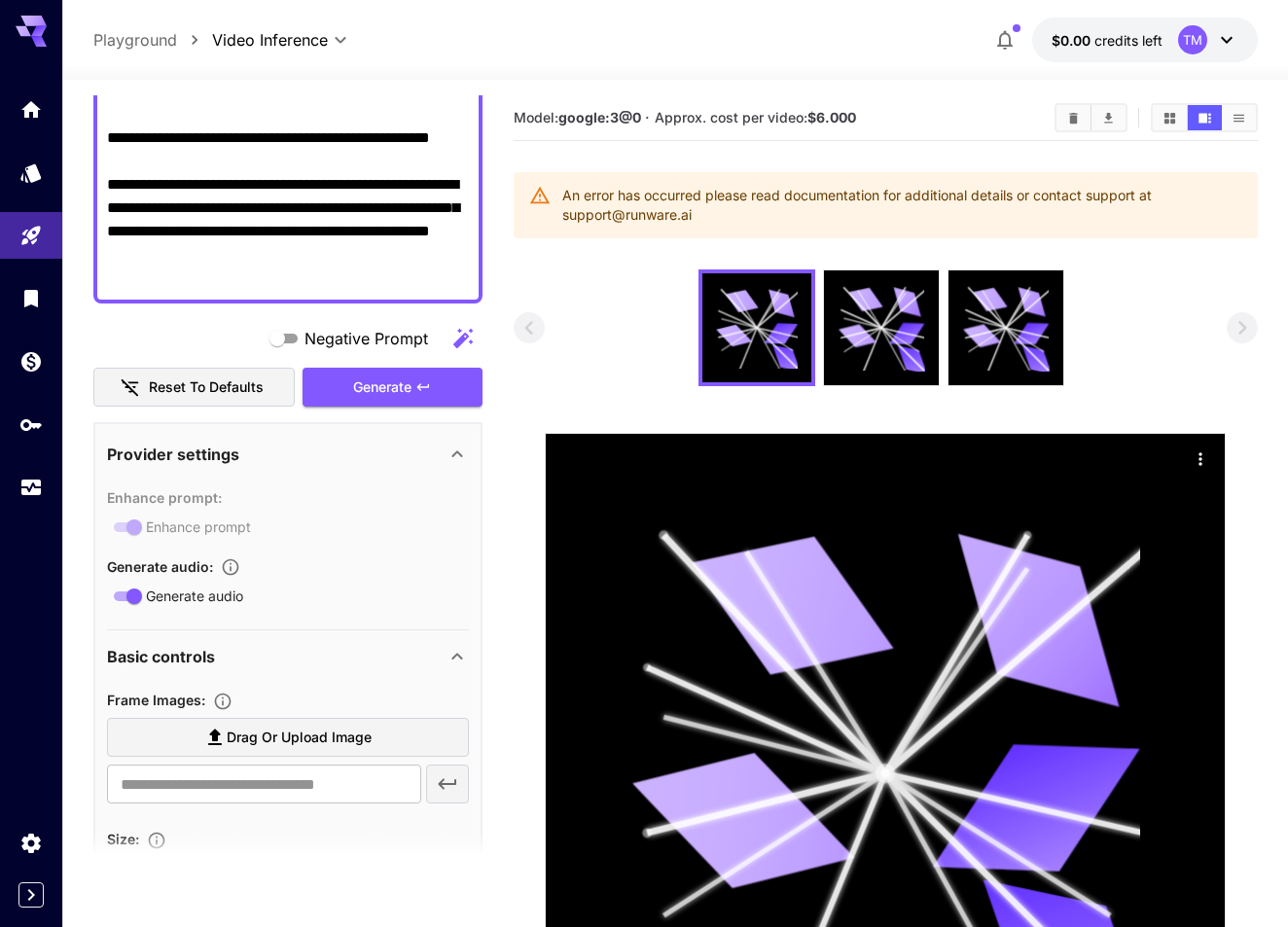 click on "TM" at bounding box center (1208, 40) 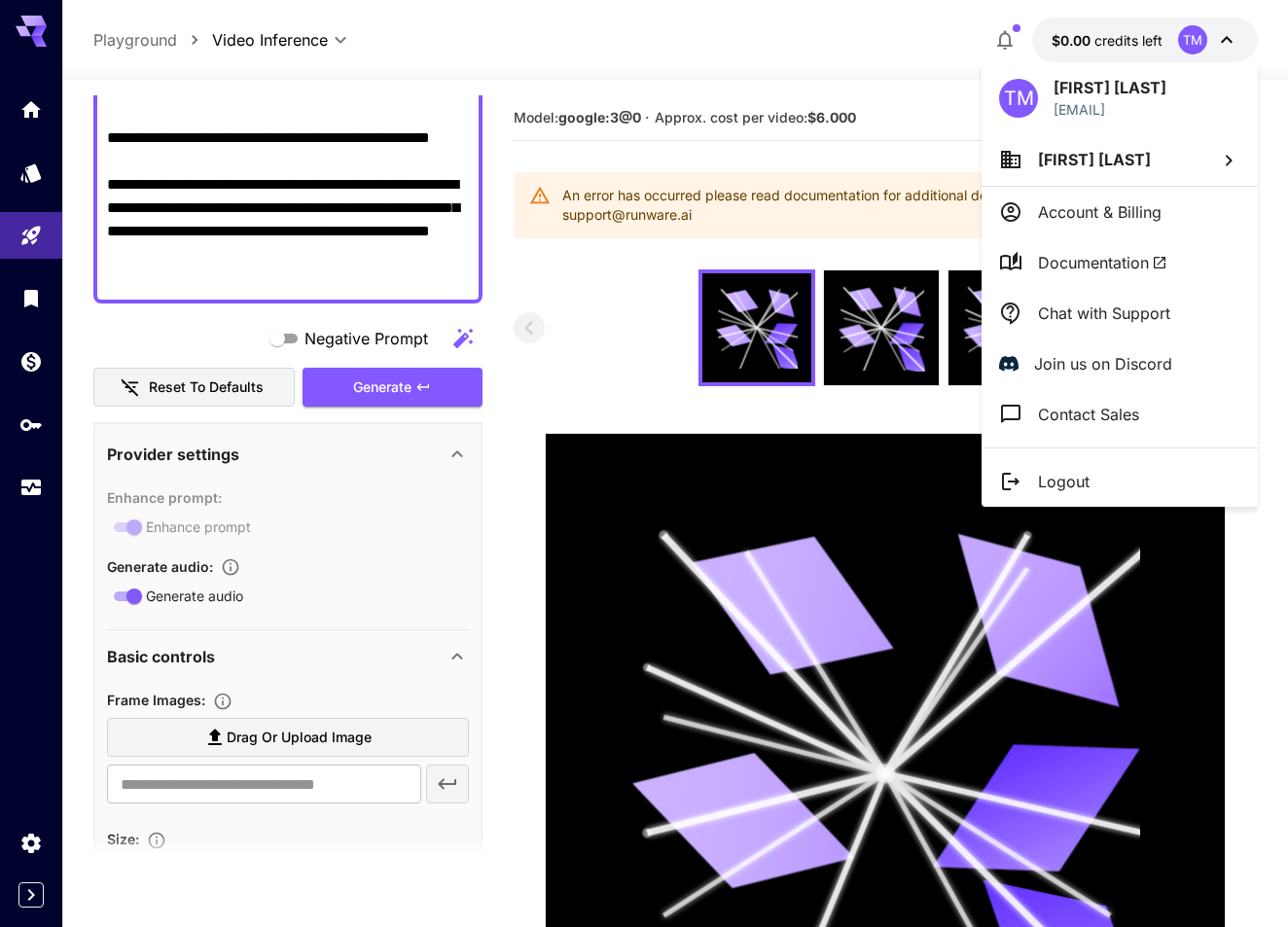 click at bounding box center (644, 463) 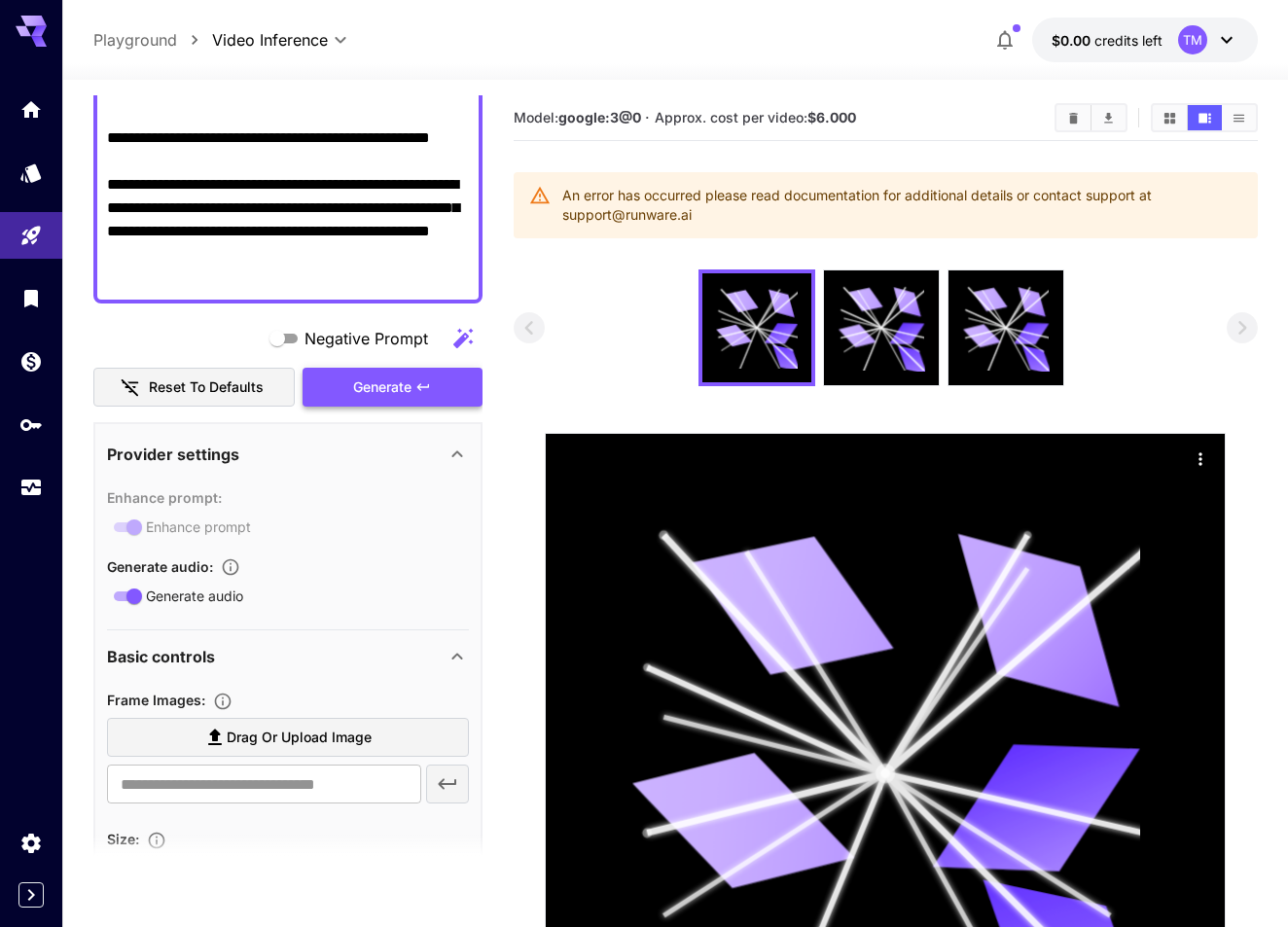 click on "Generate" at bounding box center [382, 387] 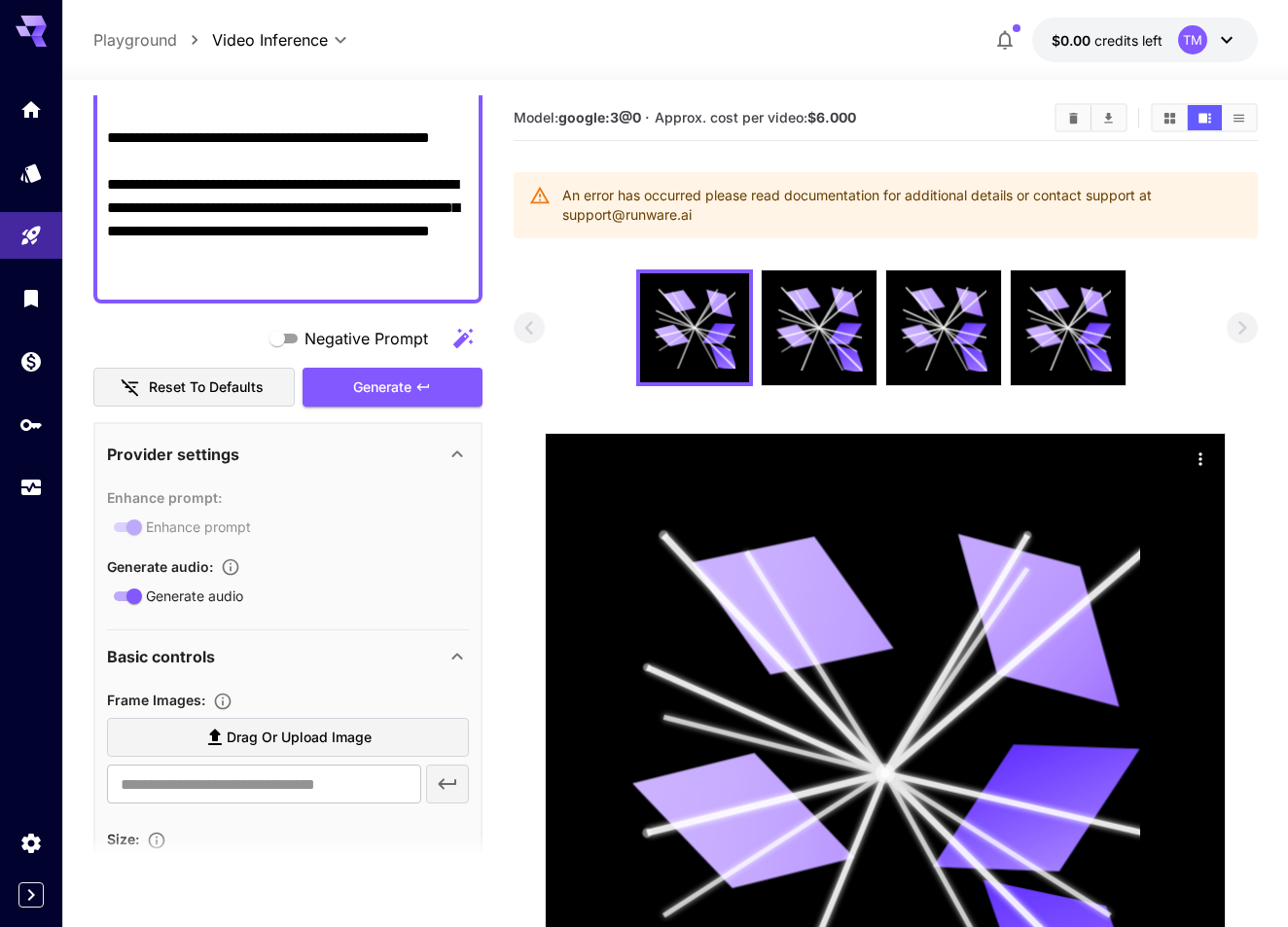 click on "**********" at bounding box center [288, 33] 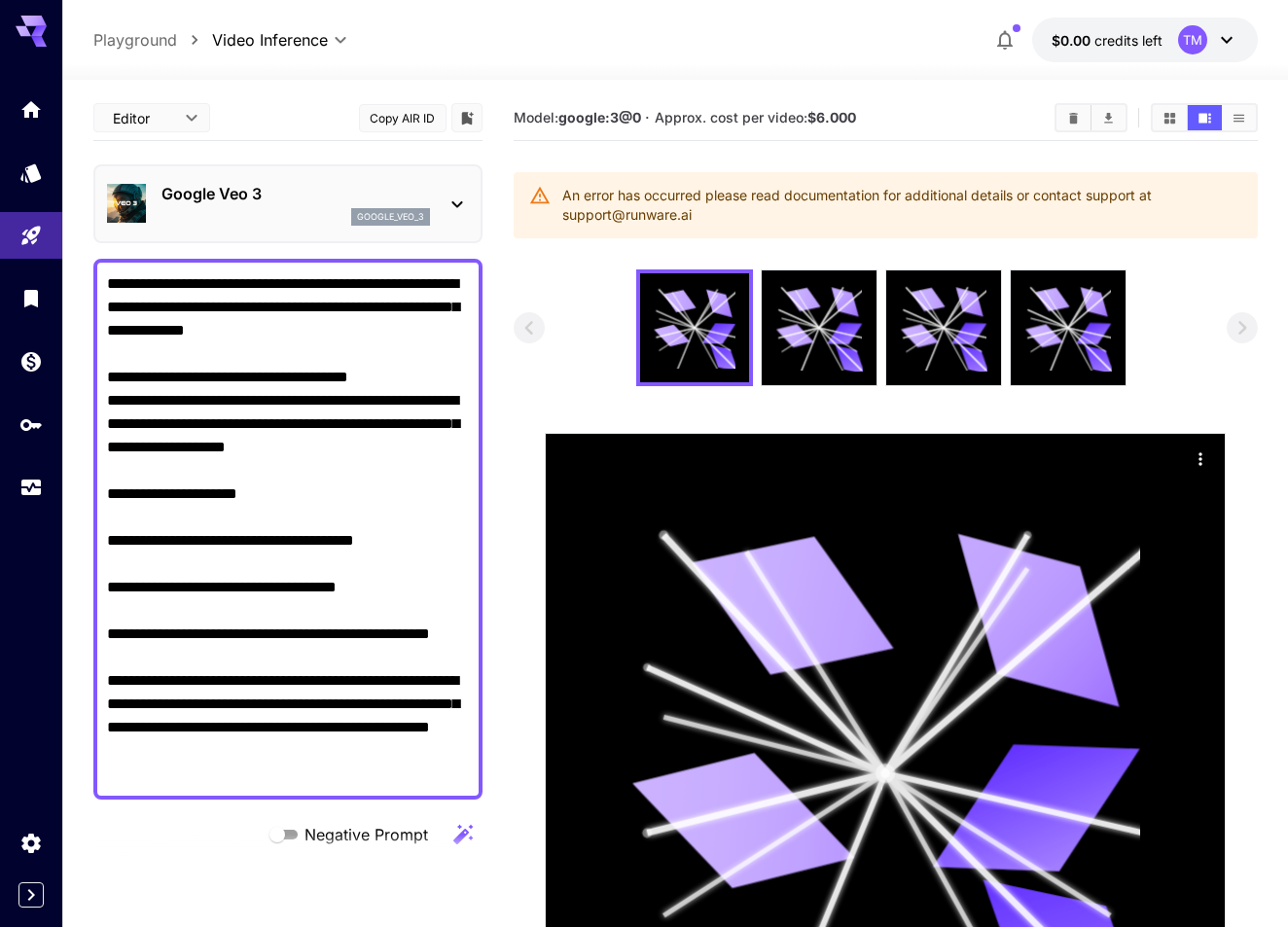 scroll, scrollTop: 22, scrollLeft: 0, axis: vertical 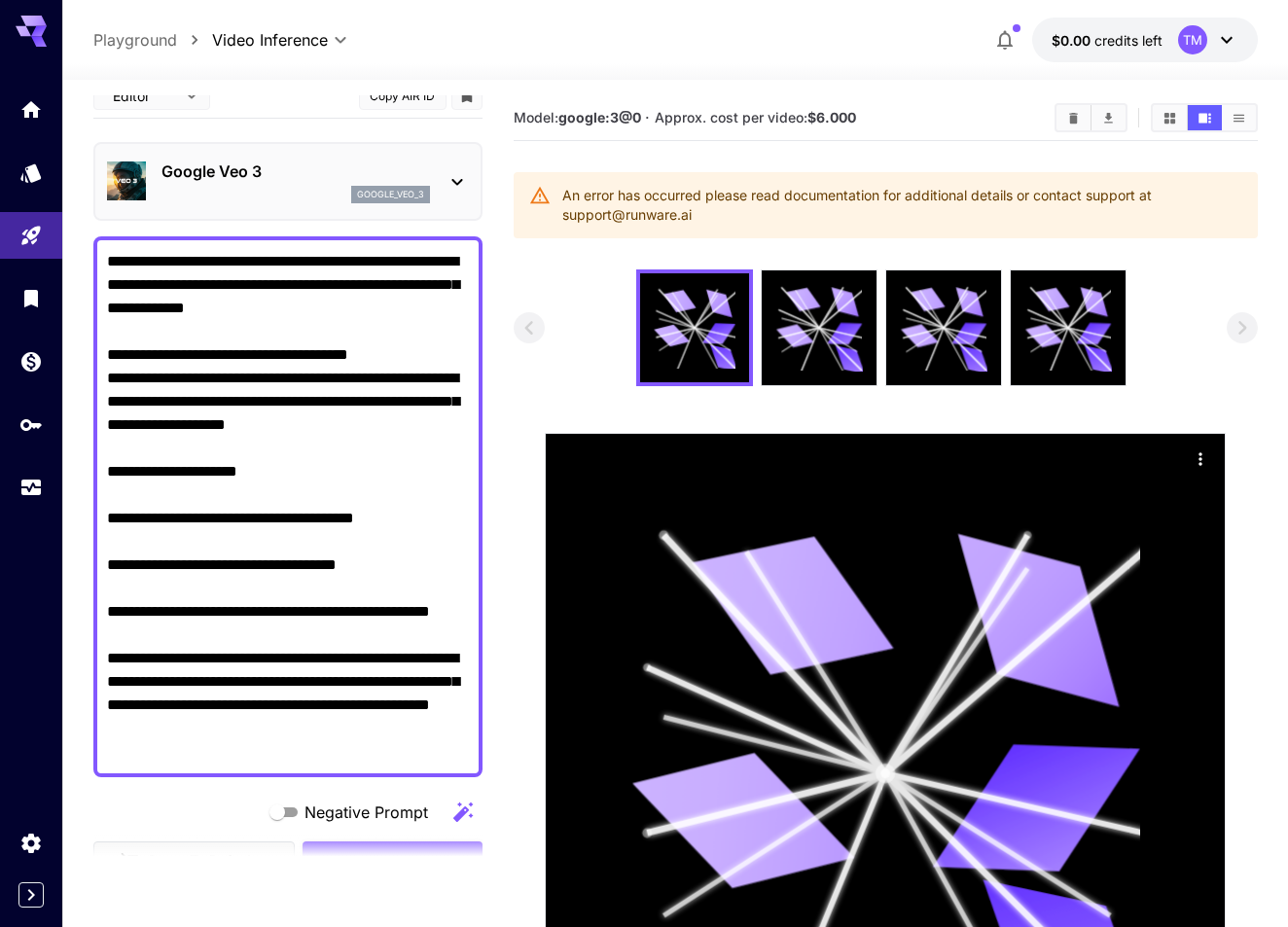 click on "Google Veo 3 google_veo_3" at bounding box center [296, 181] 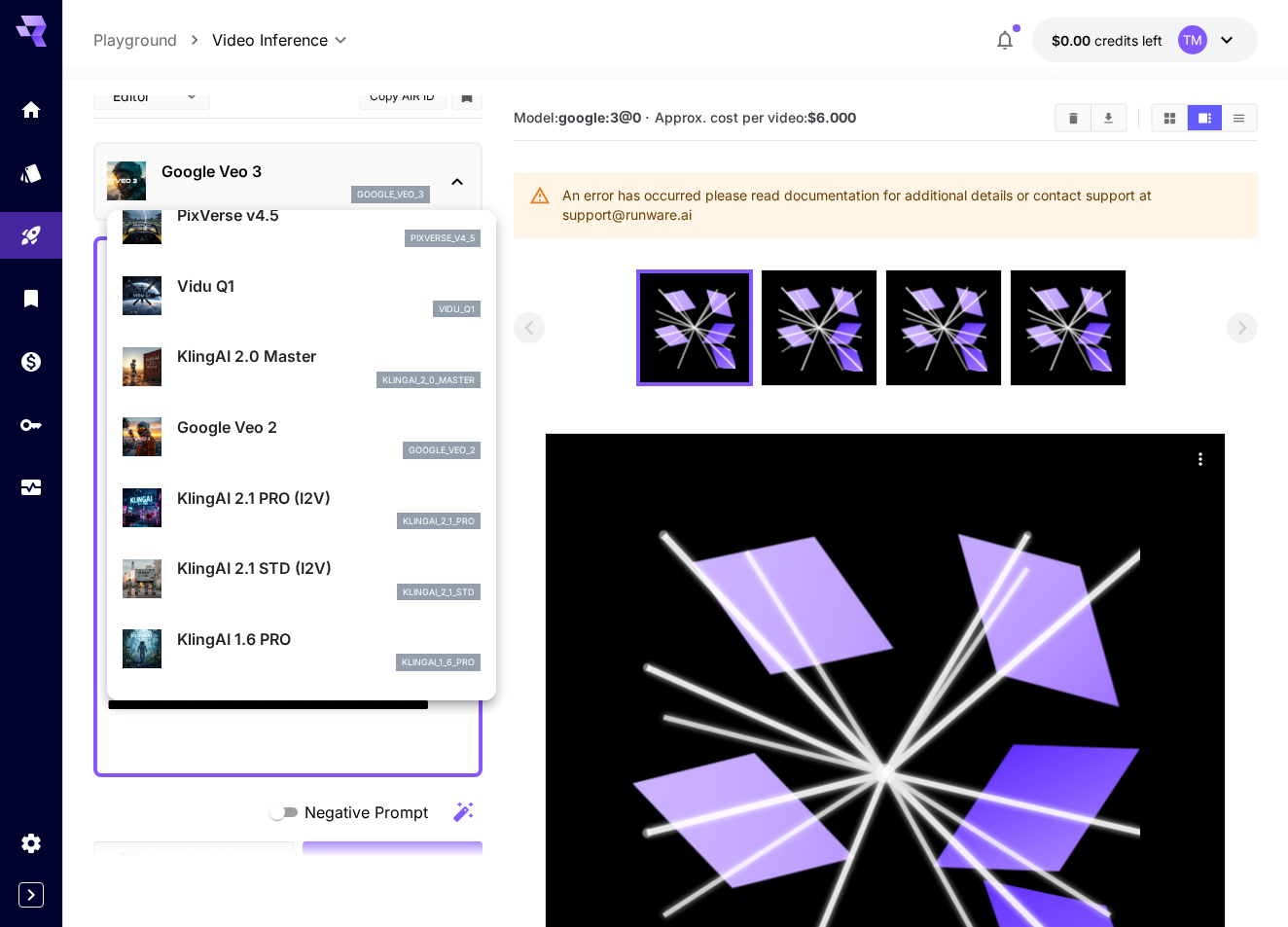 scroll, scrollTop: 474, scrollLeft: 0, axis: vertical 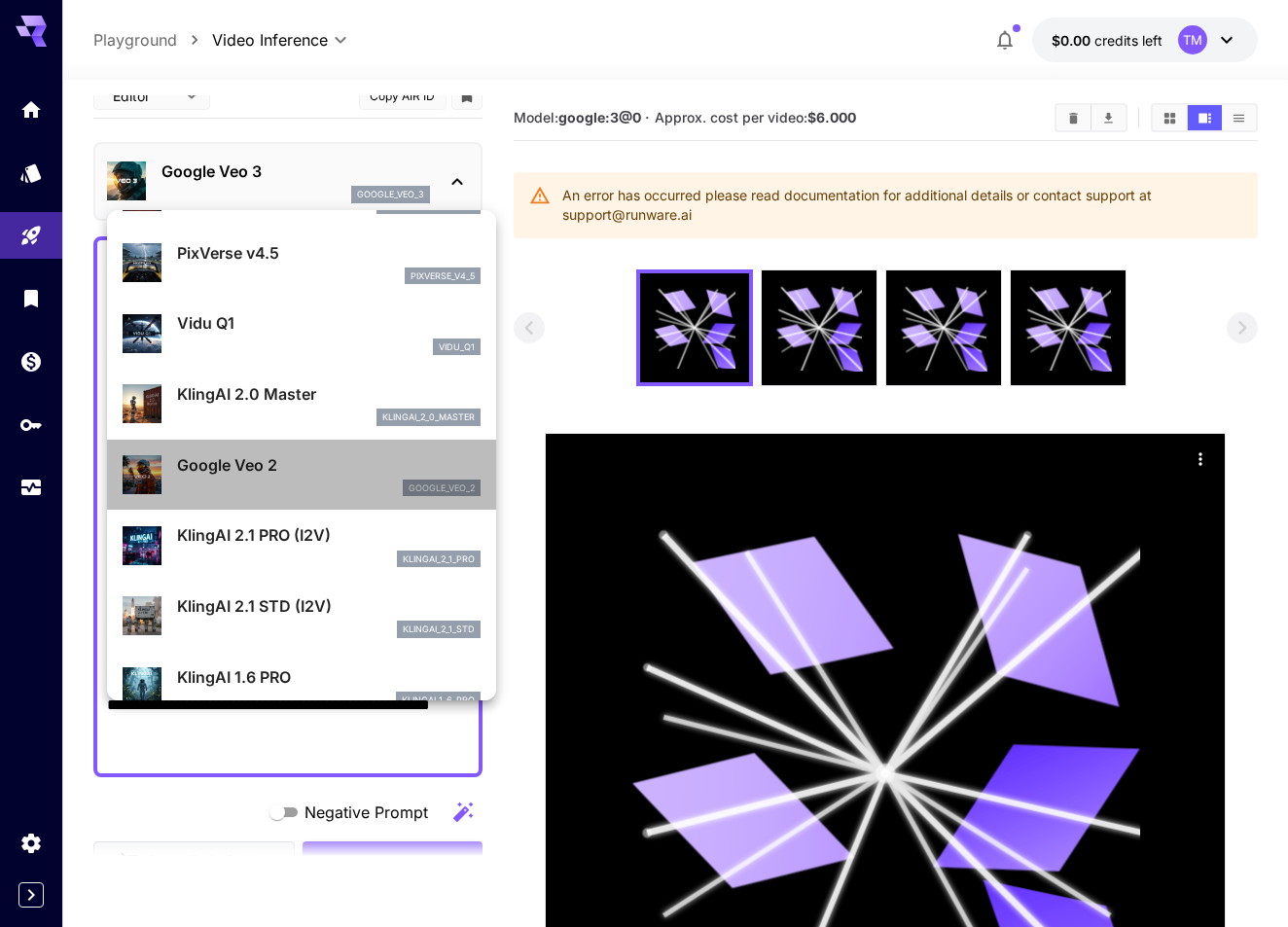click on "Google Veo 2" at bounding box center [329, 465] 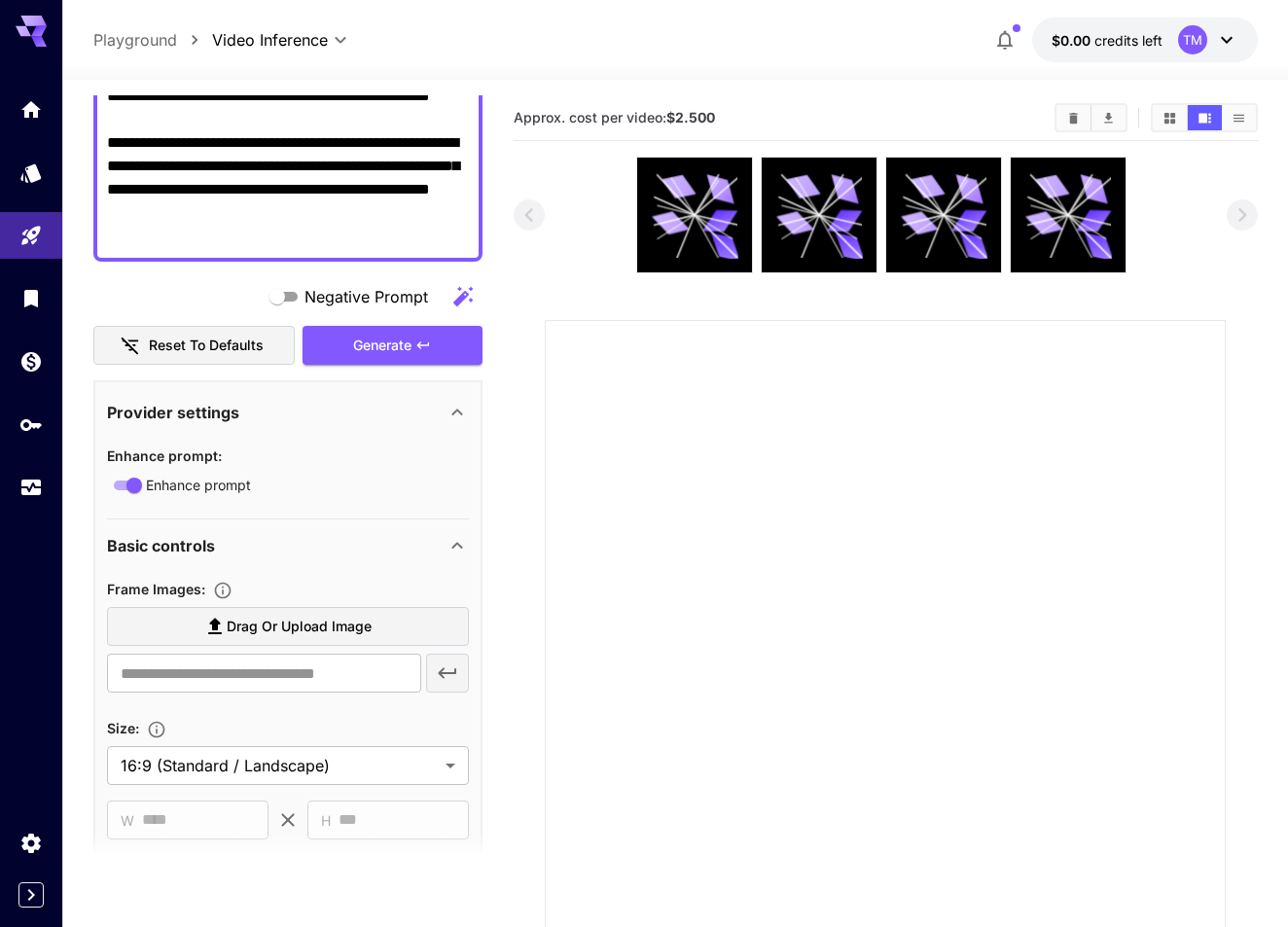 scroll, scrollTop: 332, scrollLeft: 0, axis: vertical 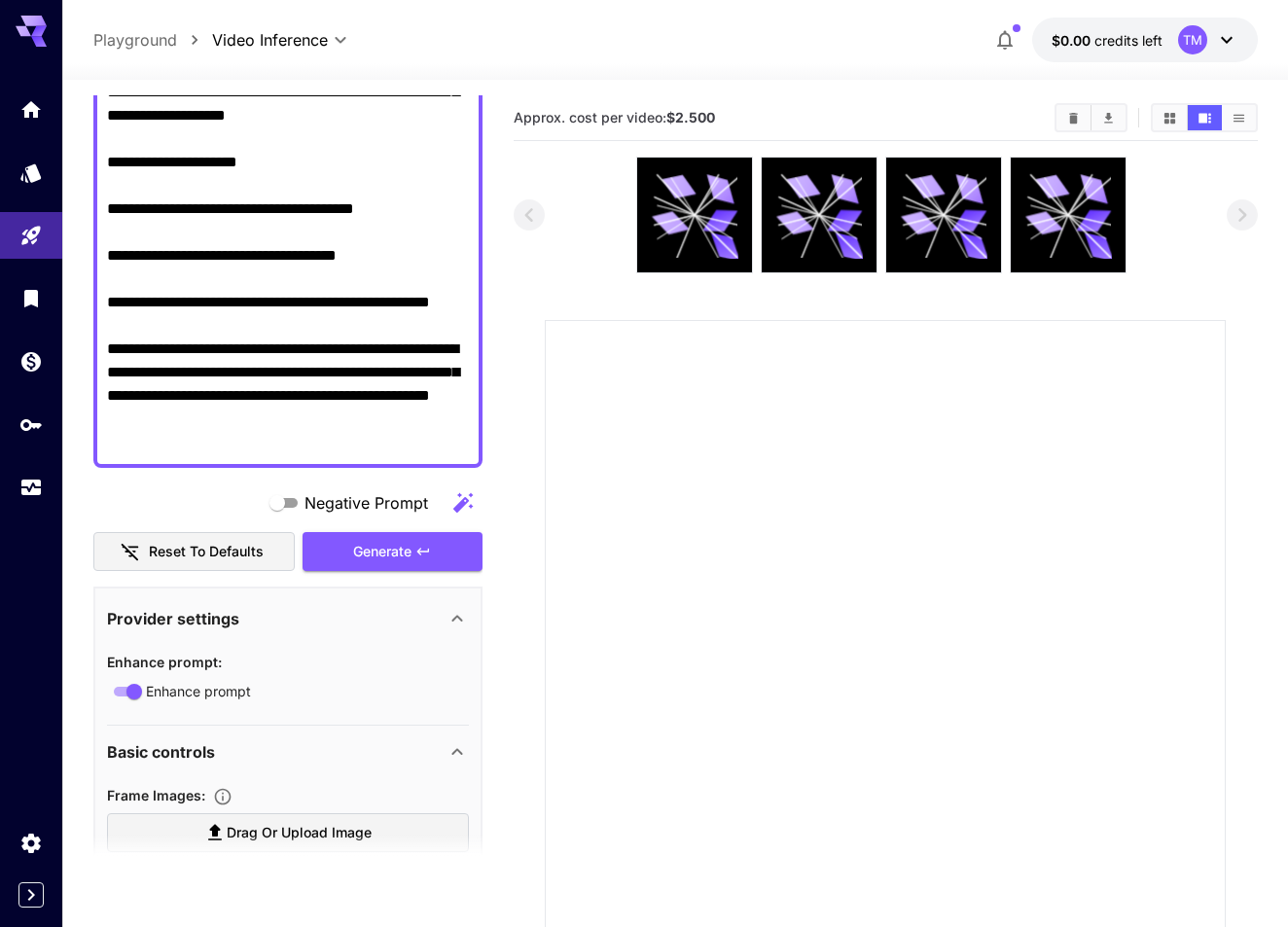 click on "**********" at bounding box center (288, 197) 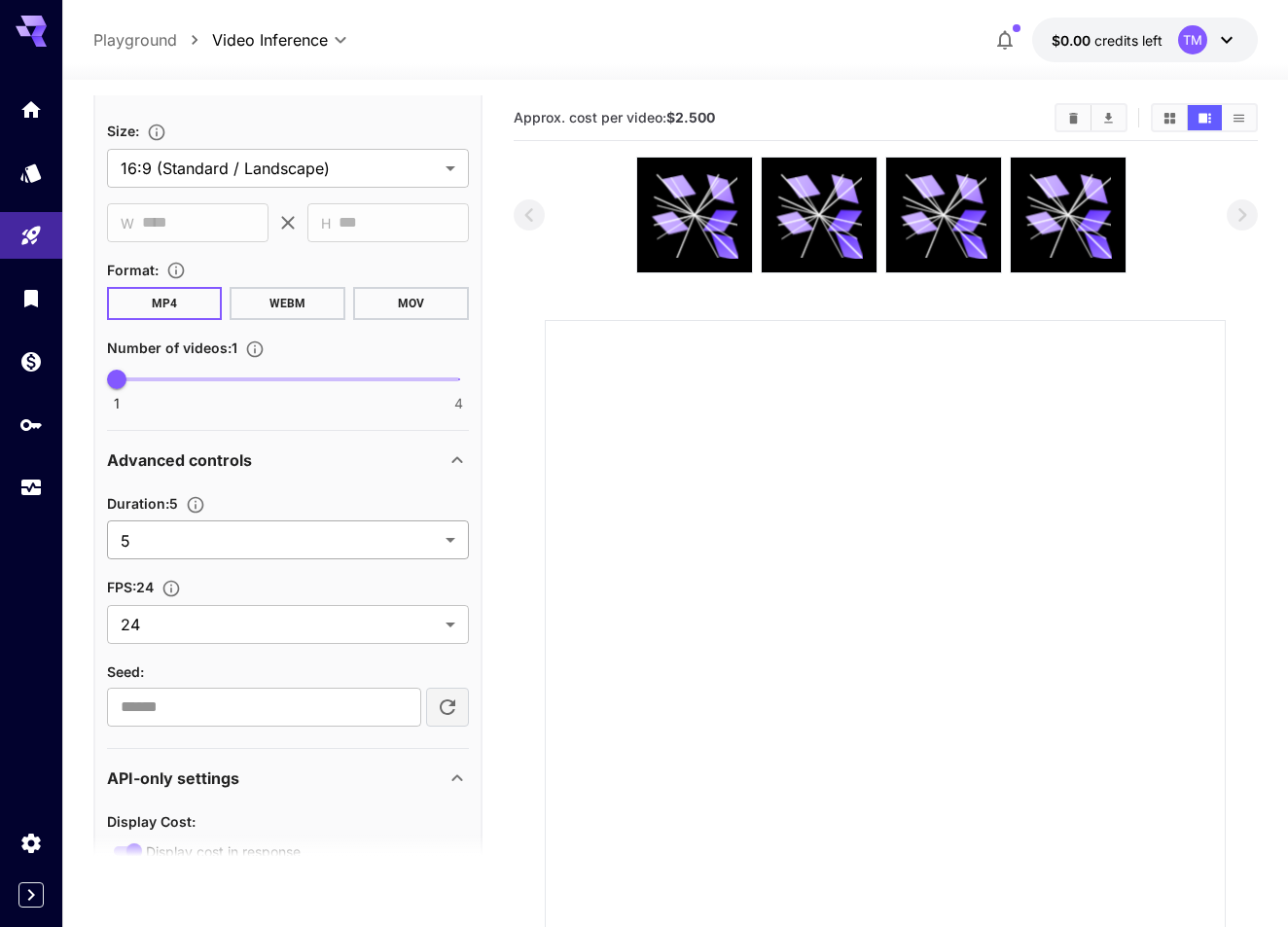 scroll, scrollTop: 686, scrollLeft: 0, axis: vertical 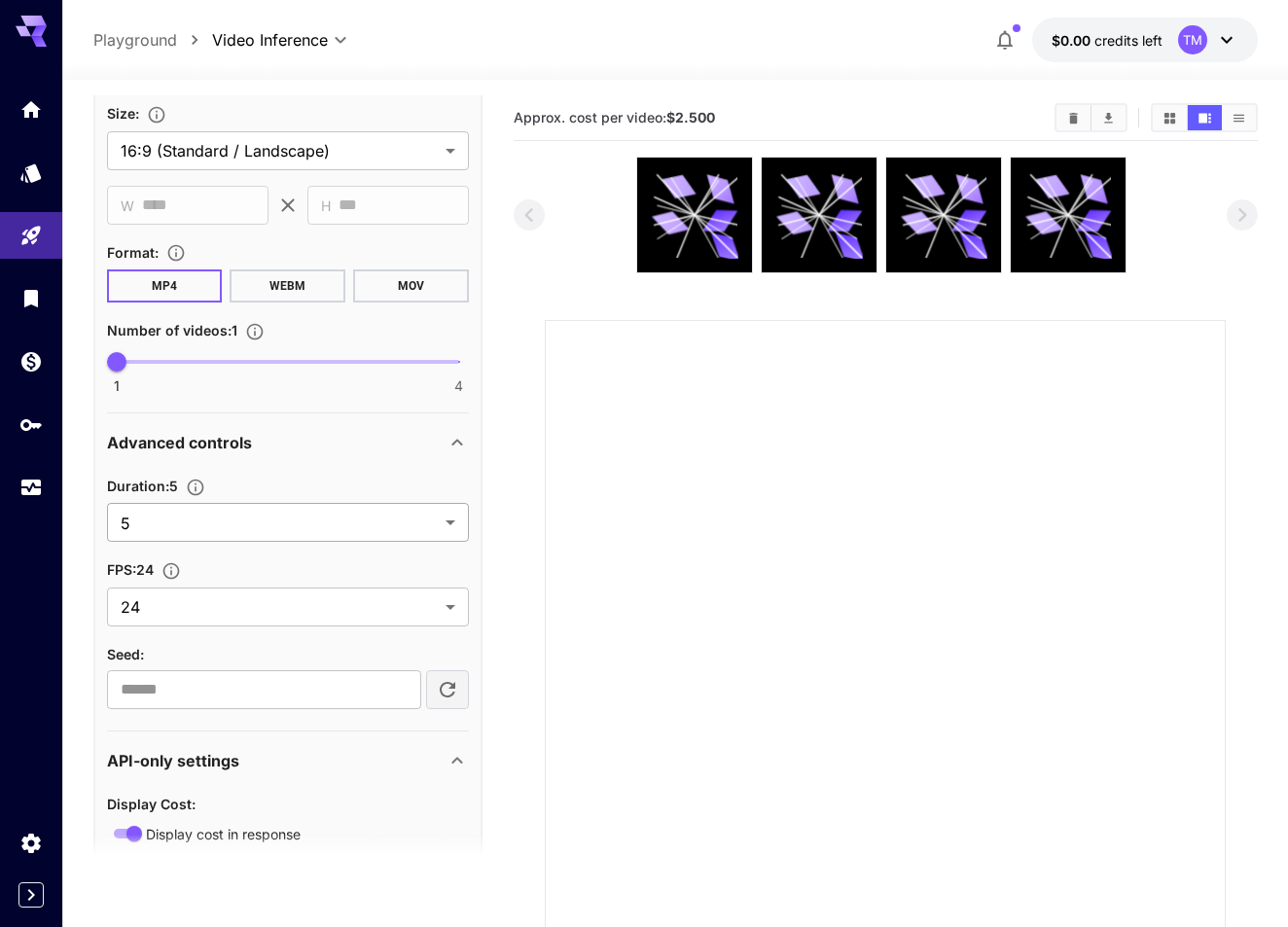 type on "**********" 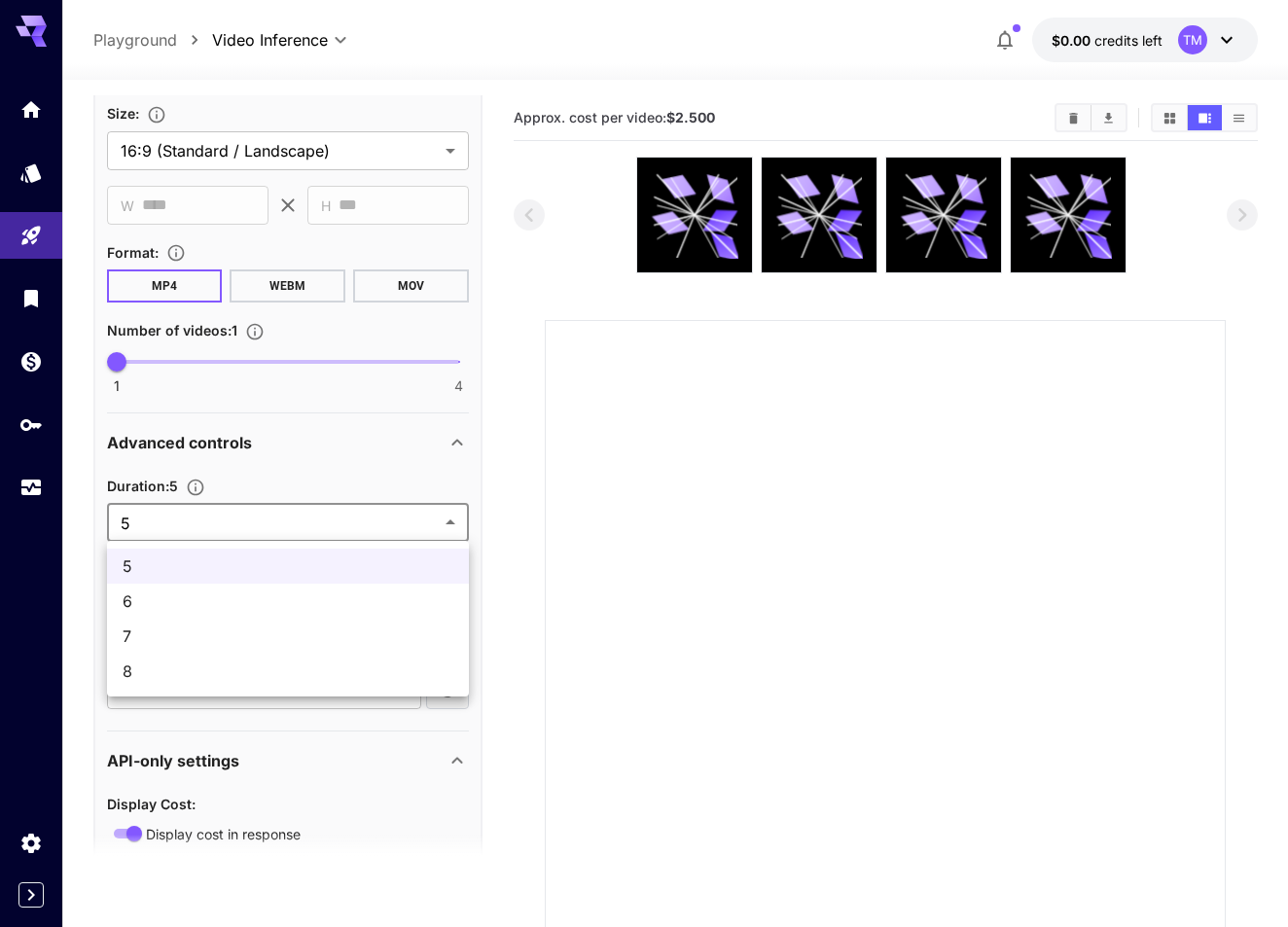 click on "**********" at bounding box center (644, 540) 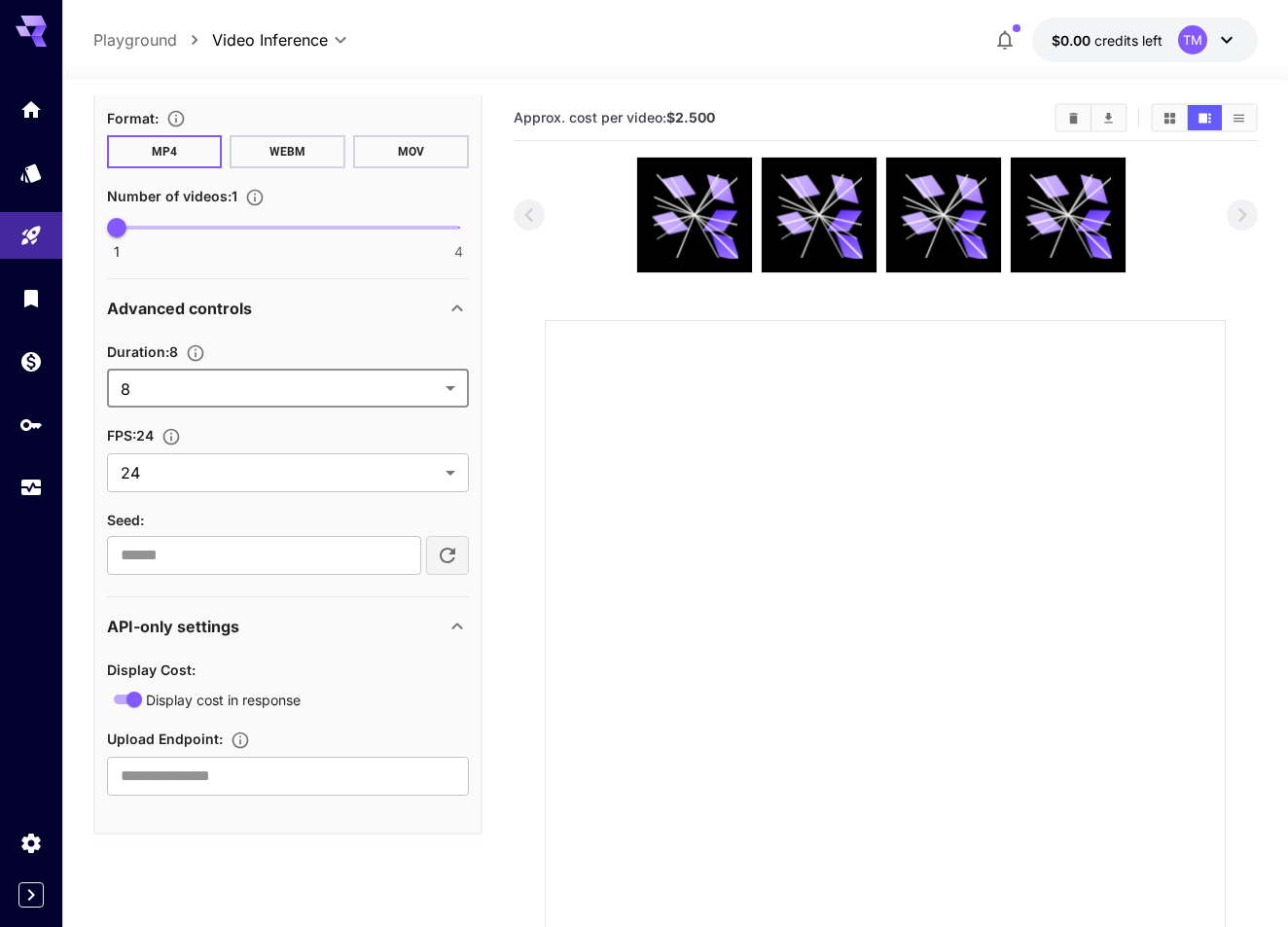 scroll, scrollTop: 819, scrollLeft: 0, axis: vertical 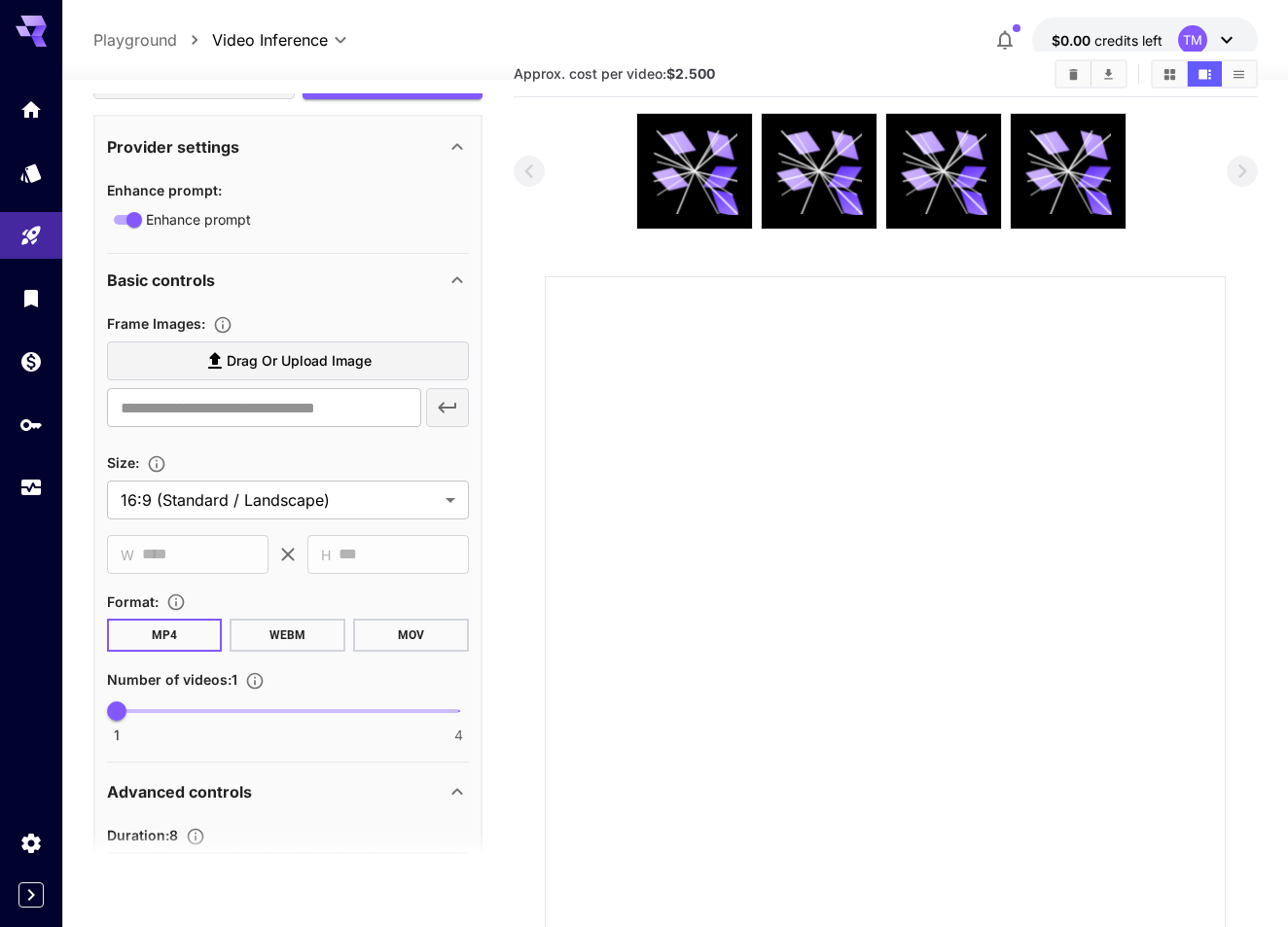 click on "Drag or upload image" at bounding box center [299, 361] 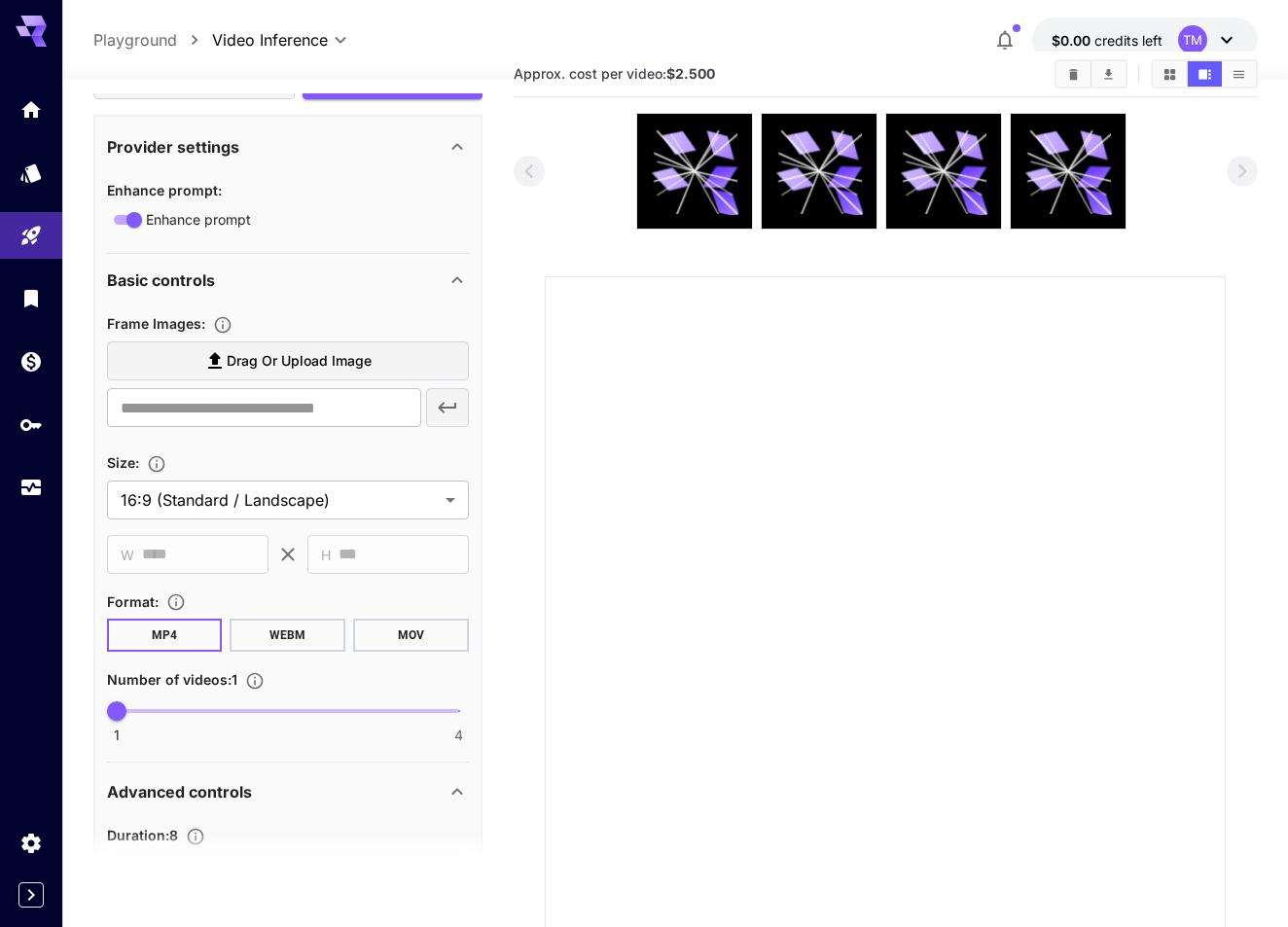 click on "Frame Images :  Drag or upload image ​" at bounding box center [288, 373] 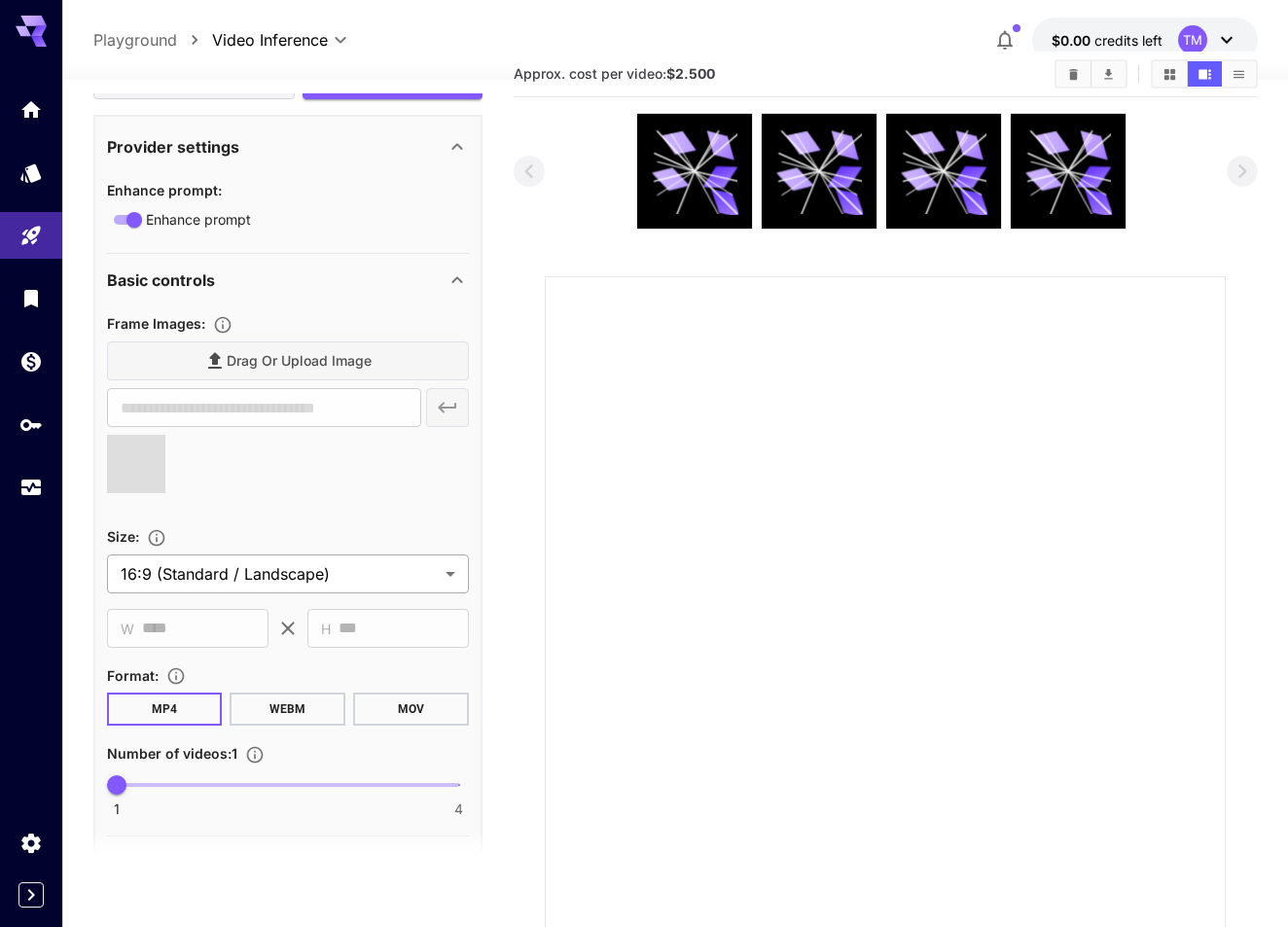 type on "**********" 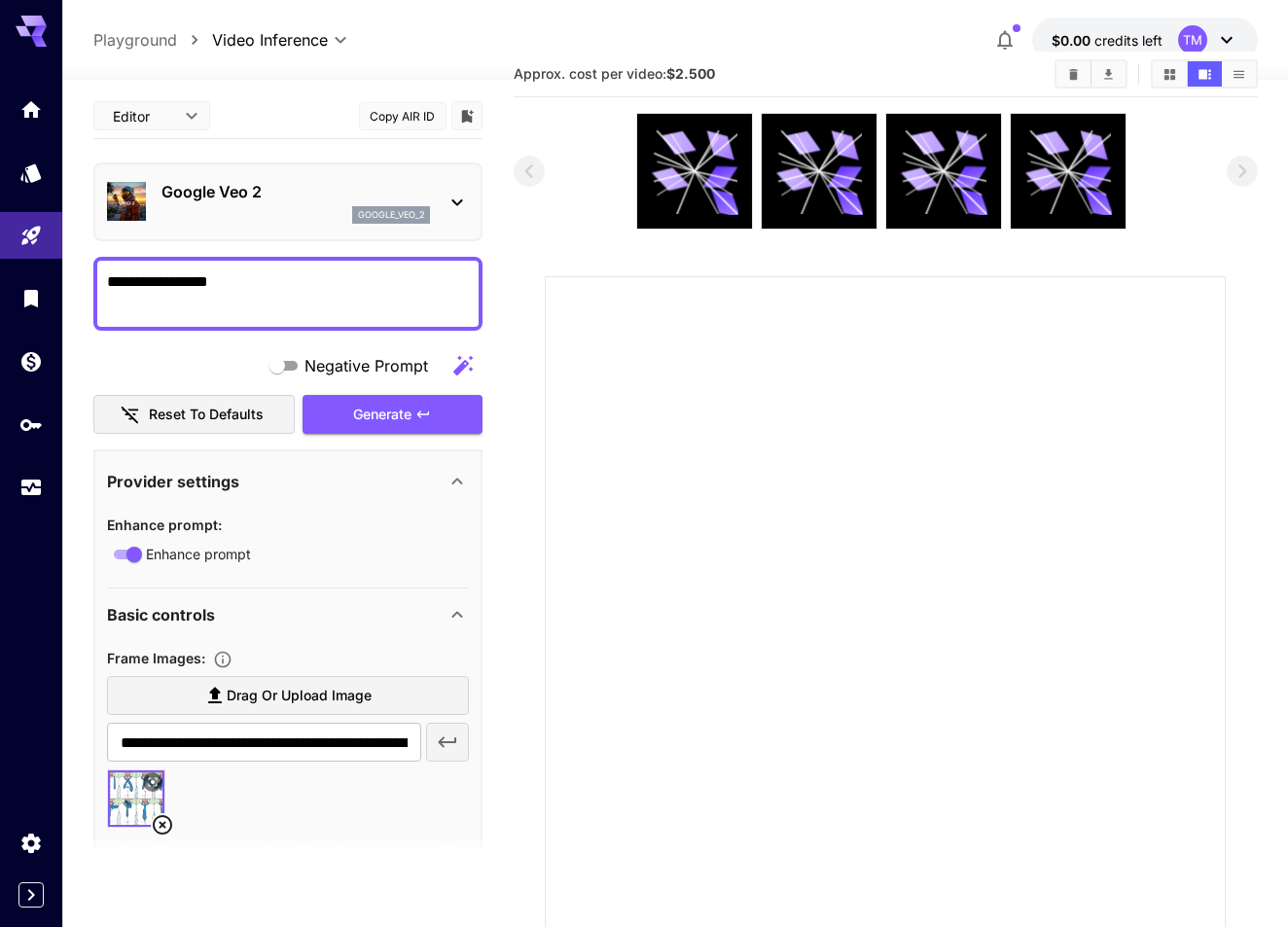 scroll, scrollTop: 0, scrollLeft: 0, axis: both 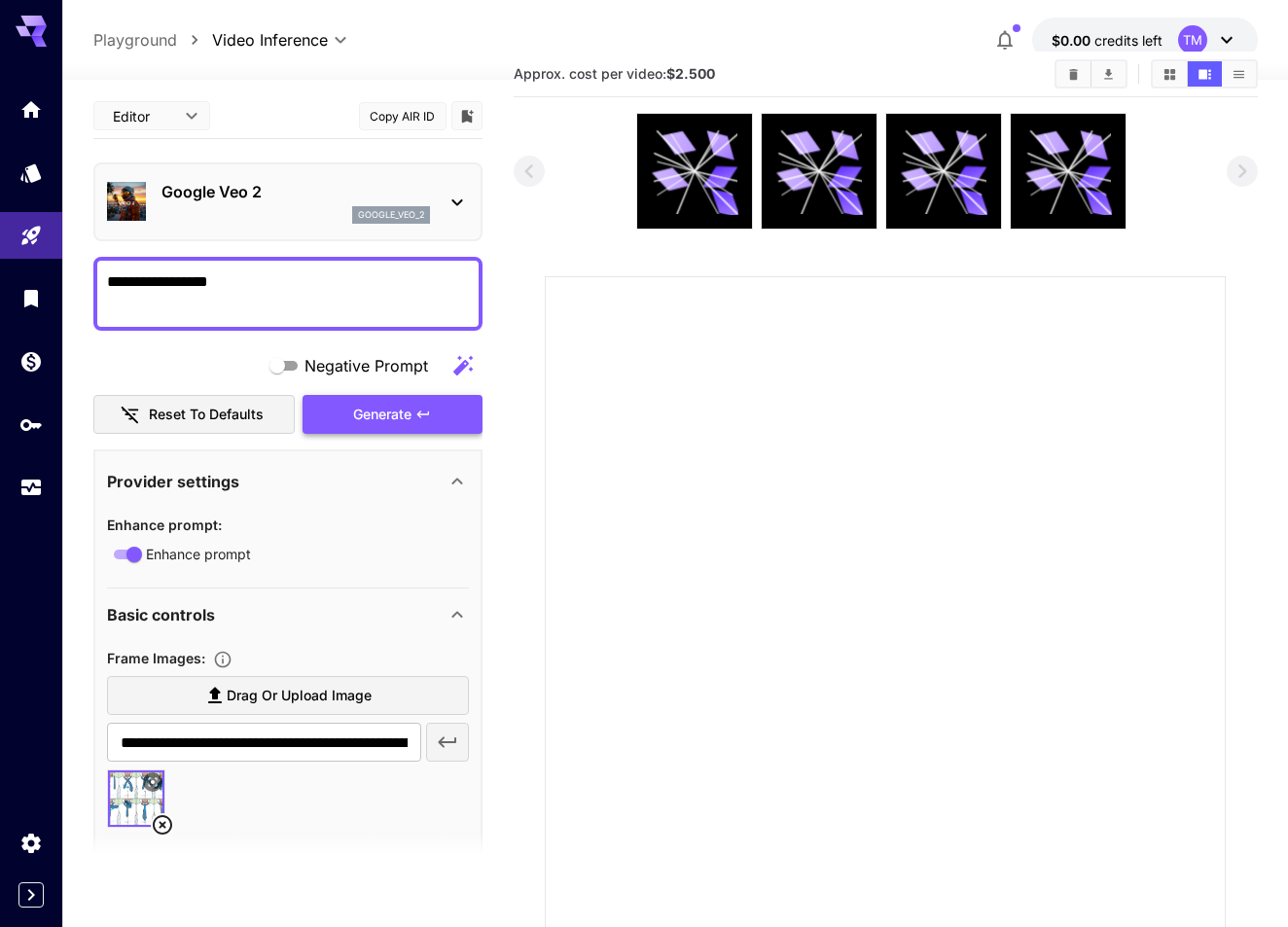 click on "Generate" at bounding box center (392, 414) 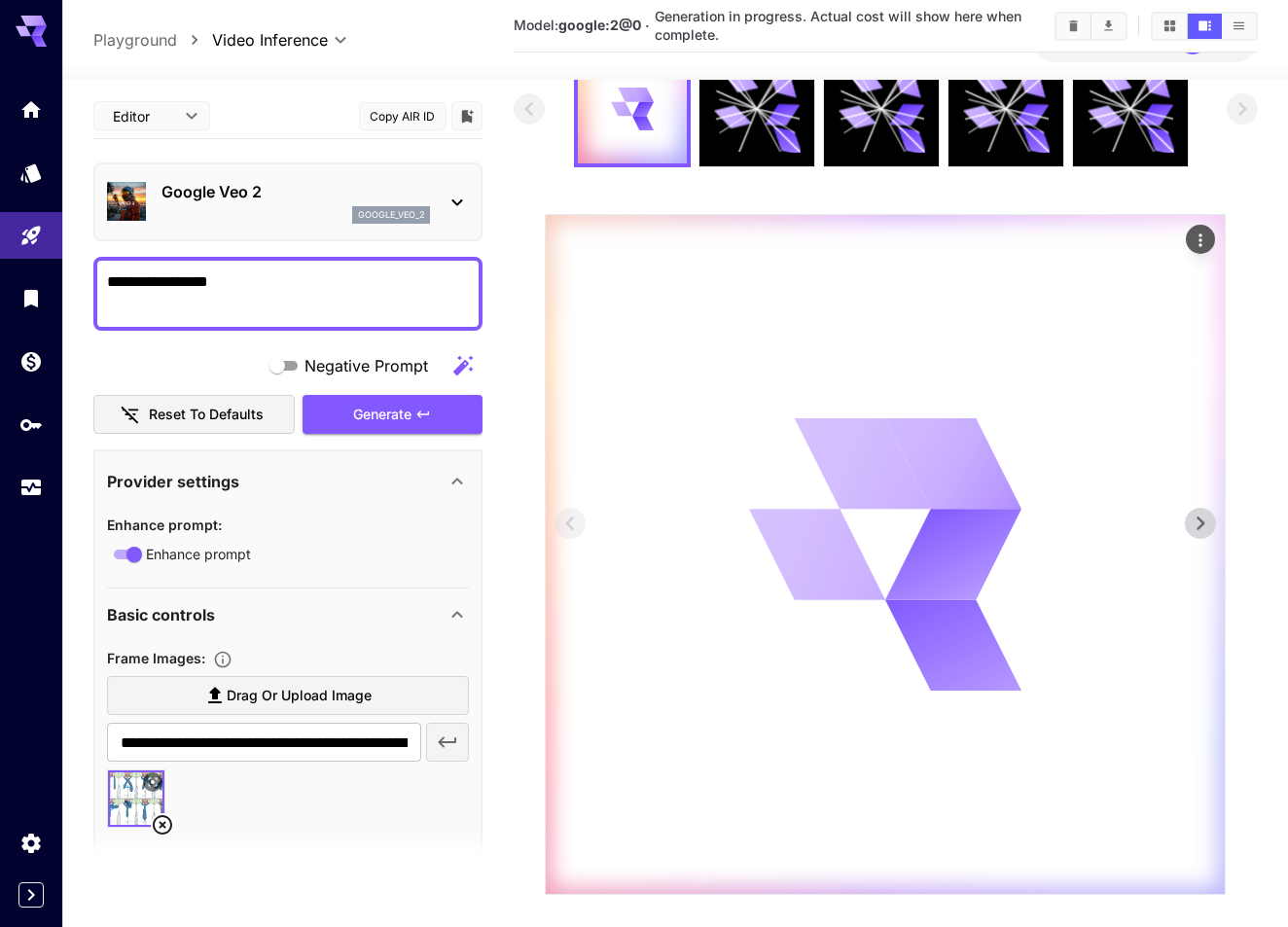 scroll, scrollTop: 117, scrollLeft: 0, axis: vertical 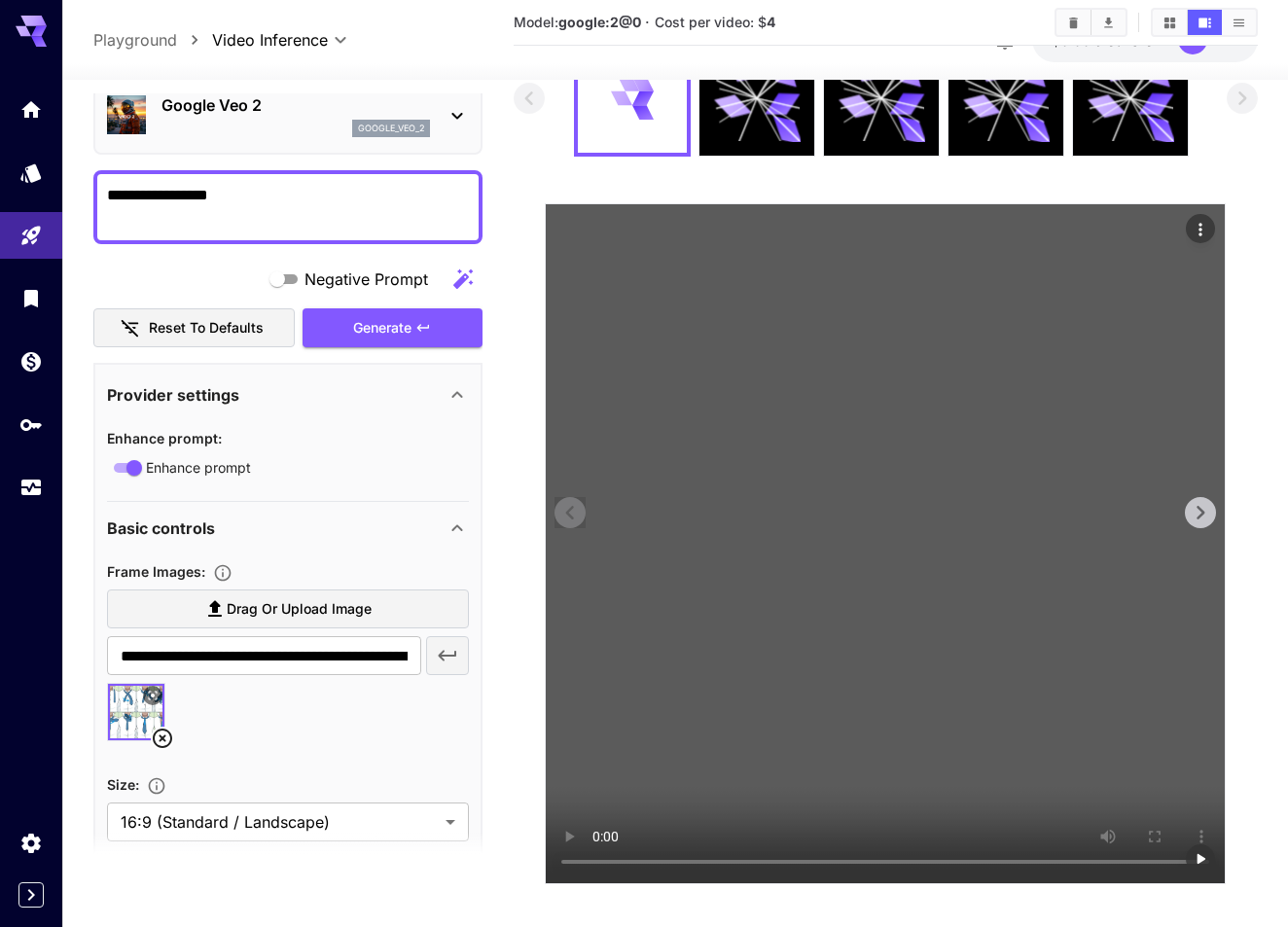 click at bounding box center (885, 544) 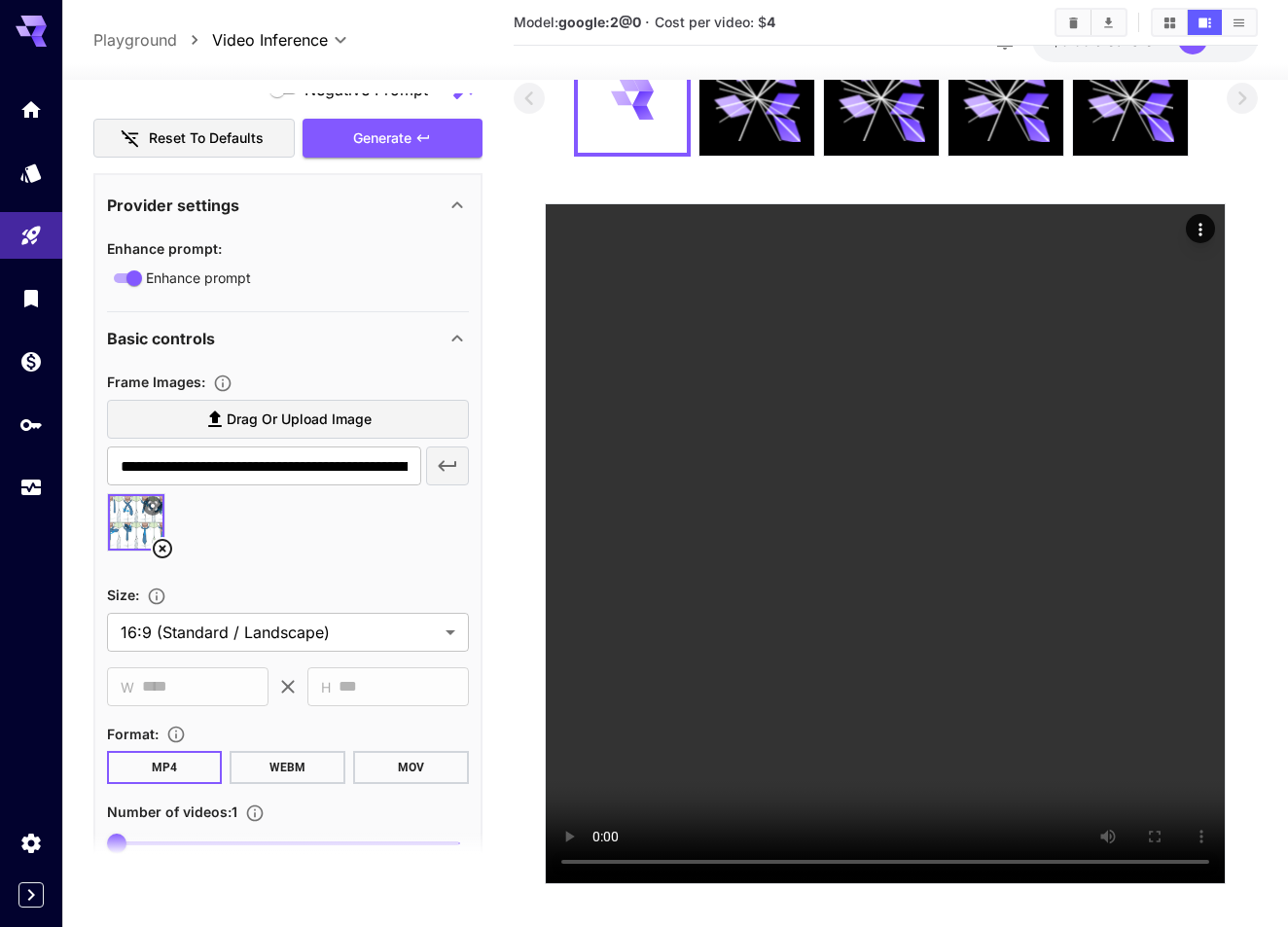 scroll, scrollTop: 285, scrollLeft: 0, axis: vertical 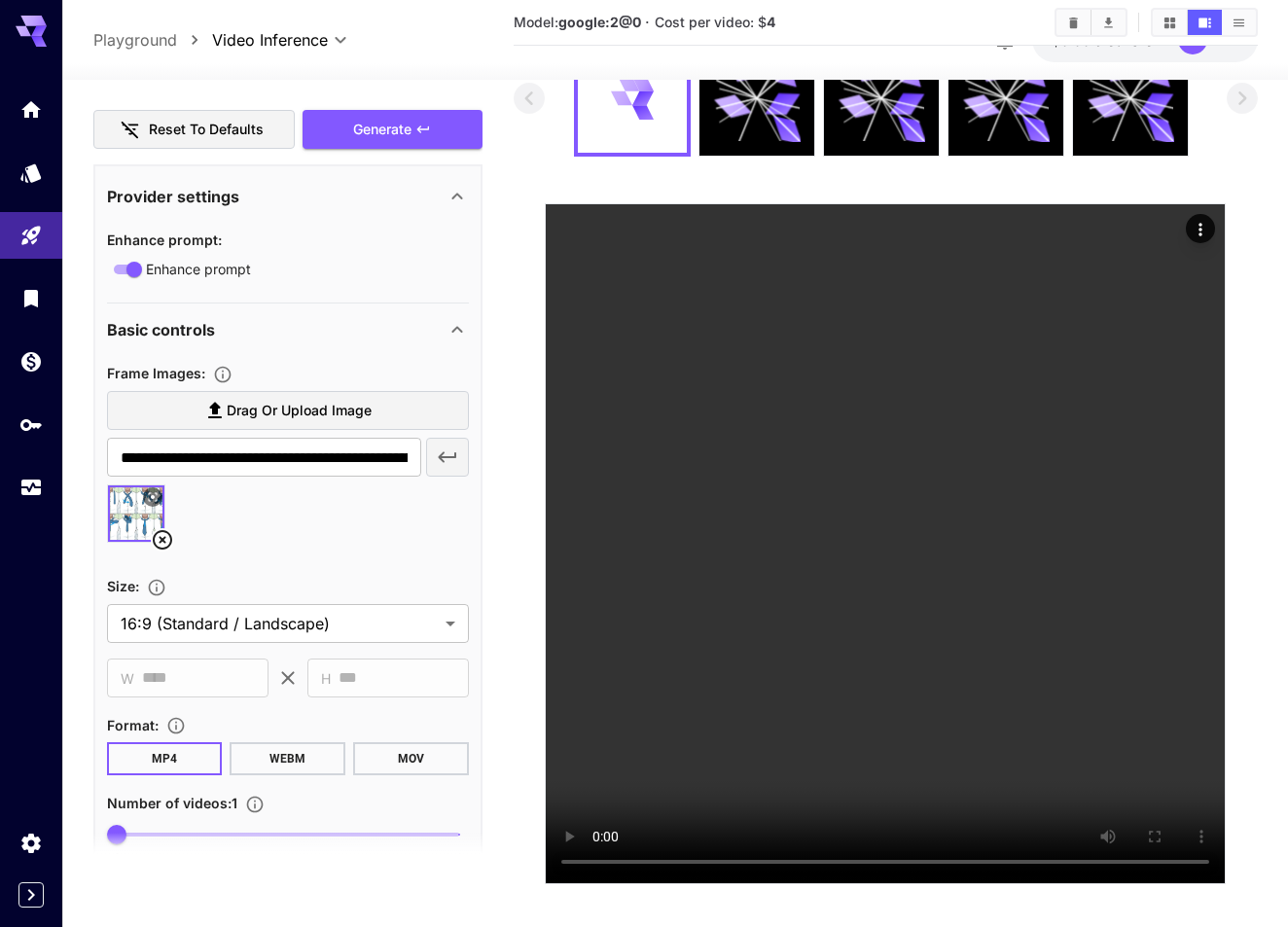 click 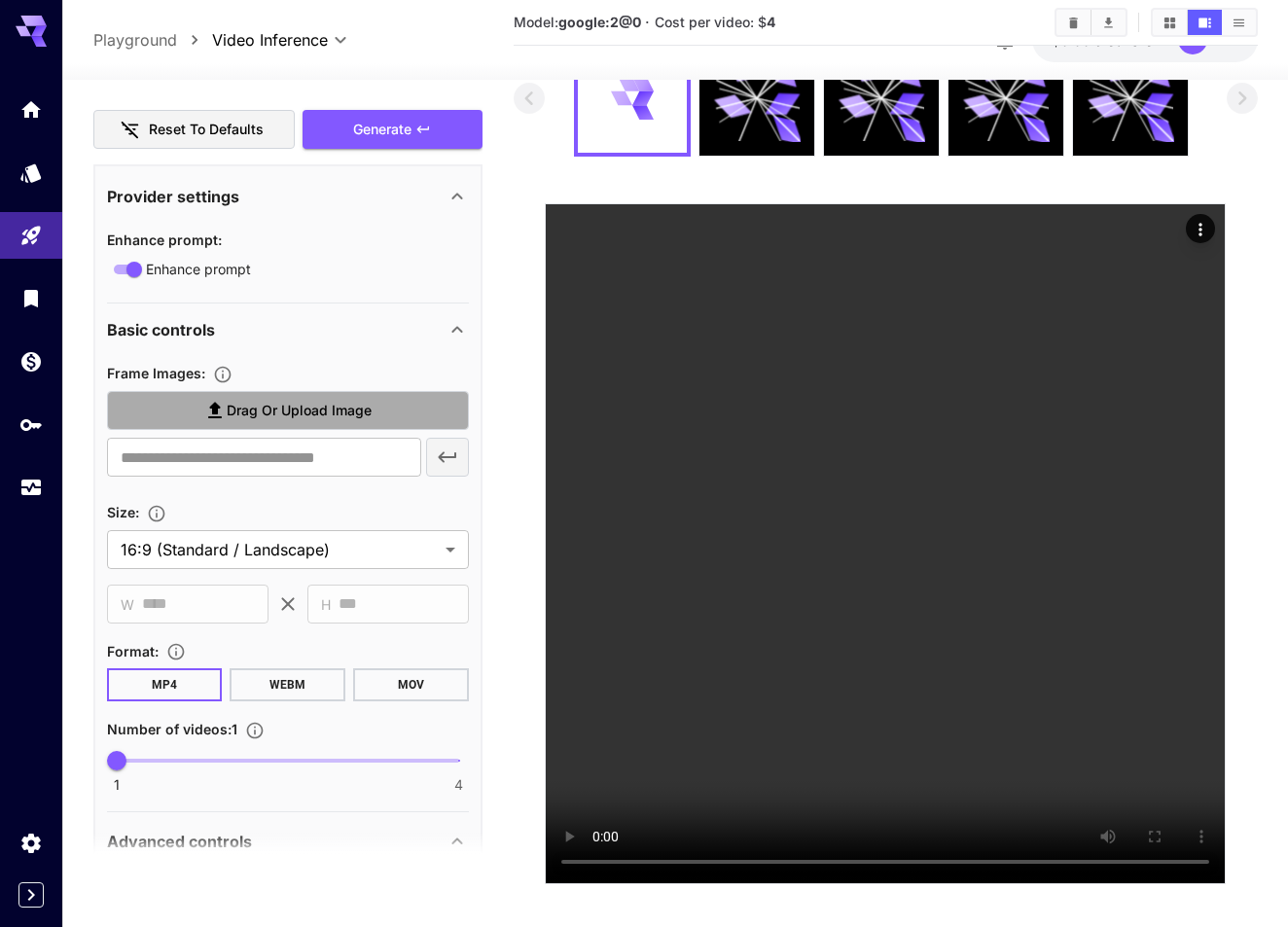 click on "Drag or upload image" at bounding box center (299, 410) 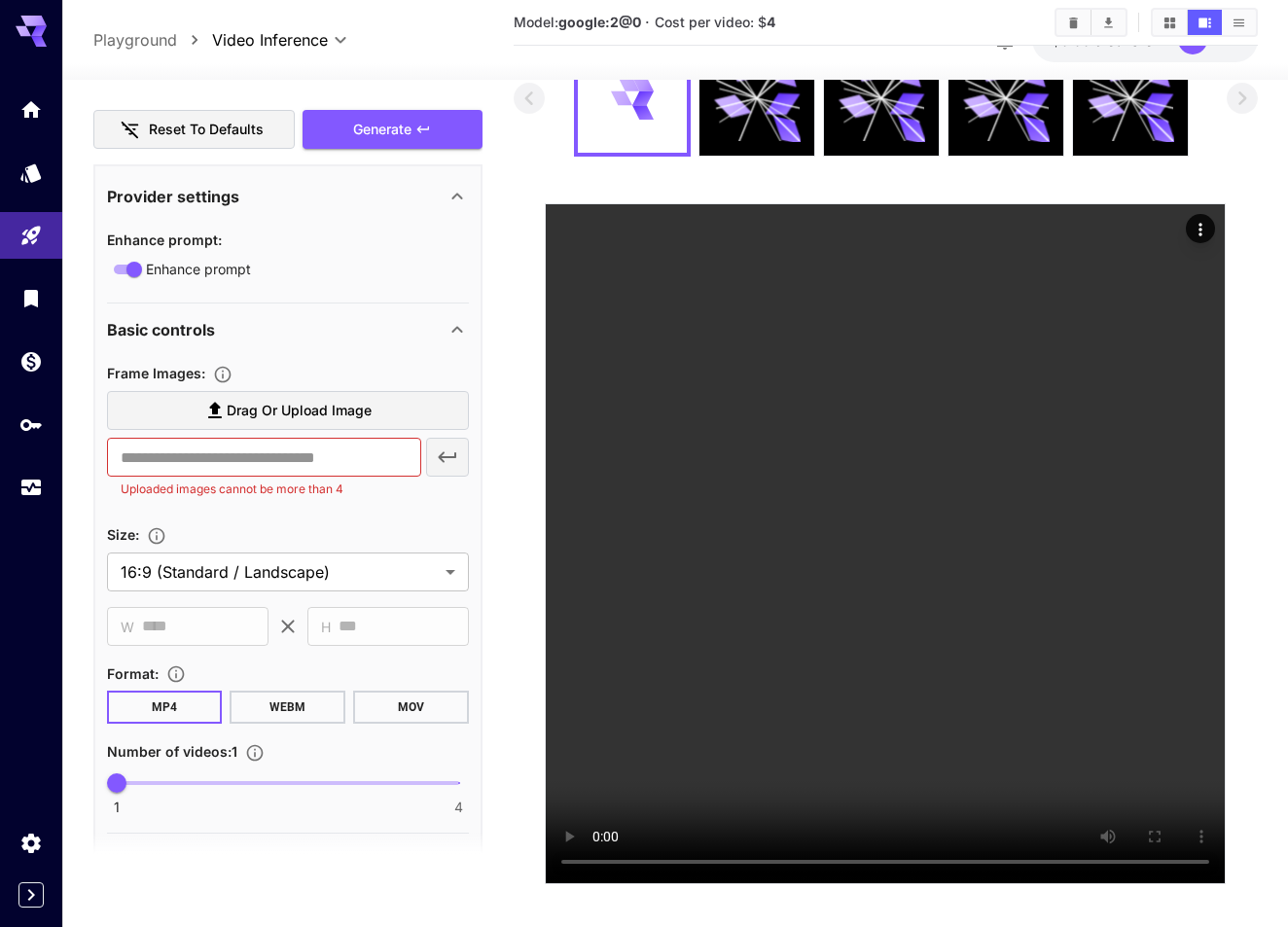 click on "Drag or upload image" at bounding box center (299, 410) 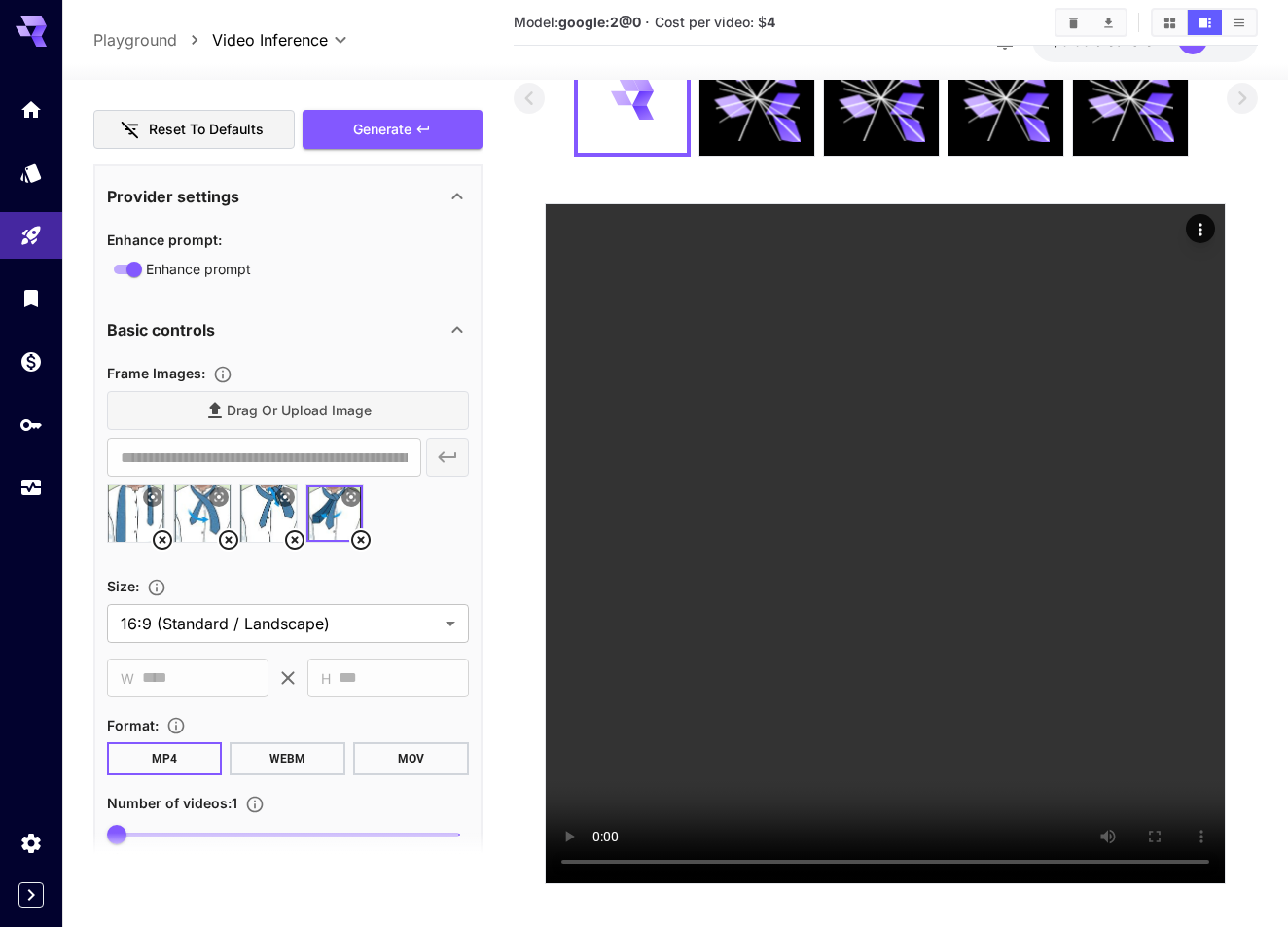 click on "Drag or upload image" at bounding box center (288, 410) 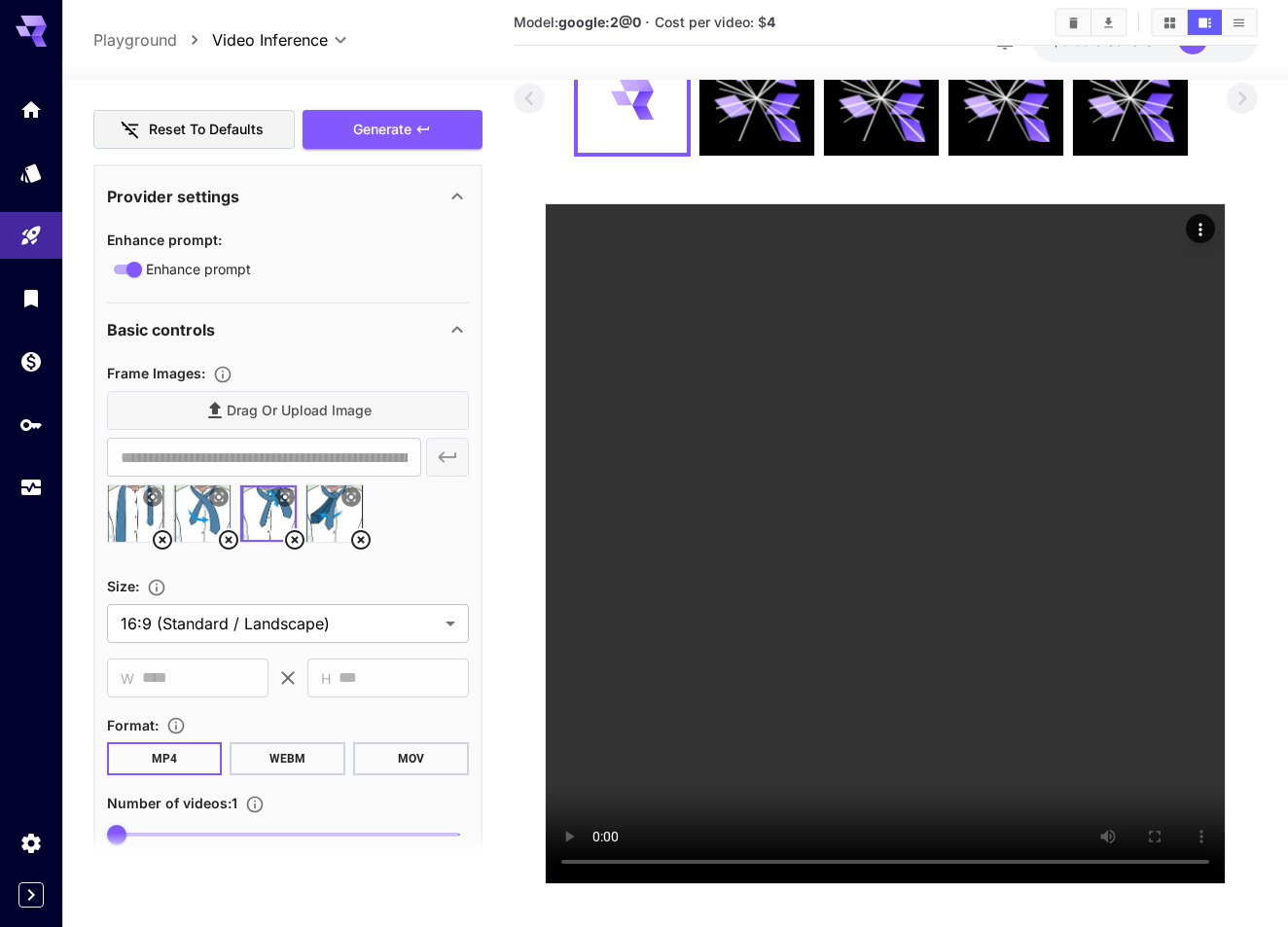 click on "**********" at bounding box center (288, 613) 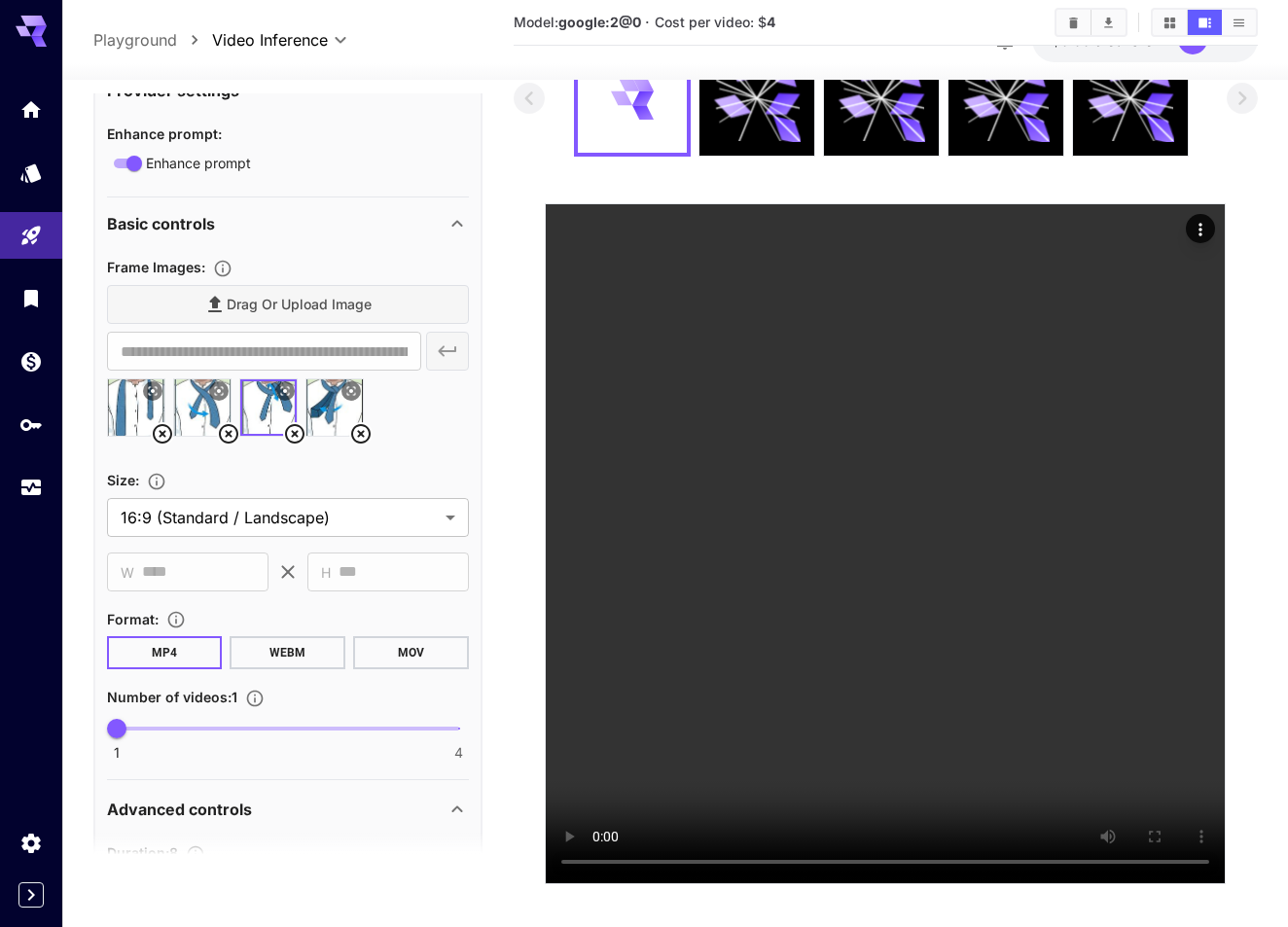 scroll, scrollTop: 436, scrollLeft: 0, axis: vertical 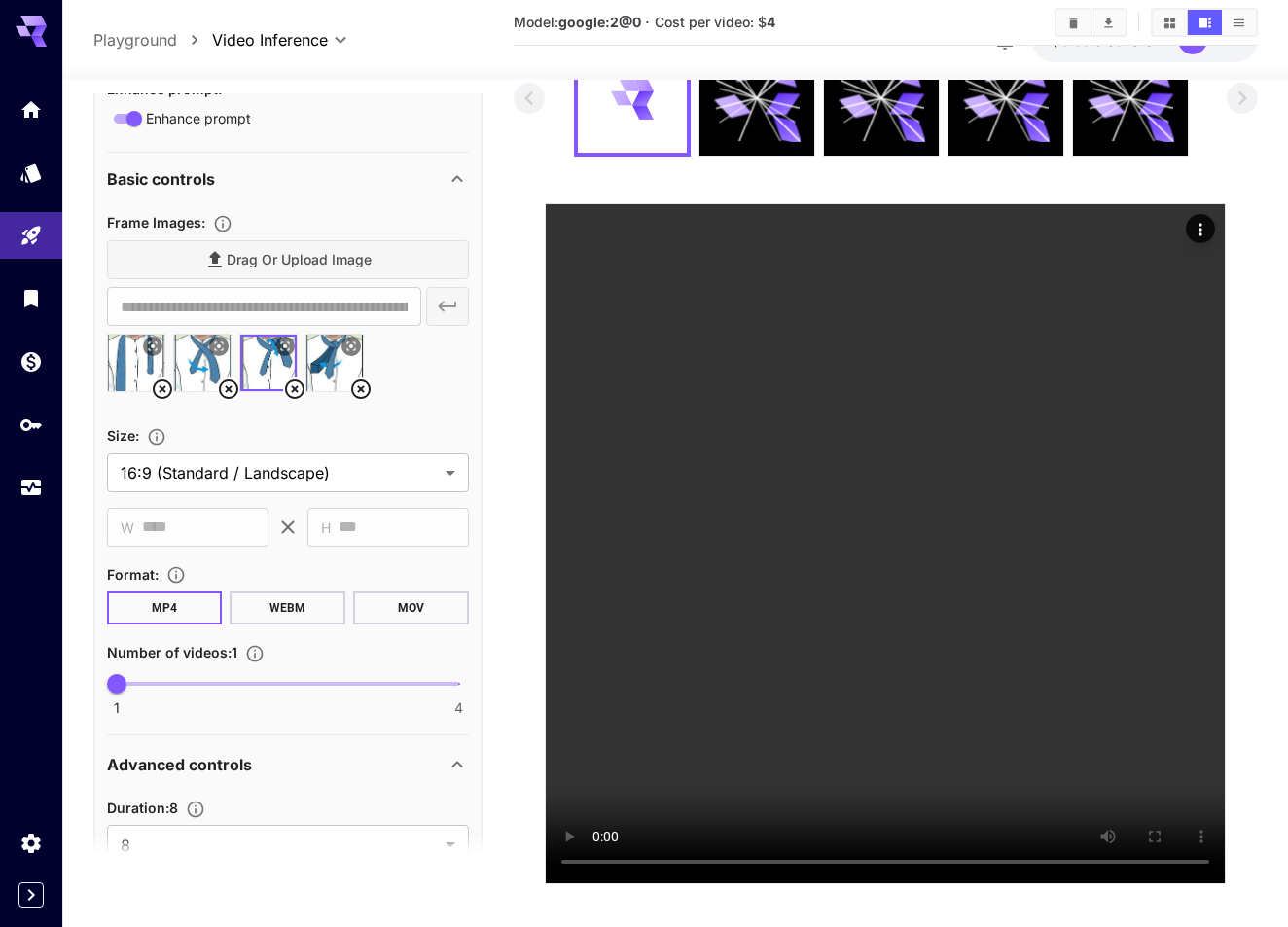 click on "Drag or upload image" at bounding box center (288, 260) 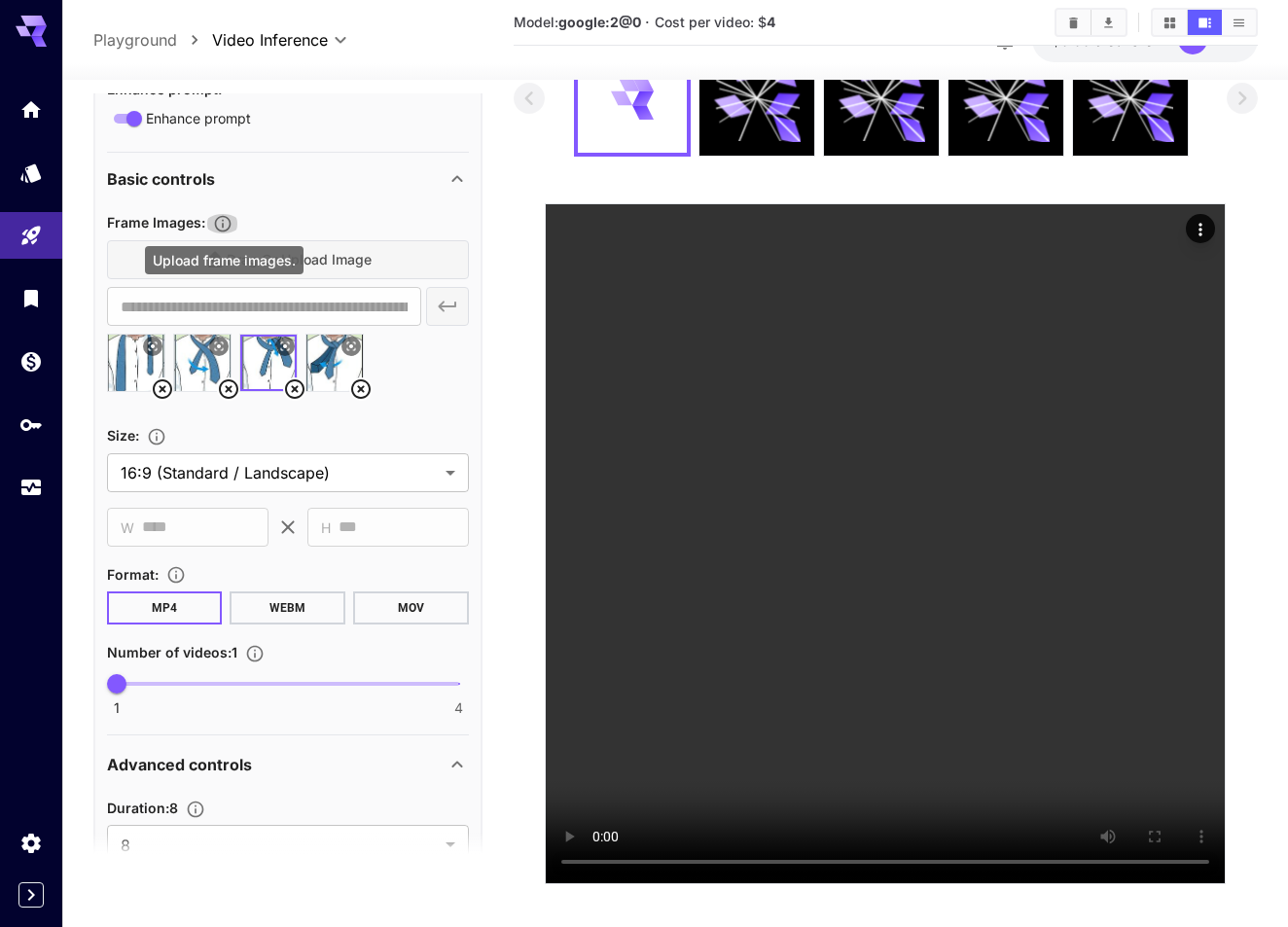 click 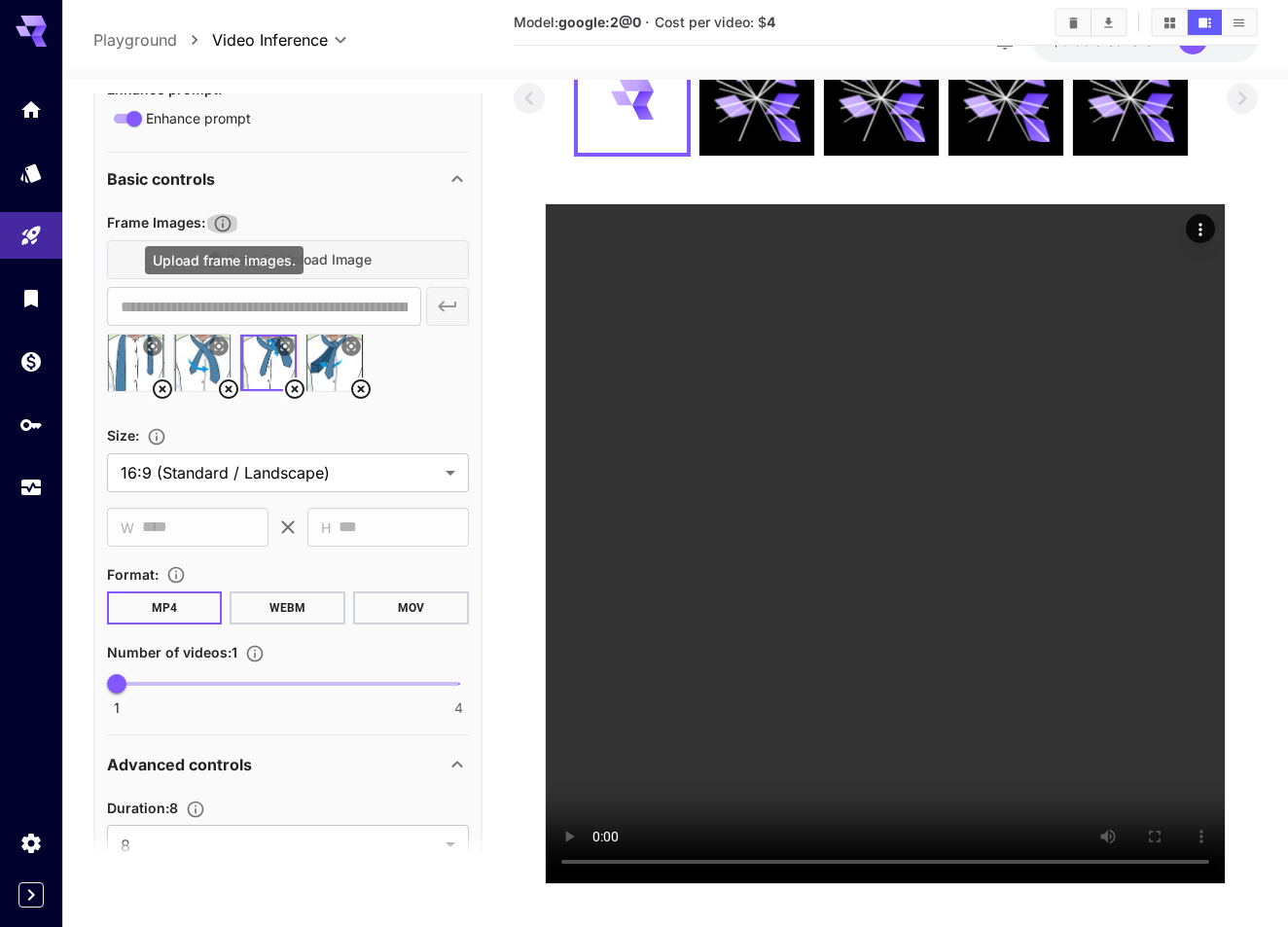 click 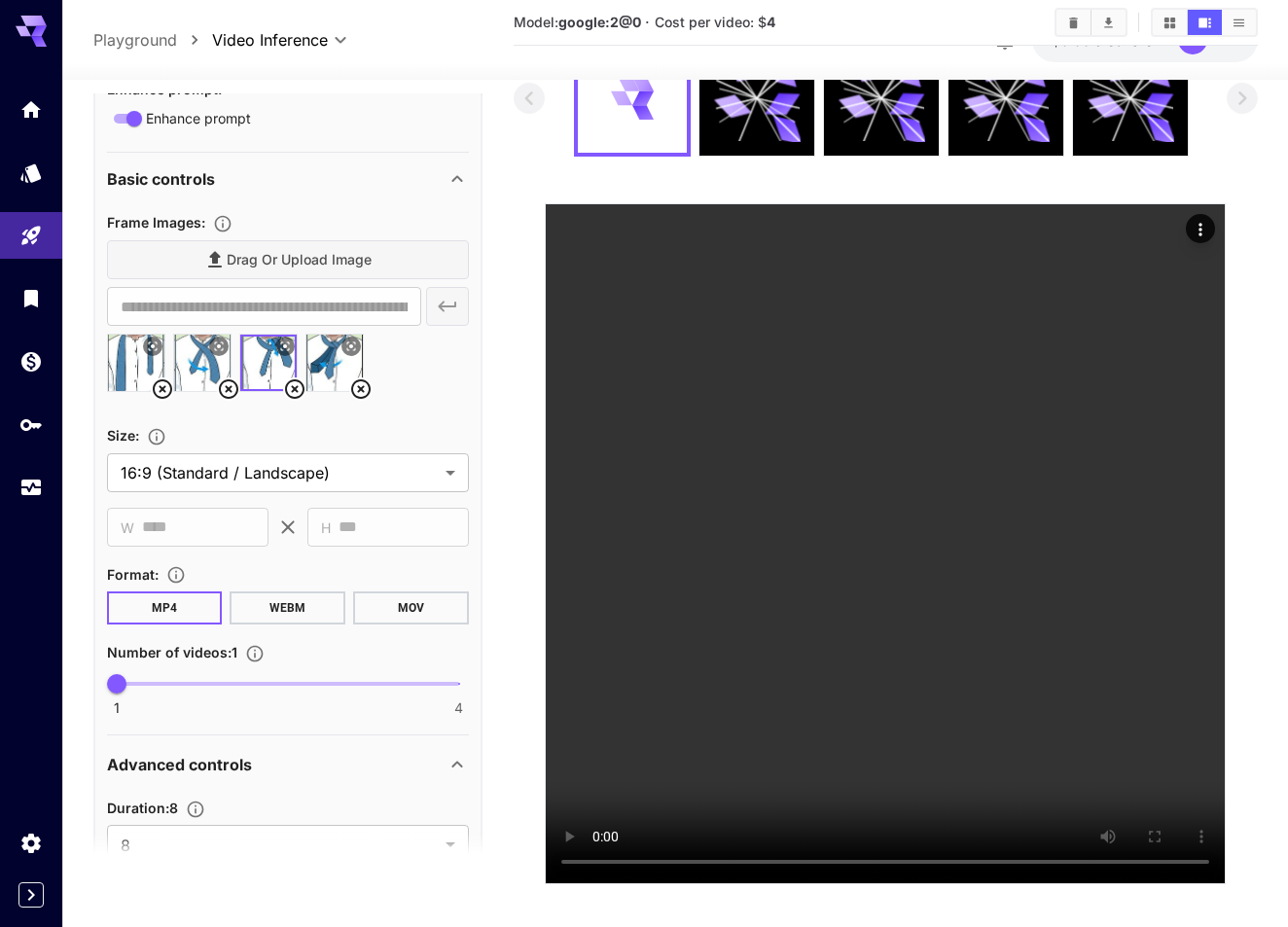 click at bounding box center (288, 371) 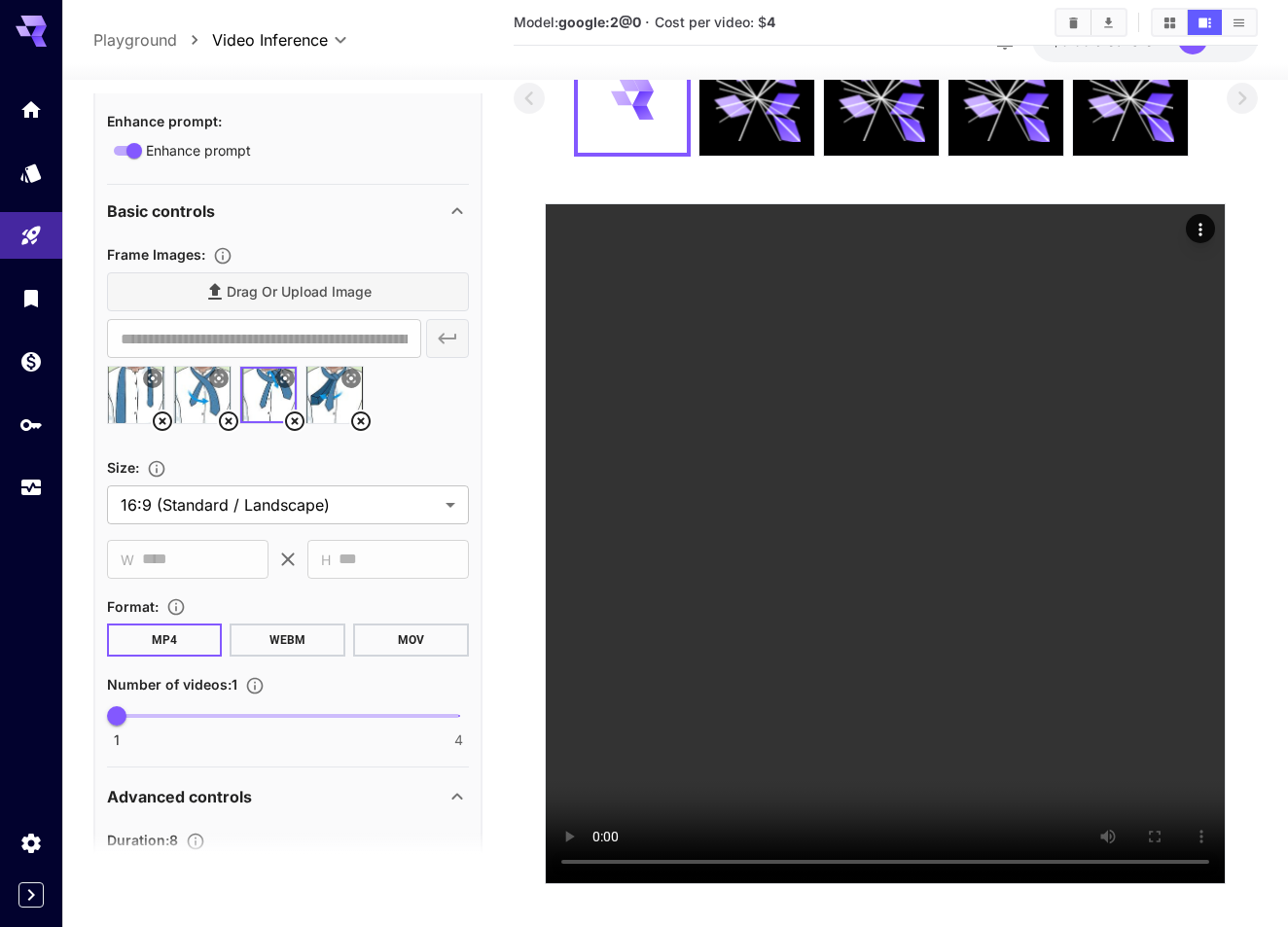 scroll, scrollTop: 384, scrollLeft: 0, axis: vertical 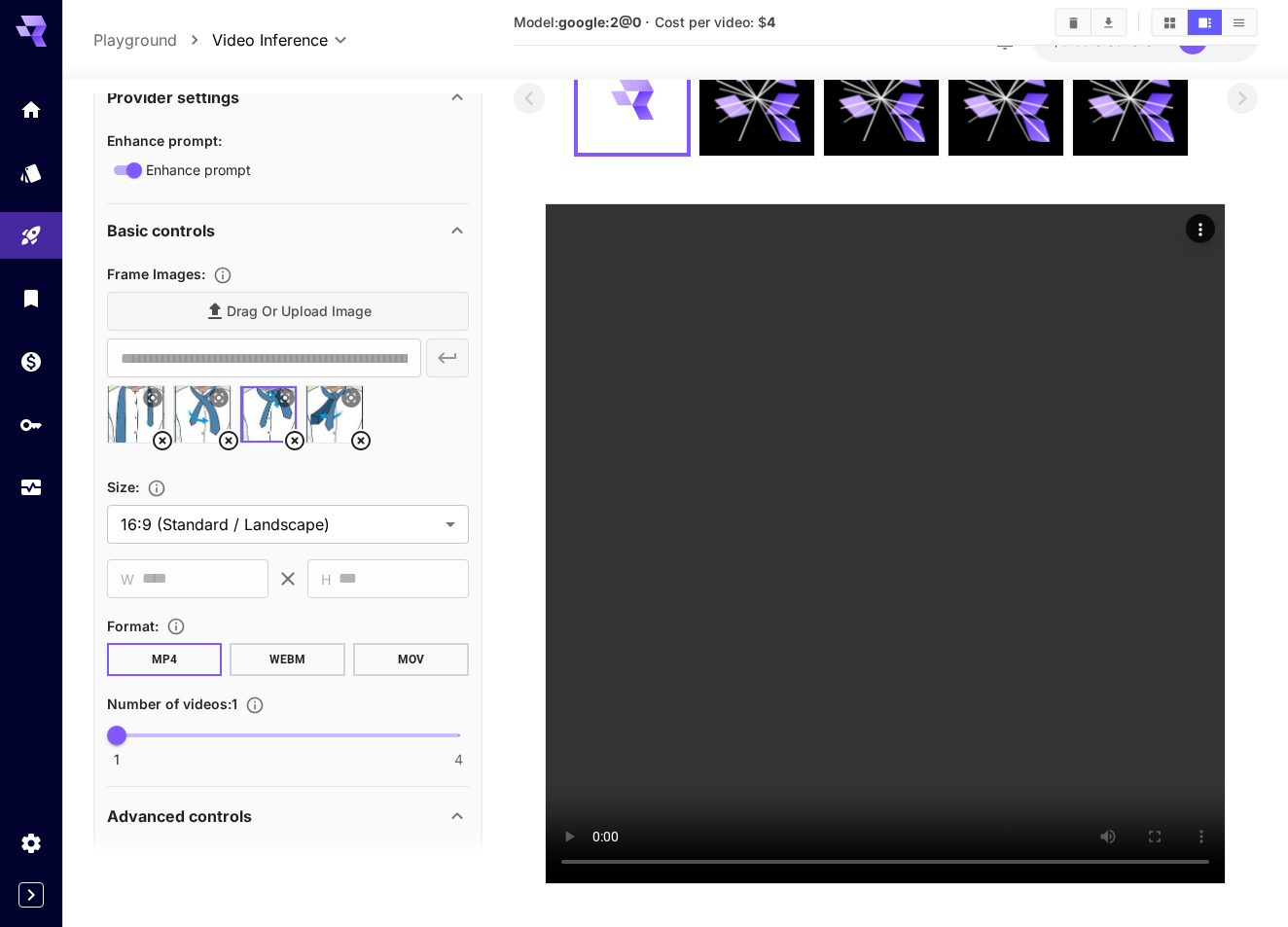 click at bounding box center (288, 422) 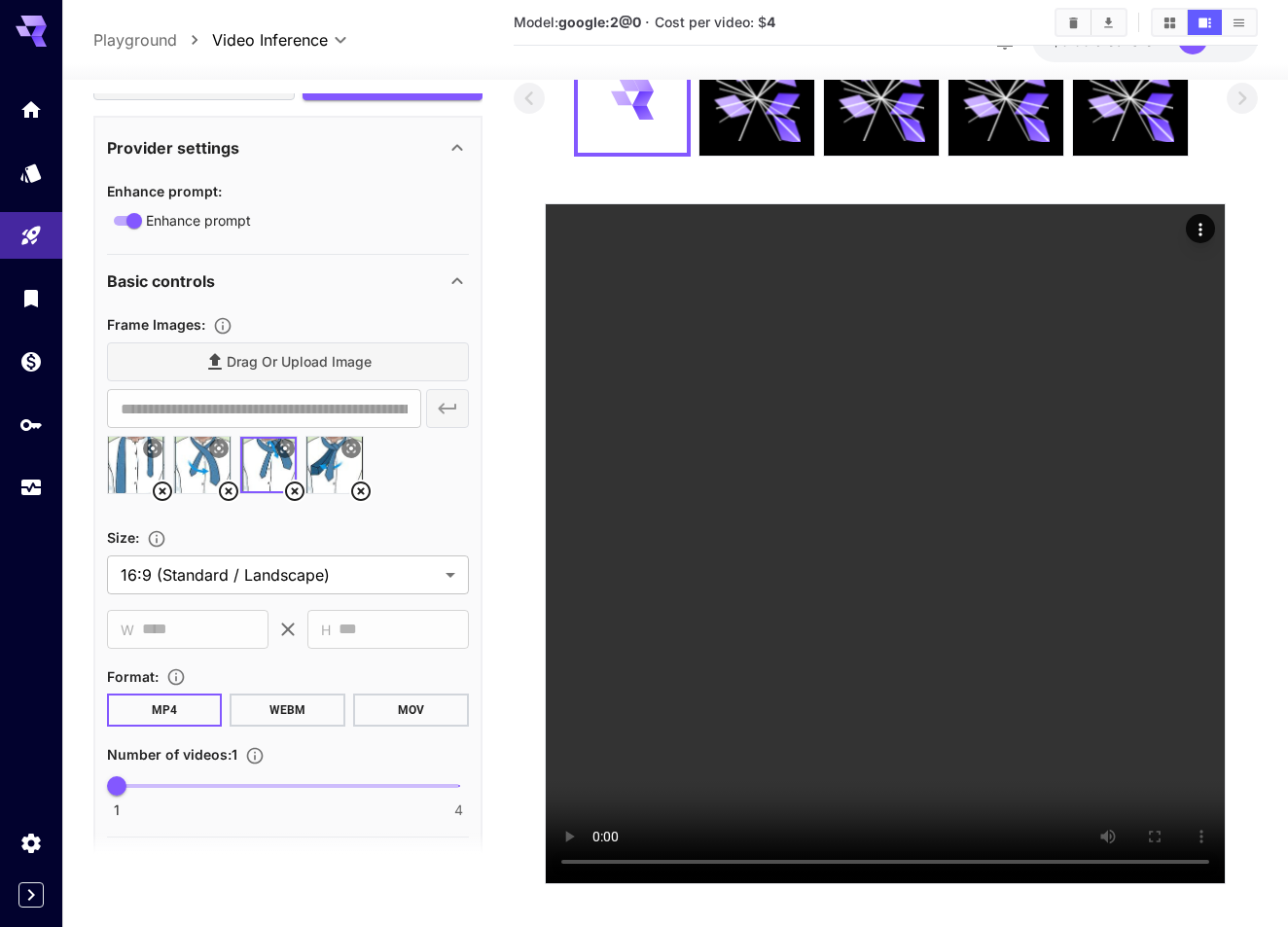 scroll, scrollTop: 326, scrollLeft: 0, axis: vertical 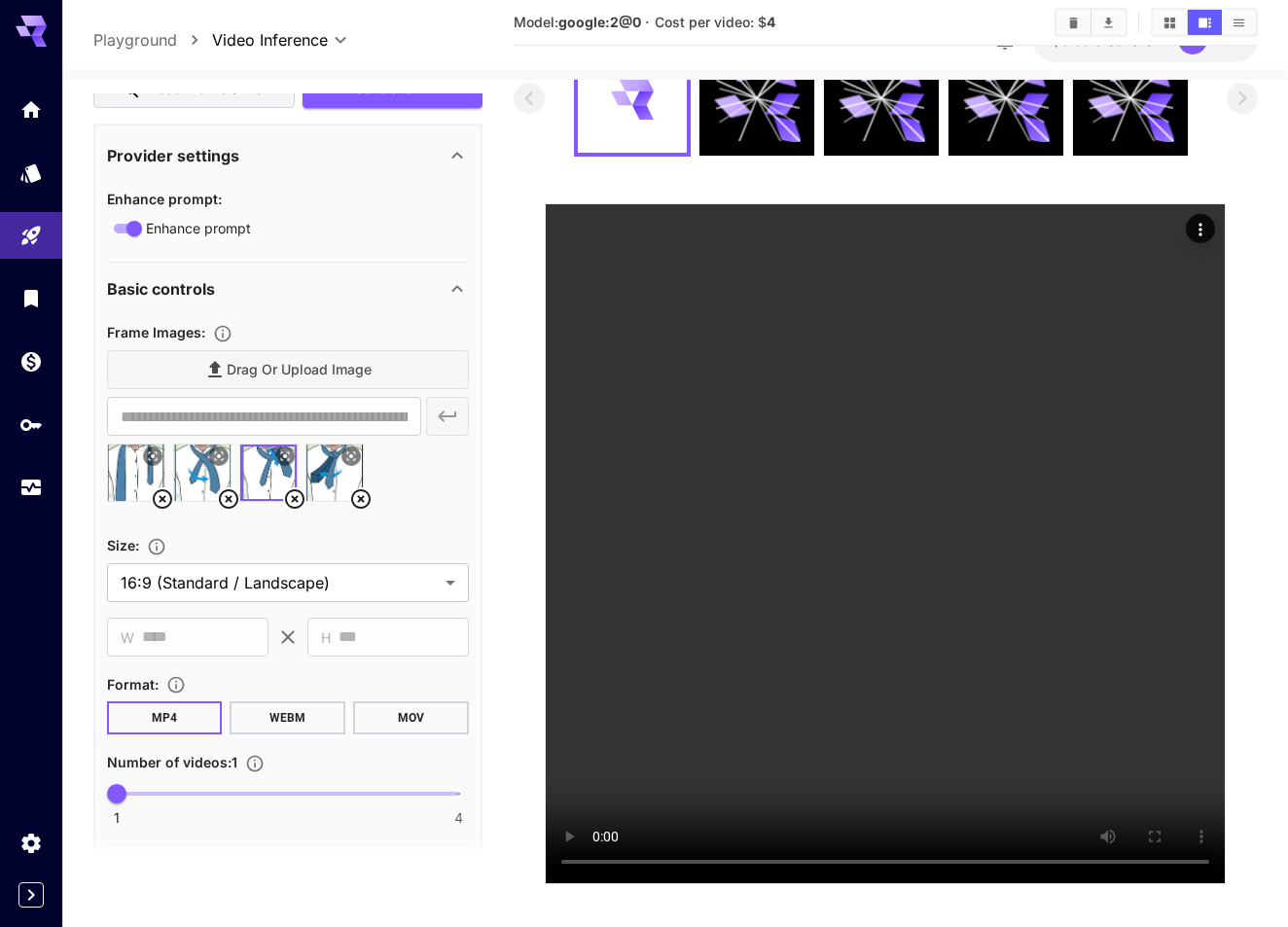 click on "Drag or upload image" at bounding box center [288, 370] 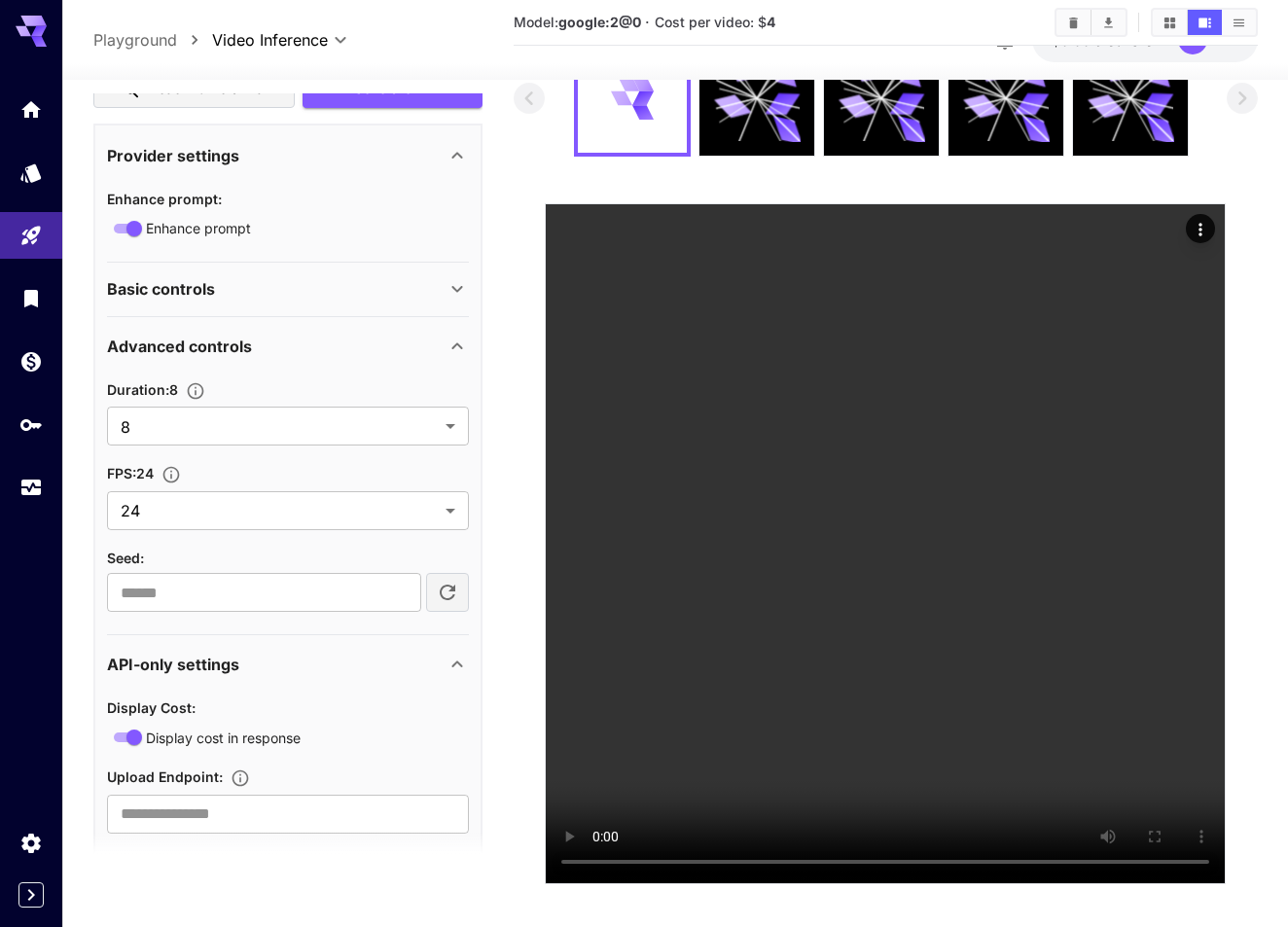 click on "Basic controls" at bounding box center (288, 289) 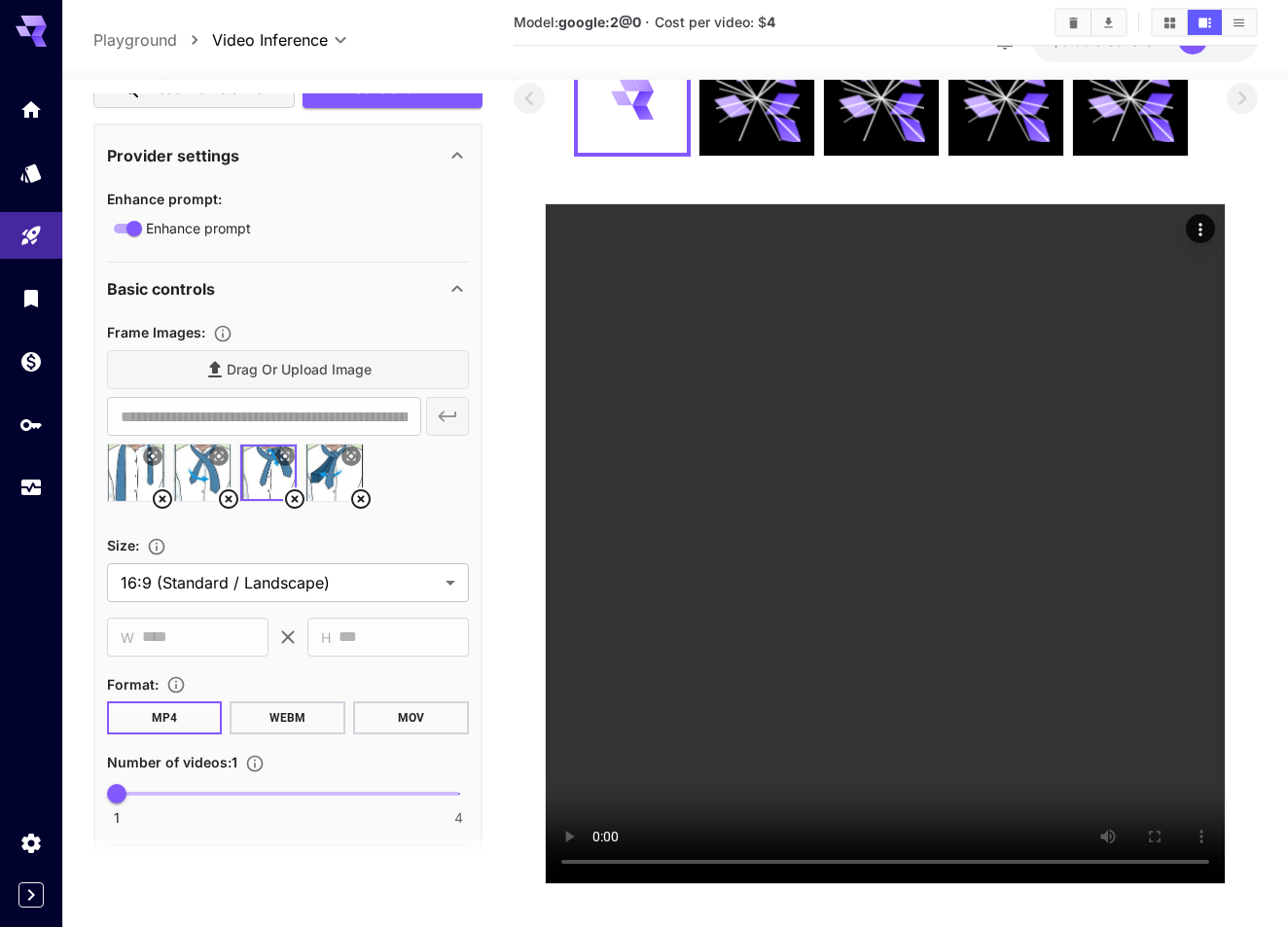 click at bounding box center (335, 473) 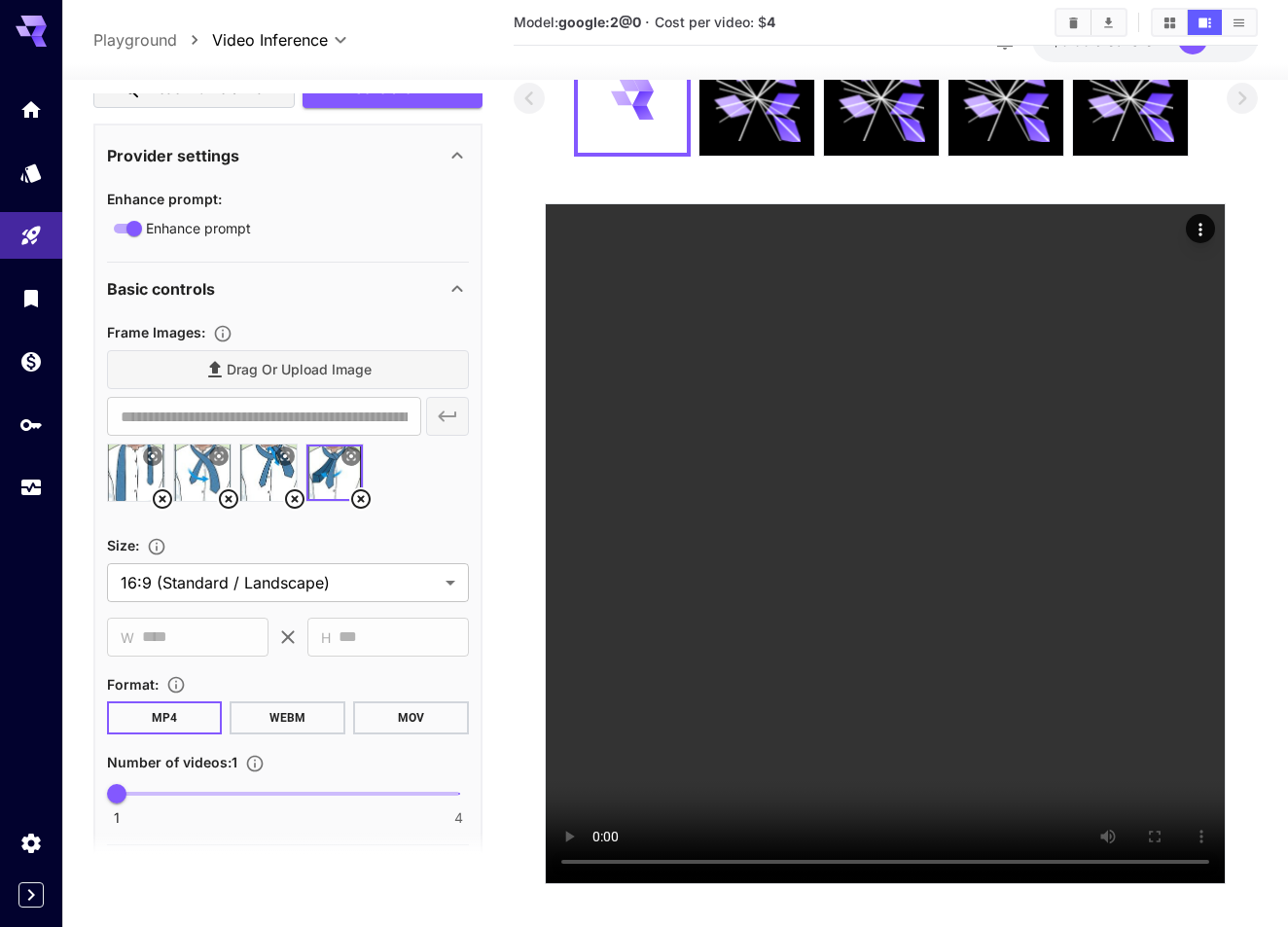click on "**********" at bounding box center (288, 416) 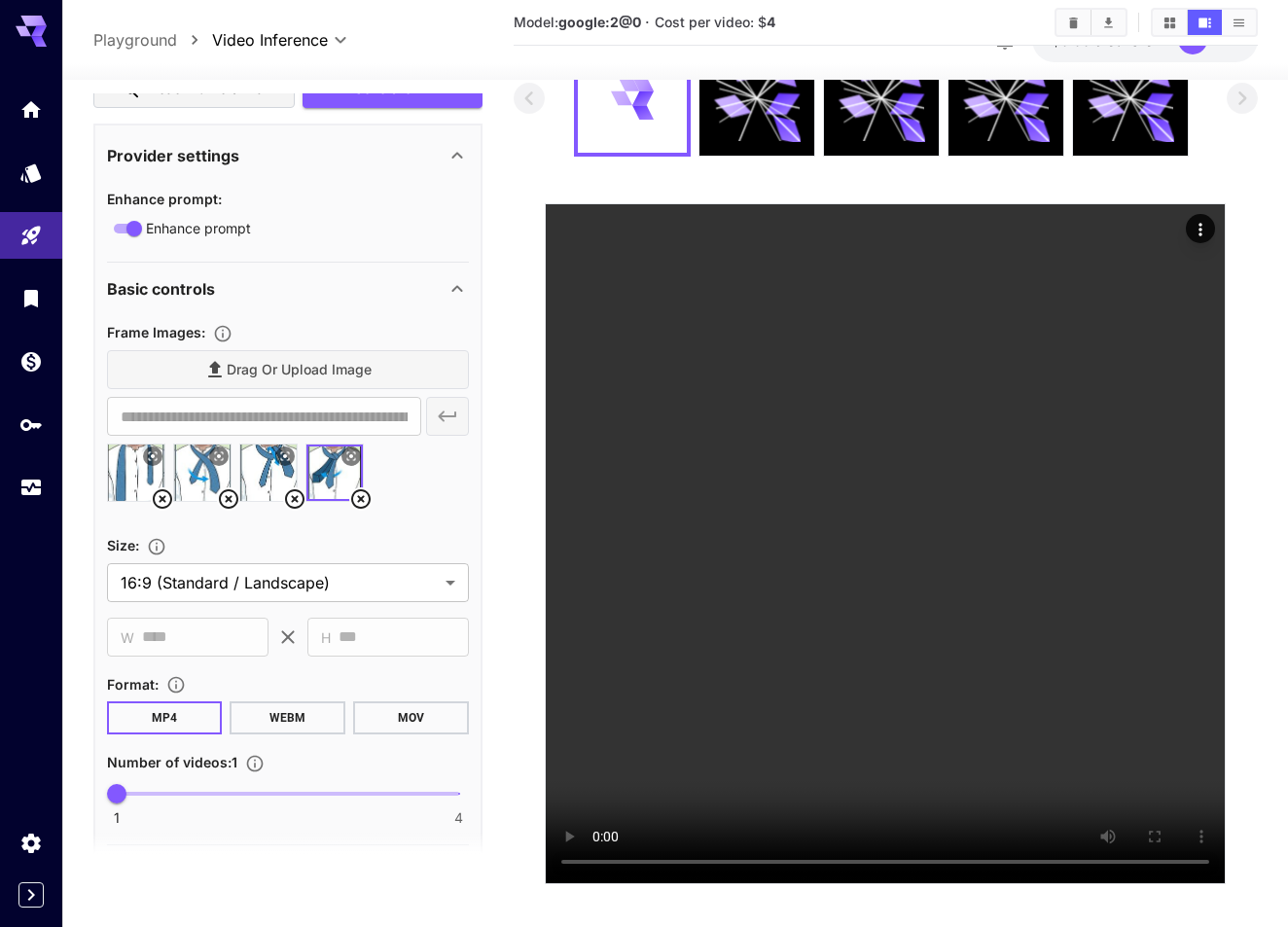 scroll, scrollTop: 370, scrollLeft: 0, axis: vertical 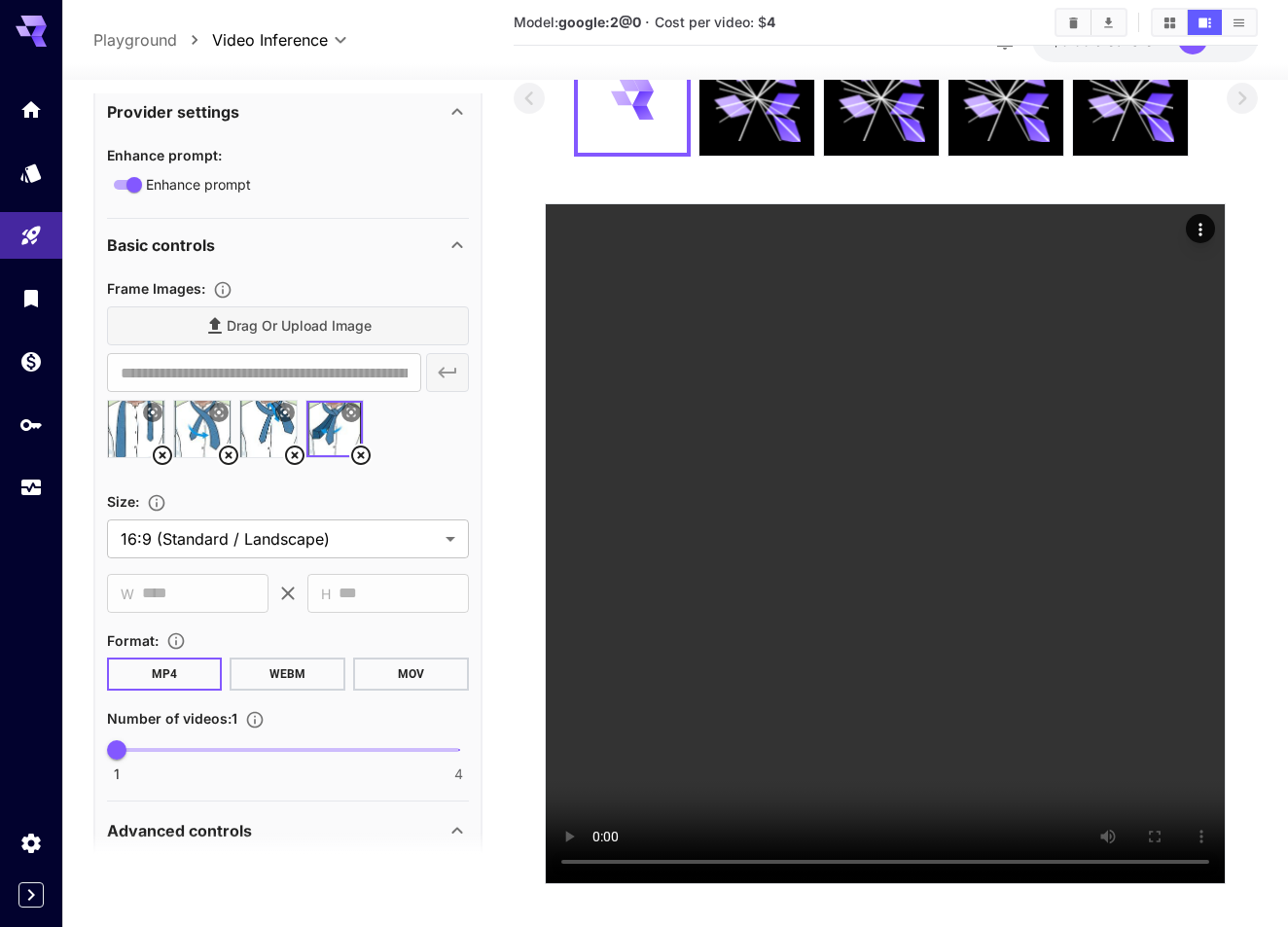 click 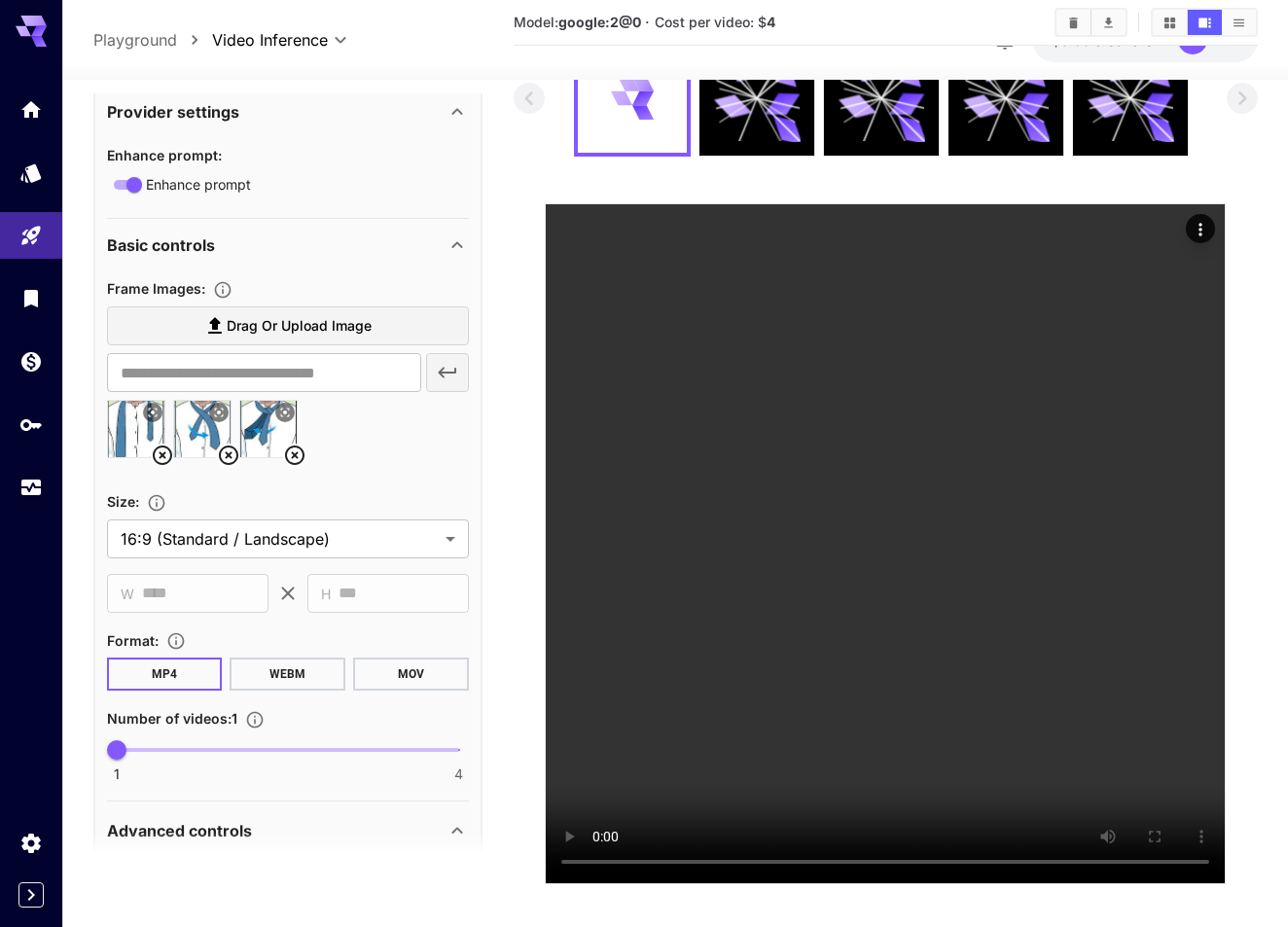 click 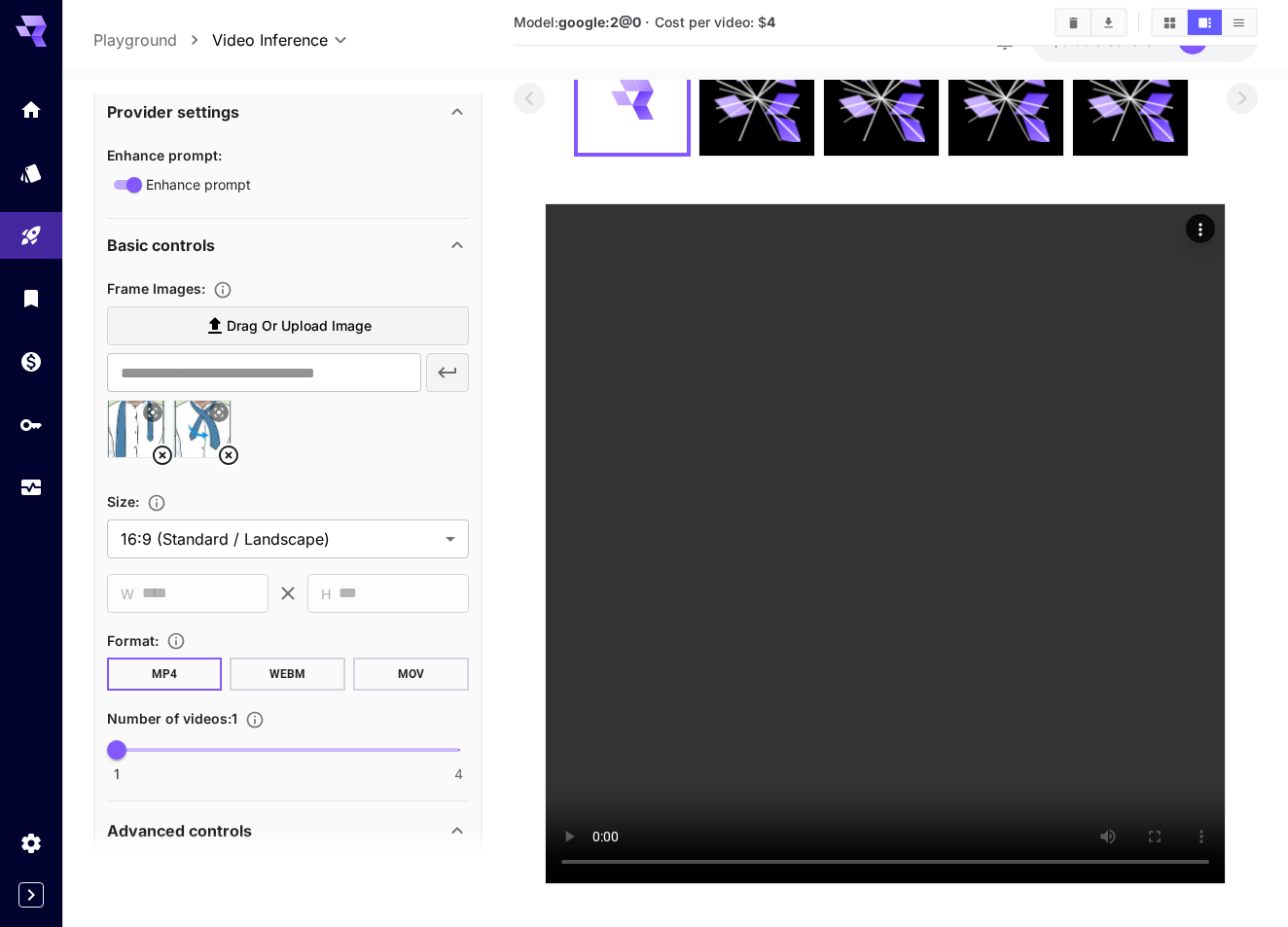 click 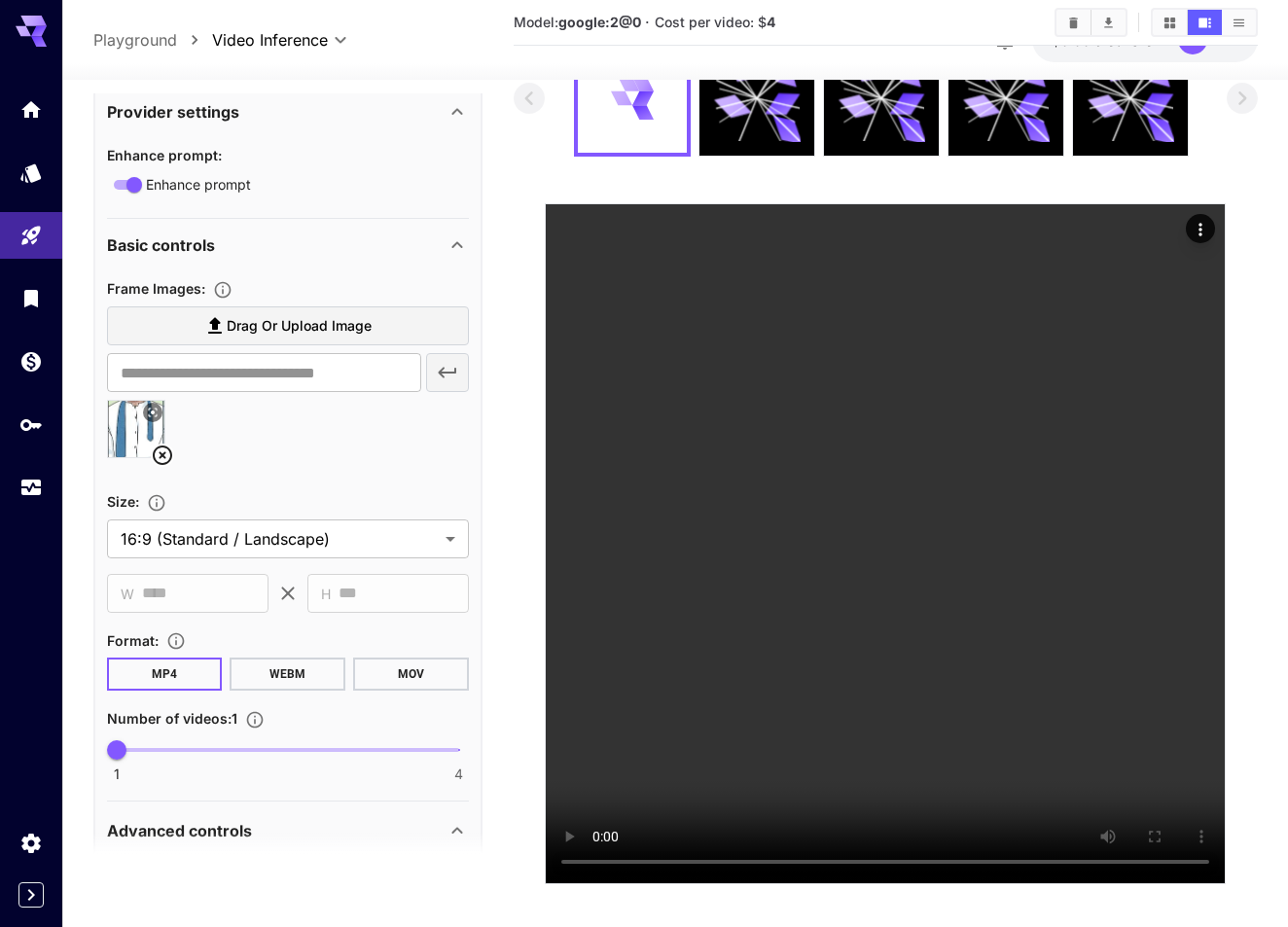 click 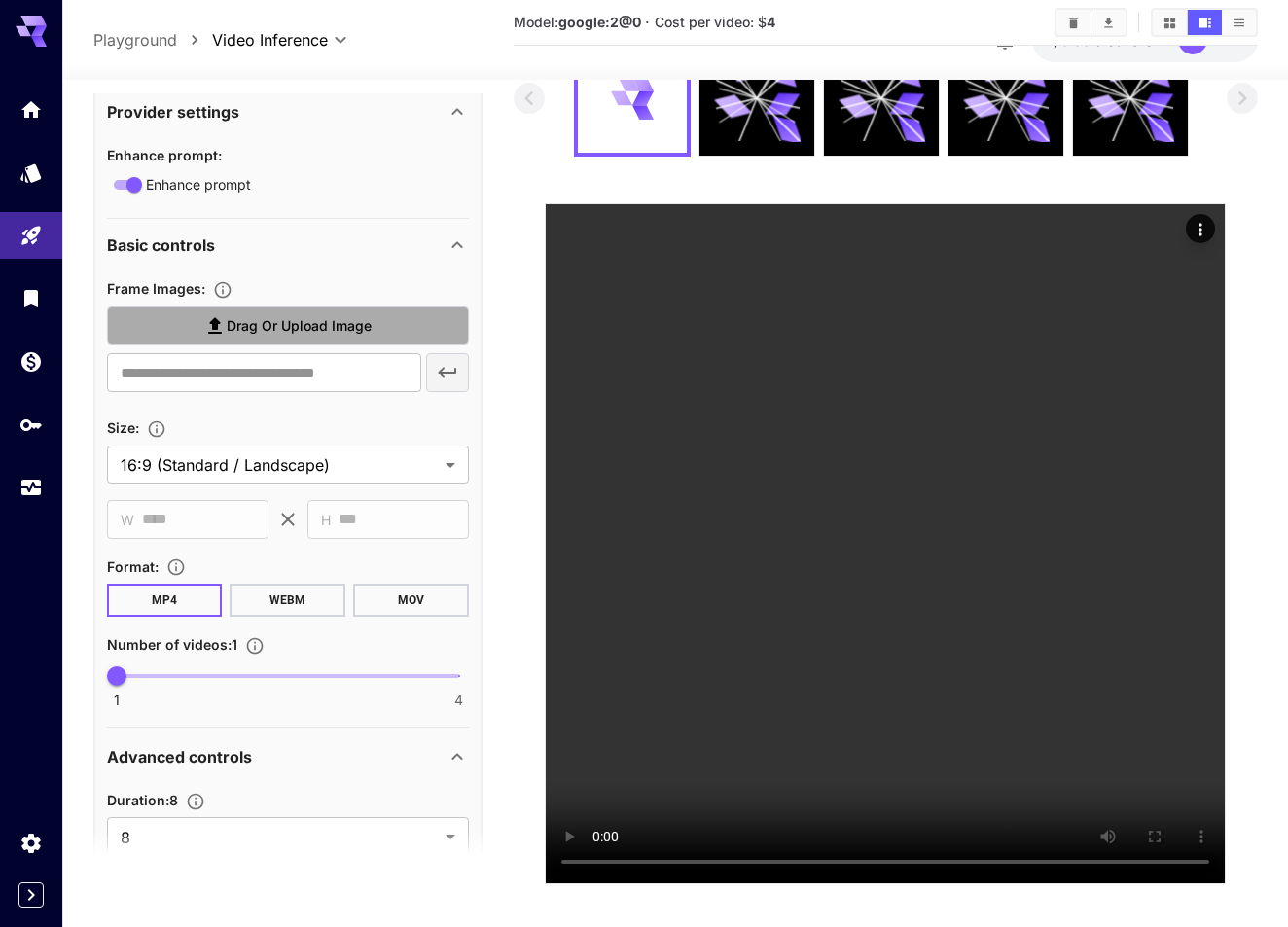 click on "Drag or upload image" at bounding box center [299, 326] 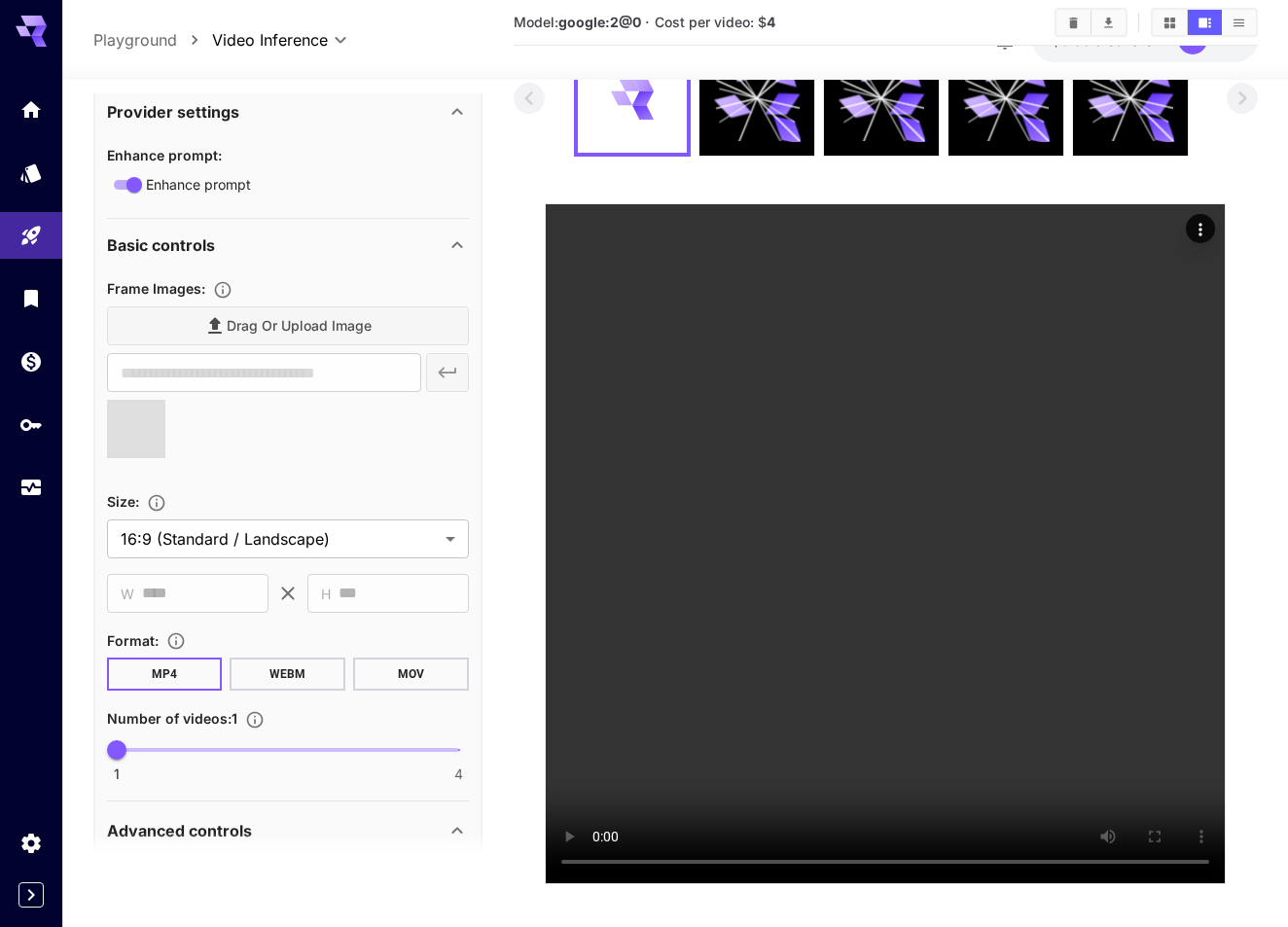 type on "**********" 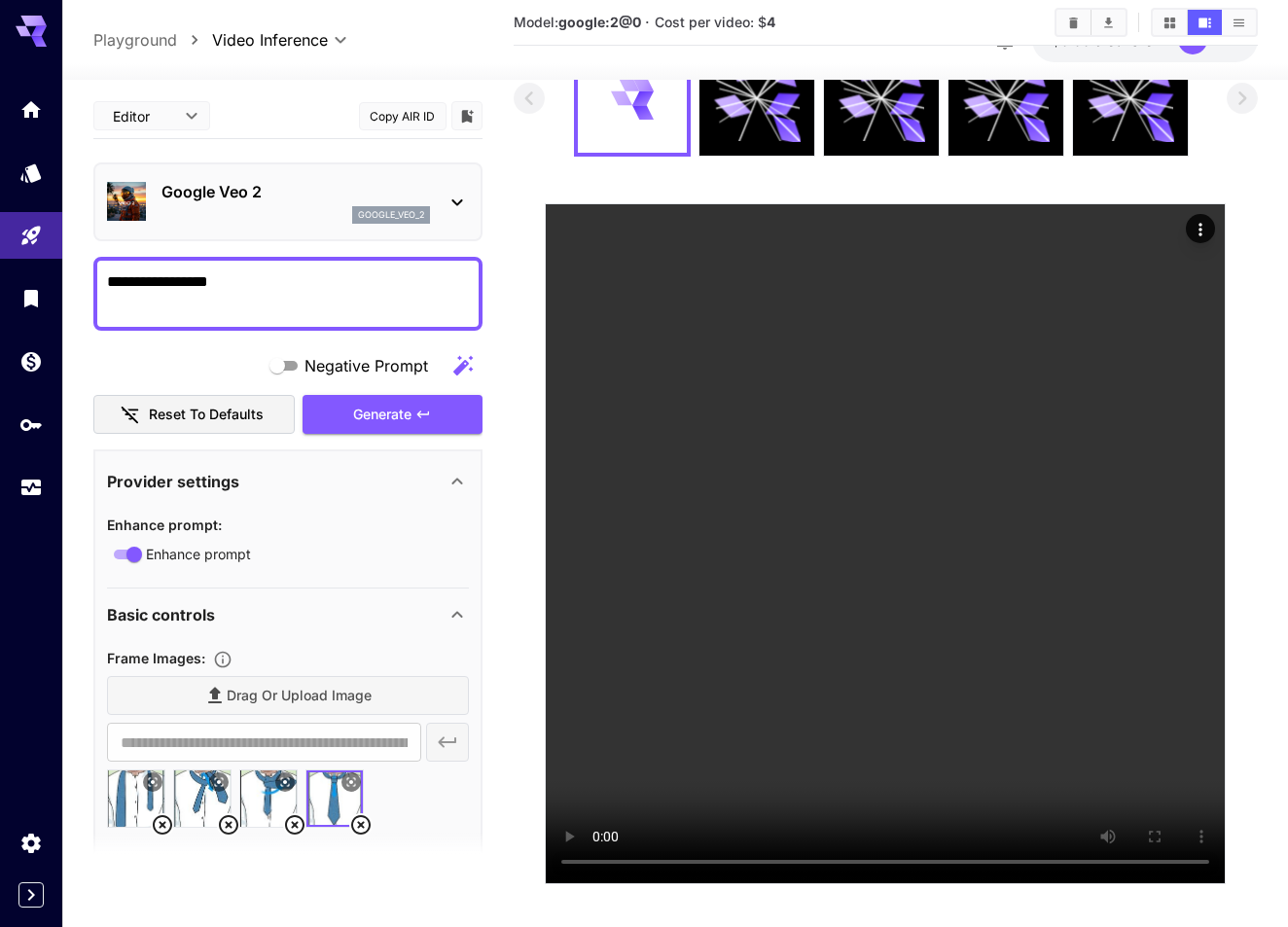 scroll, scrollTop: 46, scrollLeft: 0, axis: vertical 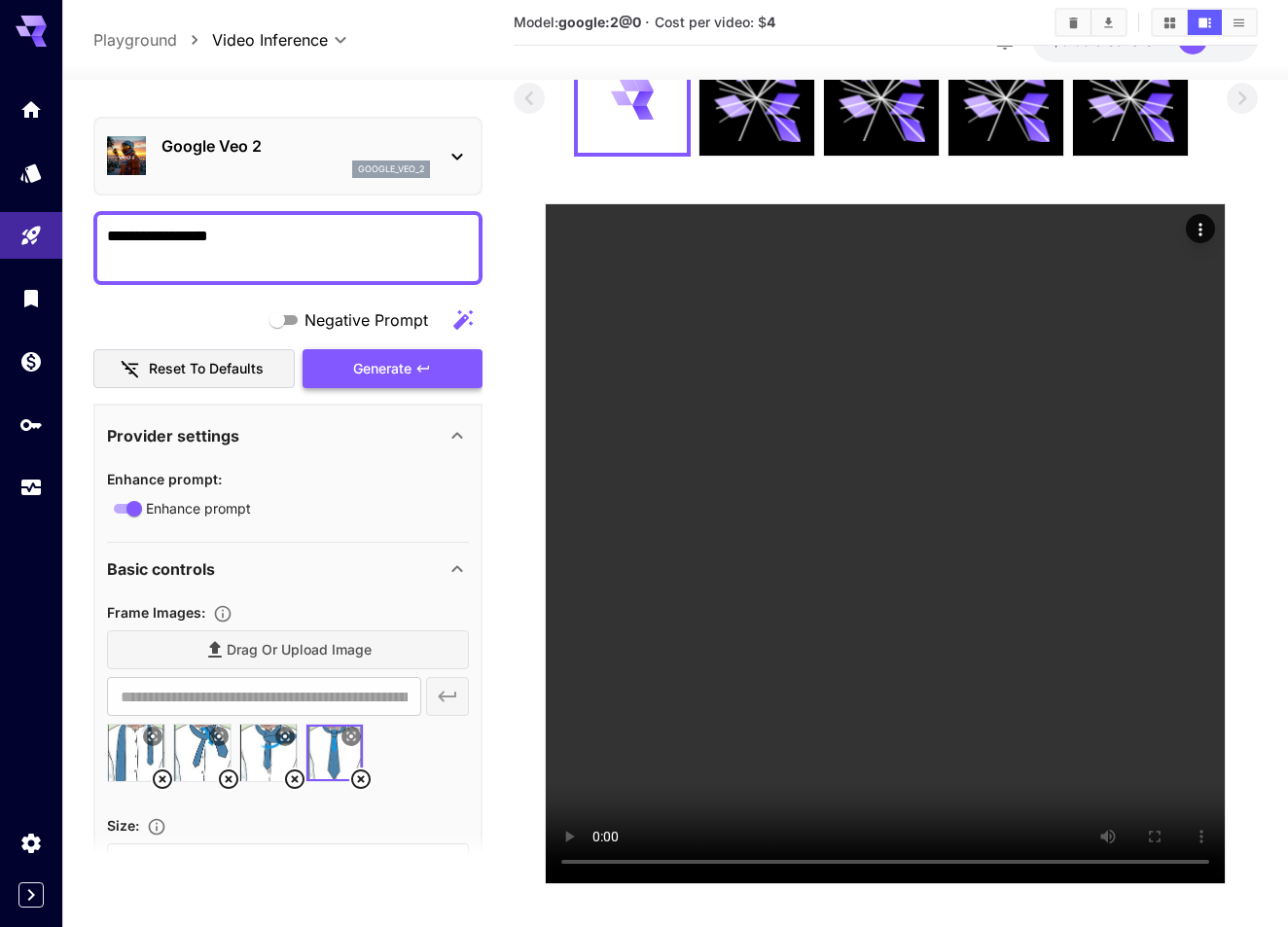 click on "Generate" at bounding box center [392, 369] 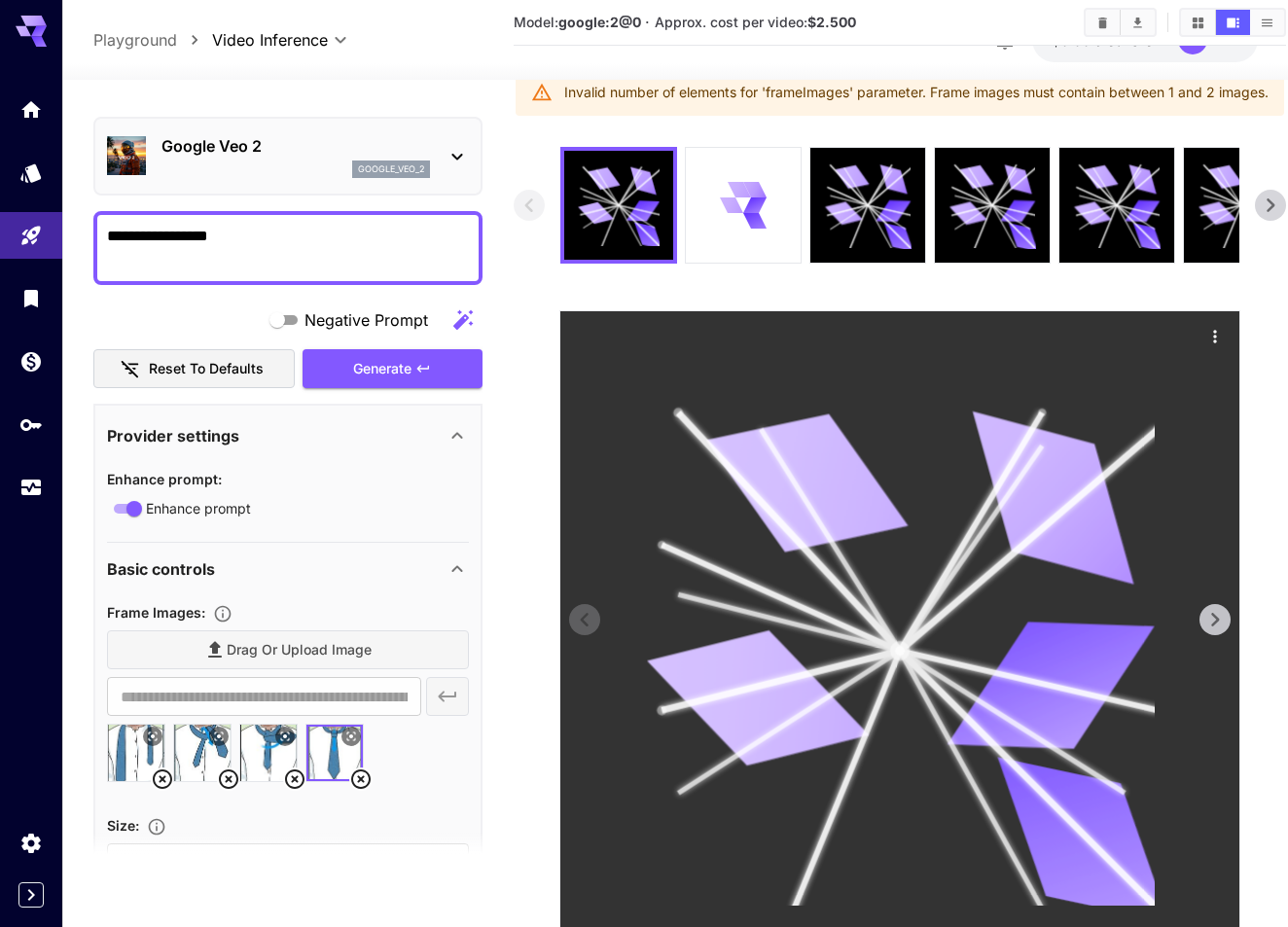 scroll, scrollTop: 41, scrollLeft: 0, axis: vertical 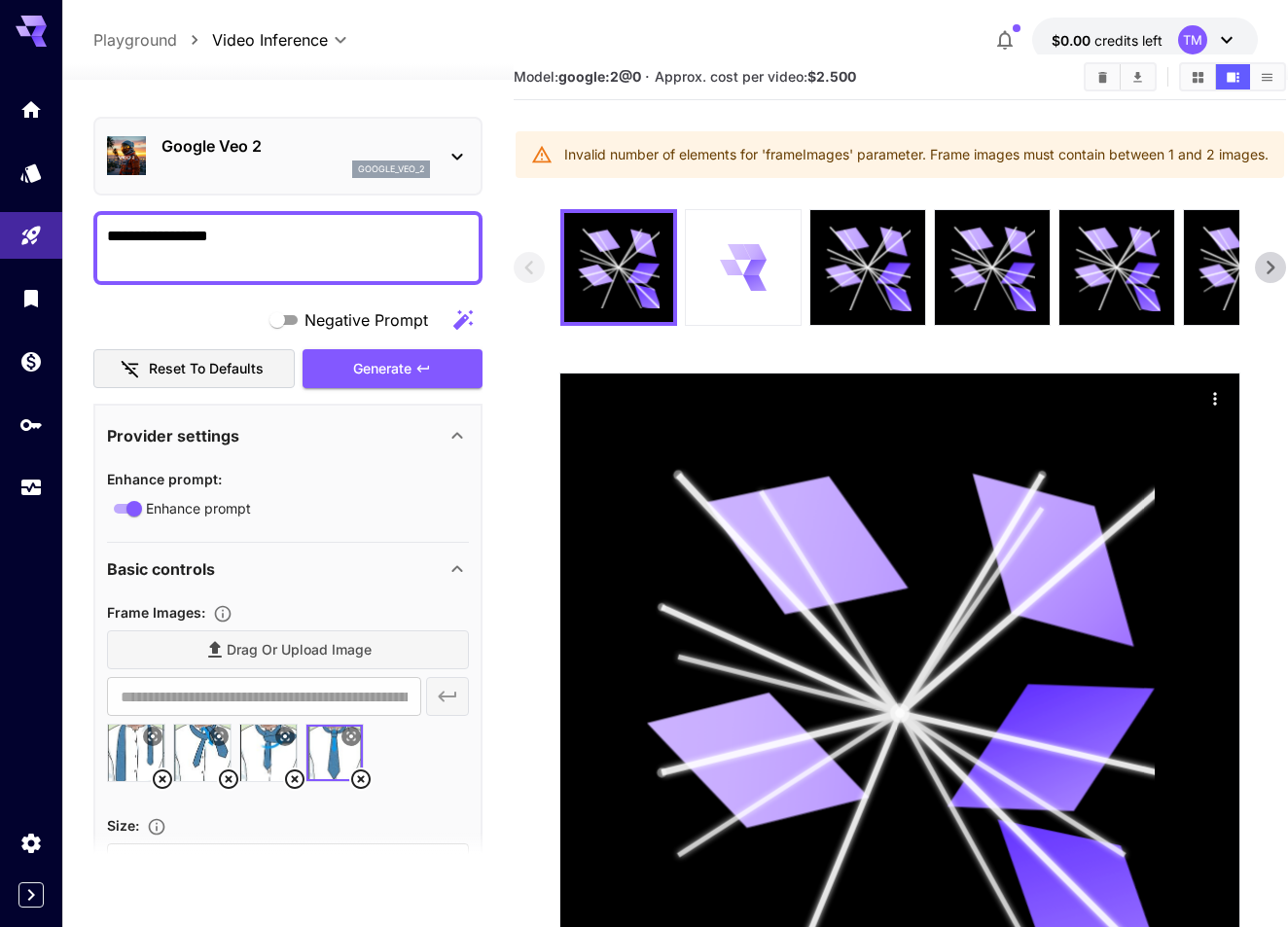 click 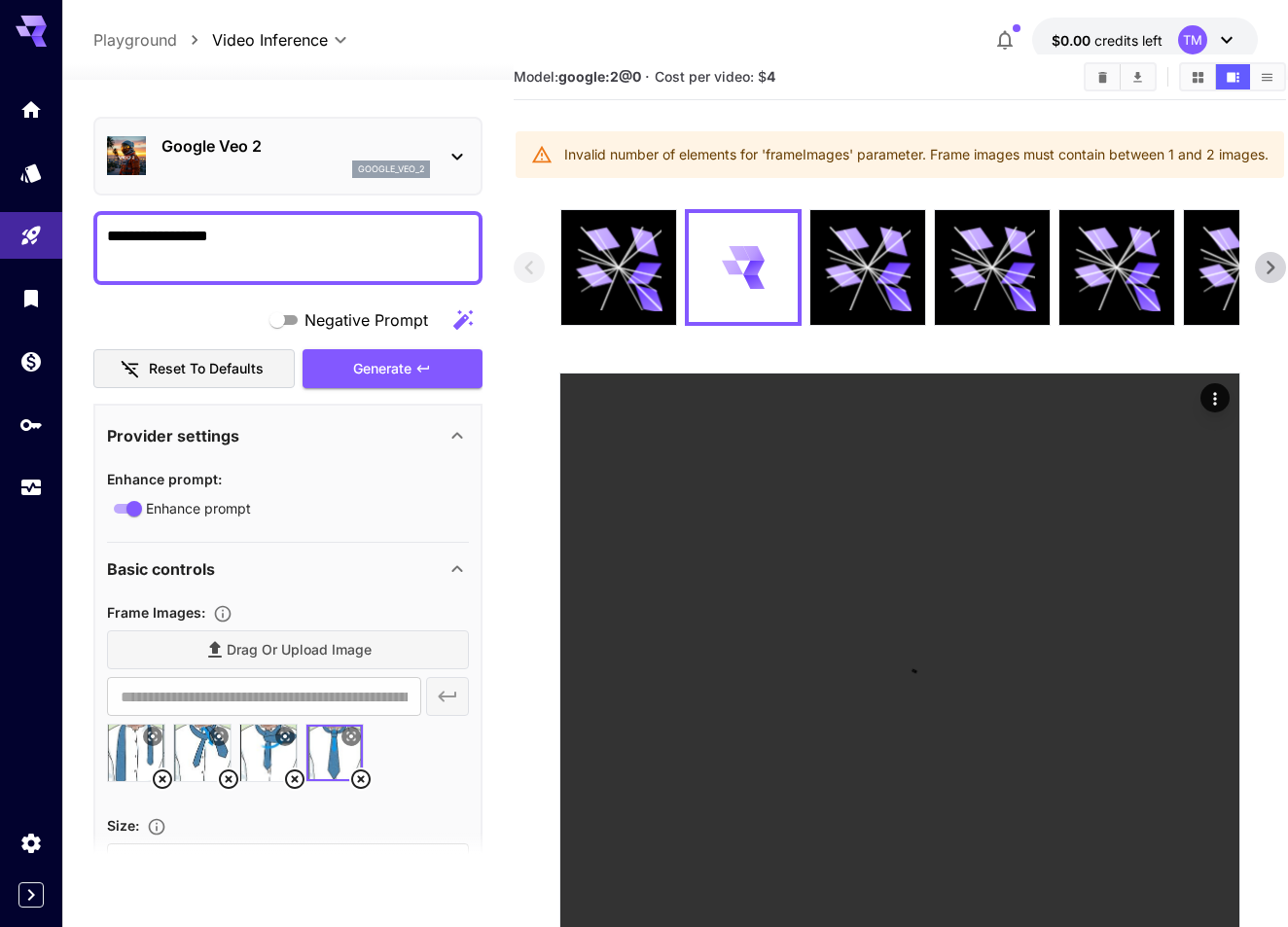 scroll, scrollTop: 115, scrollLeft: 0, axis: vertical 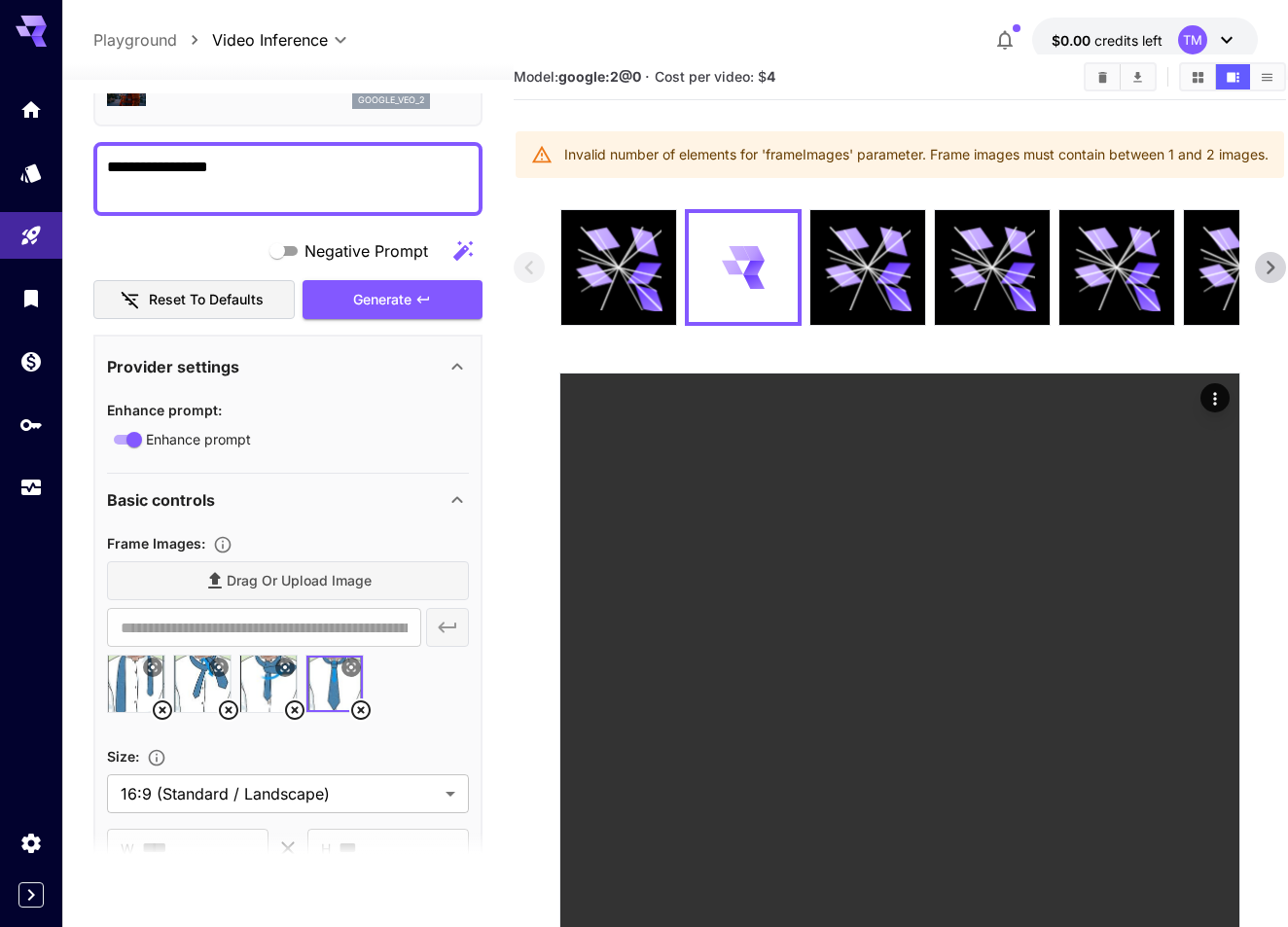 click 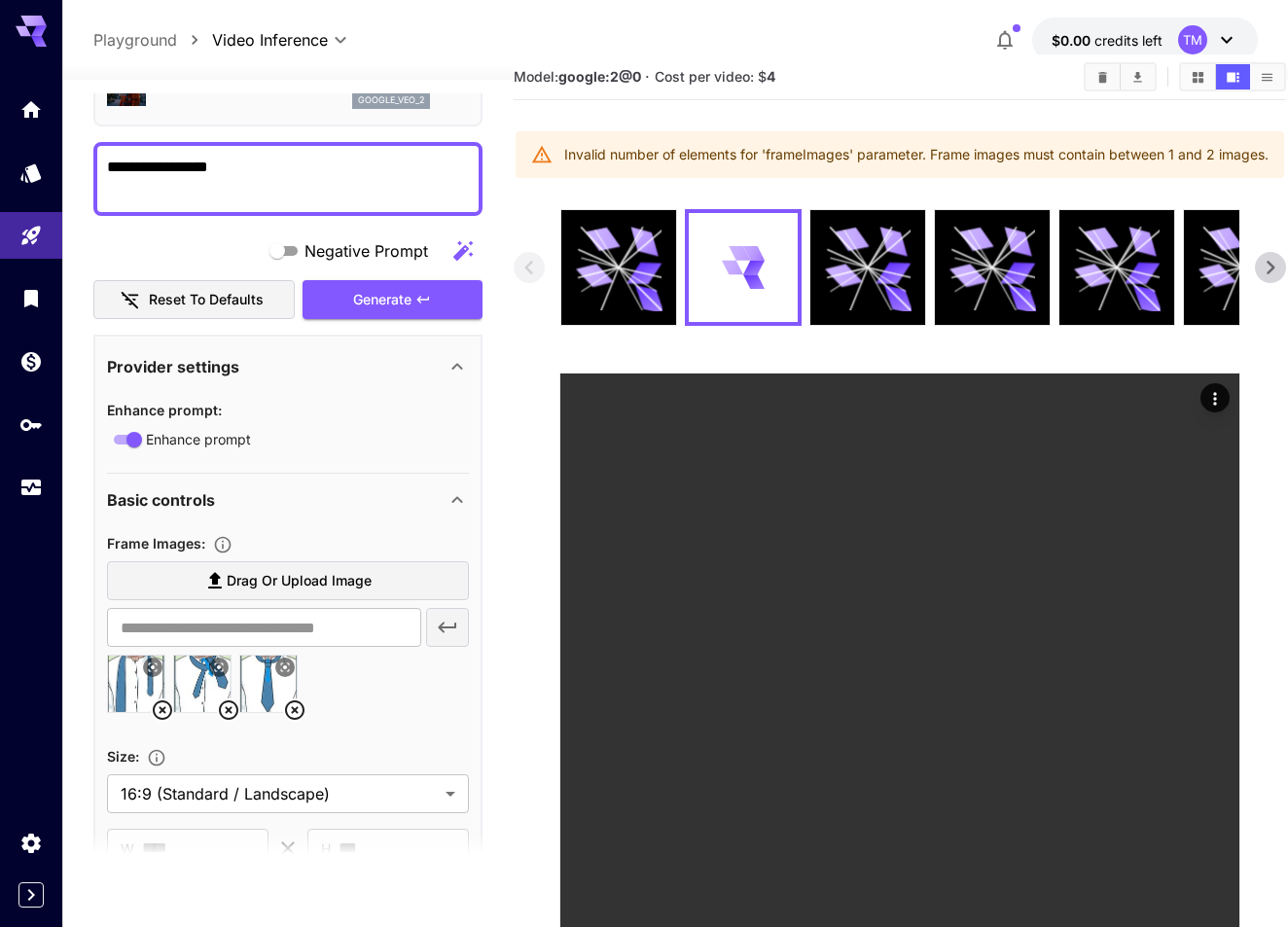click 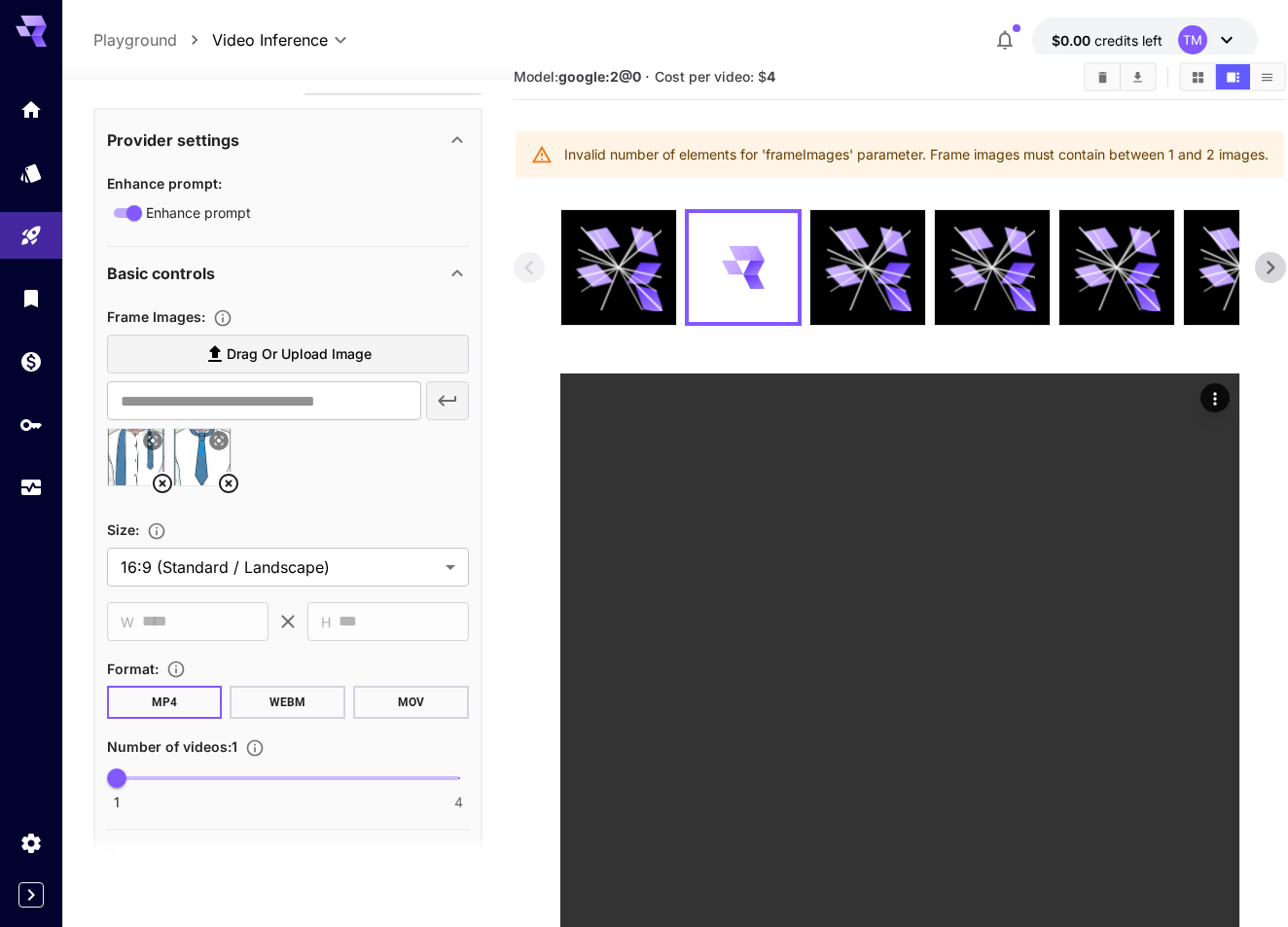scroll, scrollTop: 318, scrollLeft: 0, axis: vertical 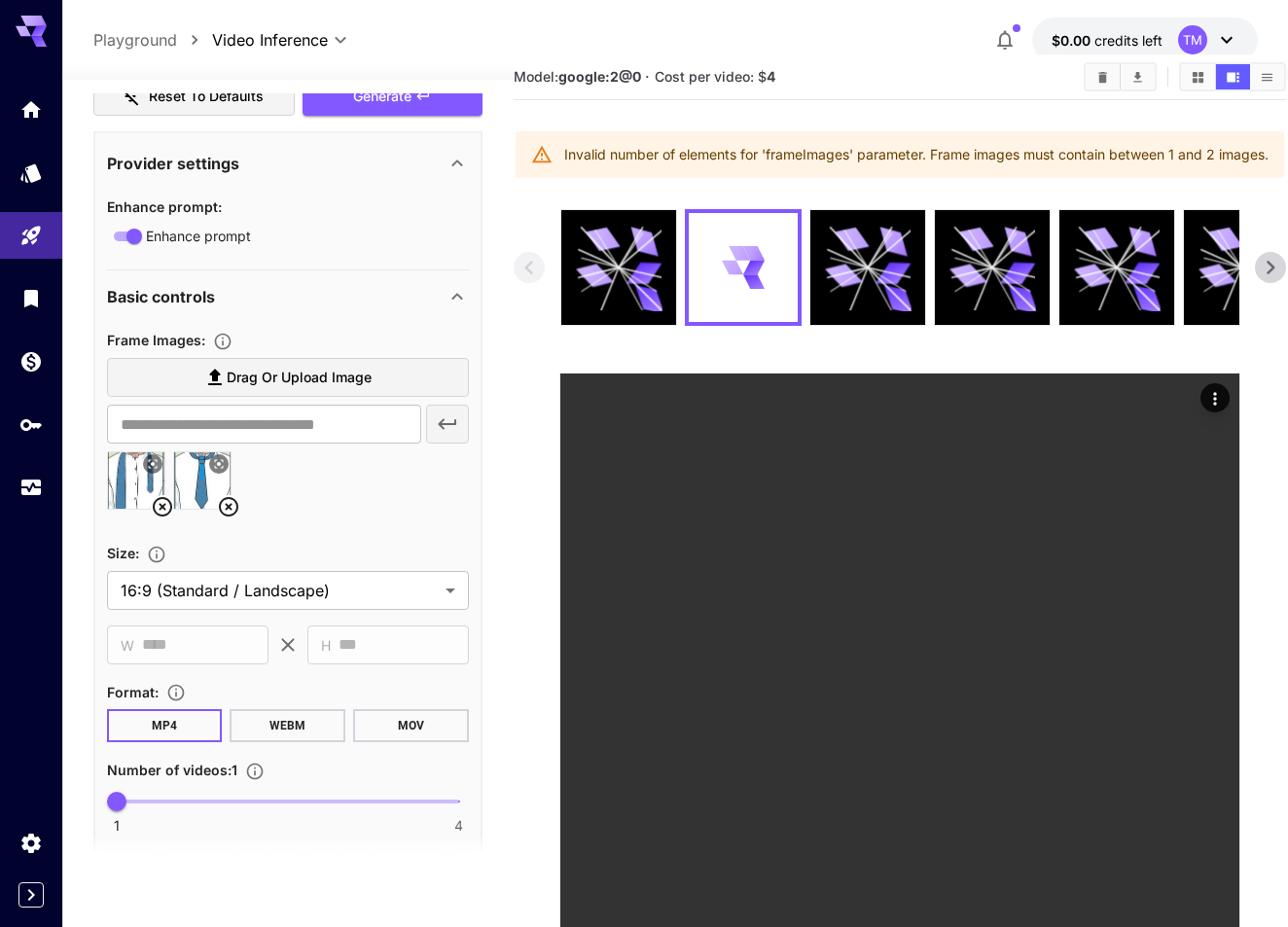 click 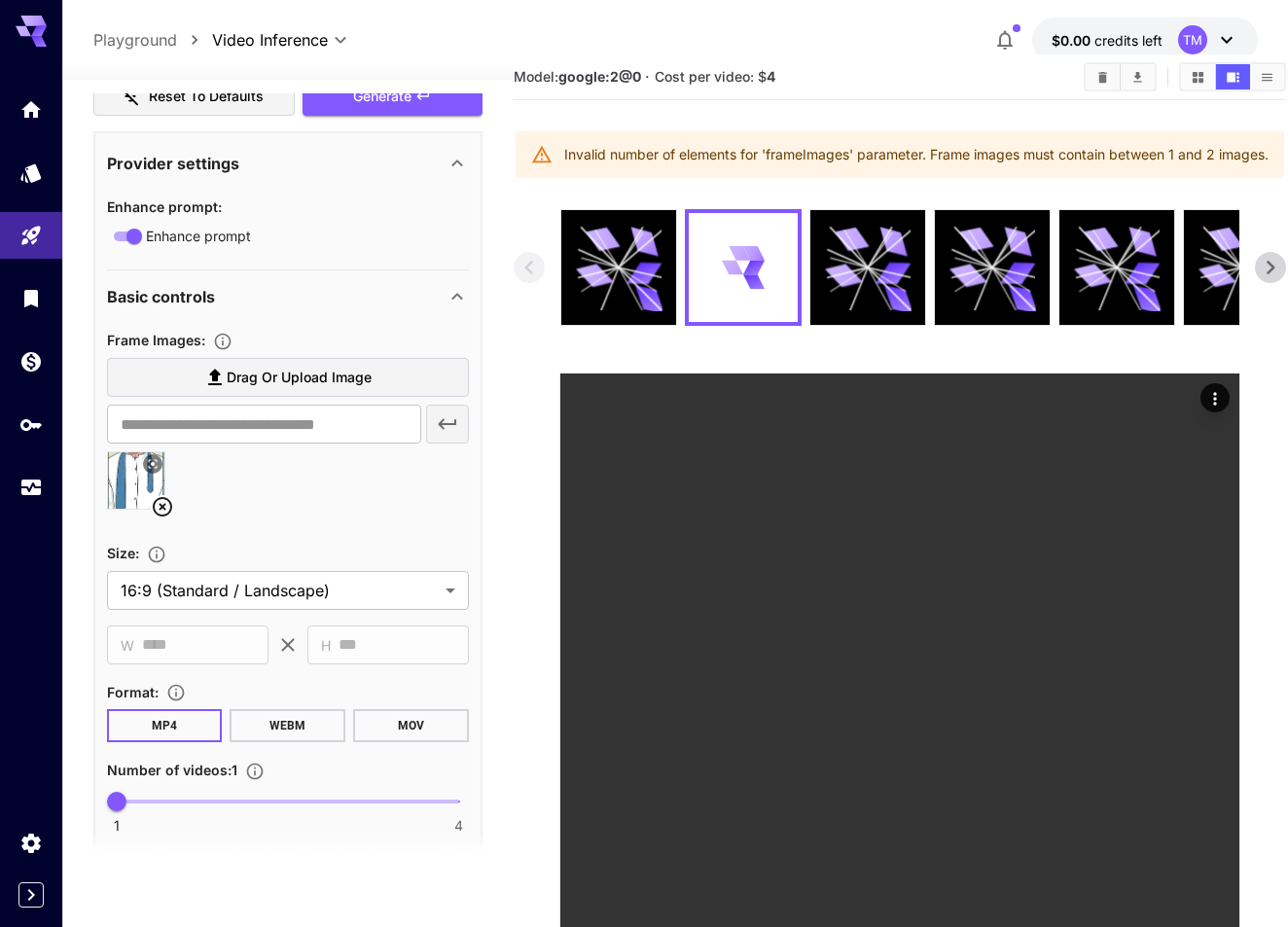 click on "Drag or upload image" at bounding box center [299, 377] 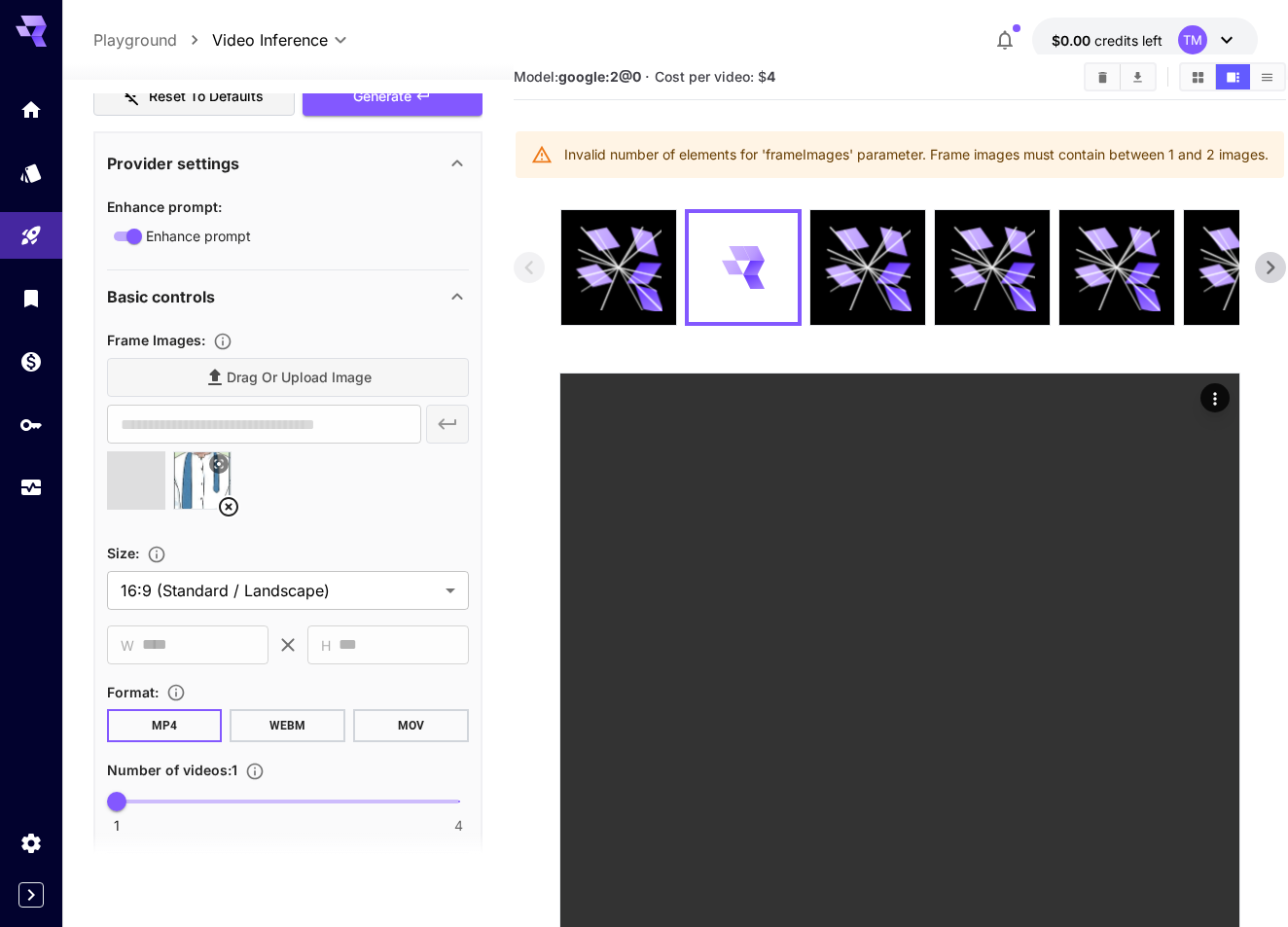 type on "**********" 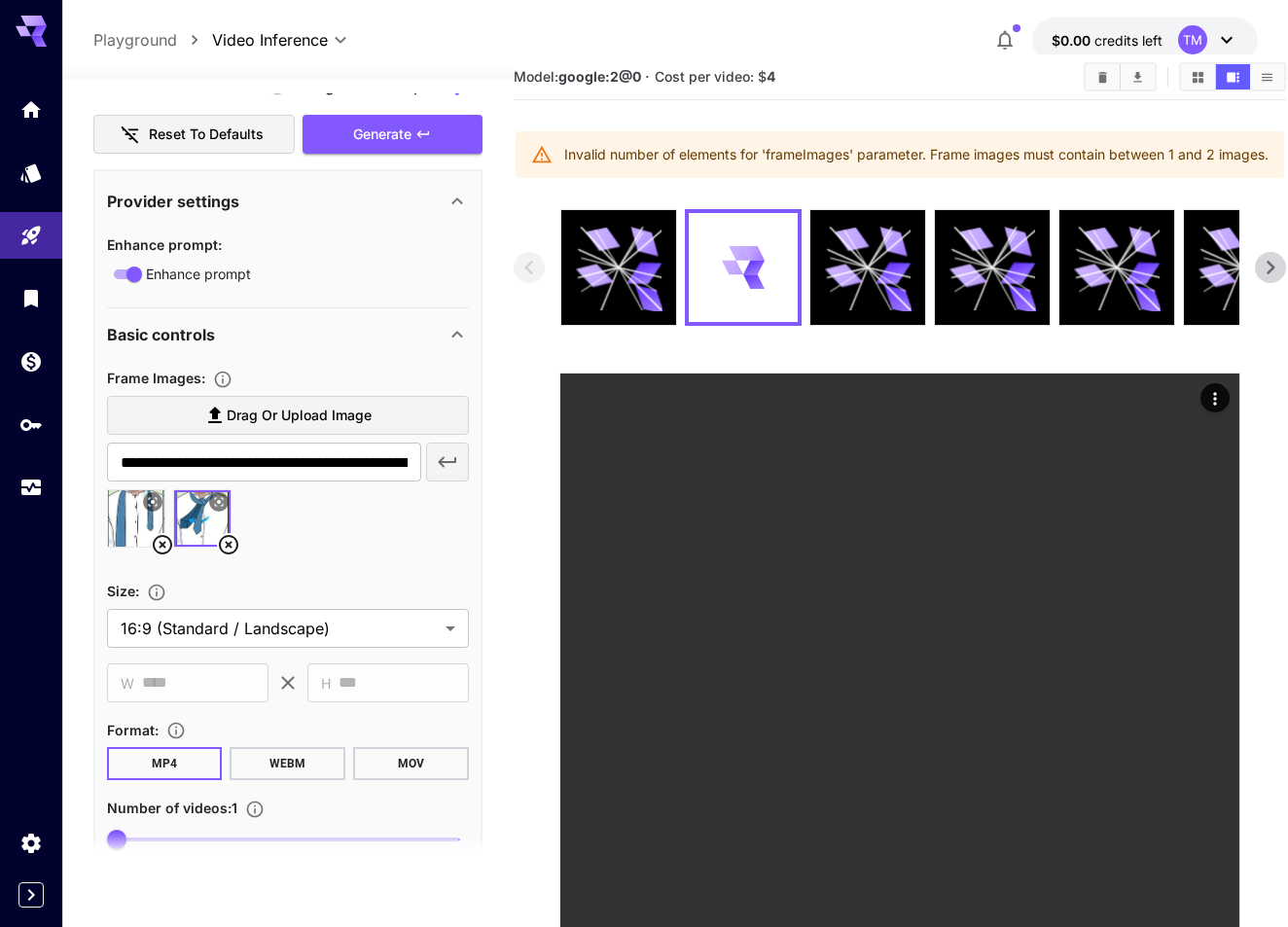 scroll, scrollTop: 262, scrollLeft: 0, axis: vertical 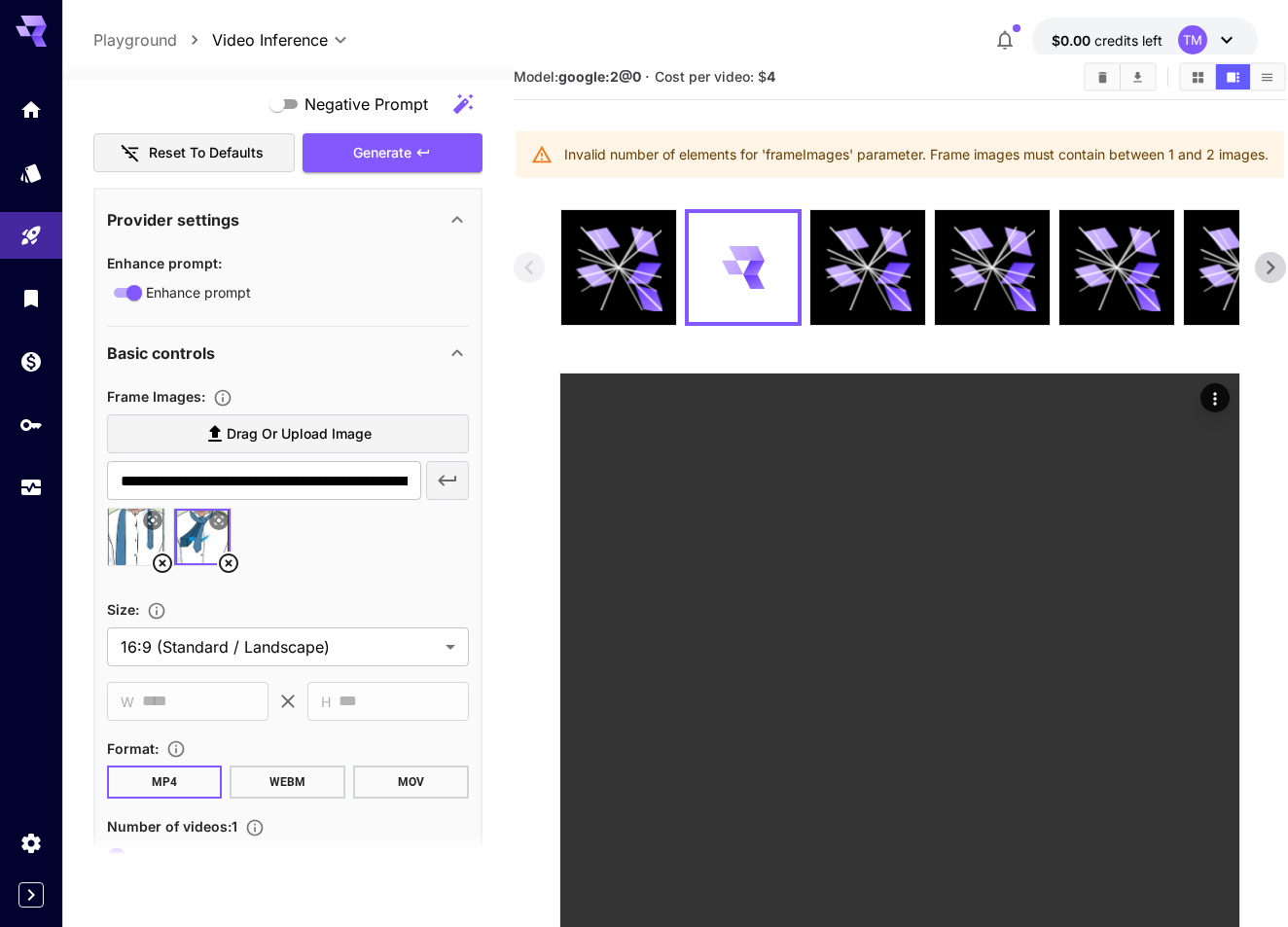 click on "Generate" at bounding box center (392, 153) 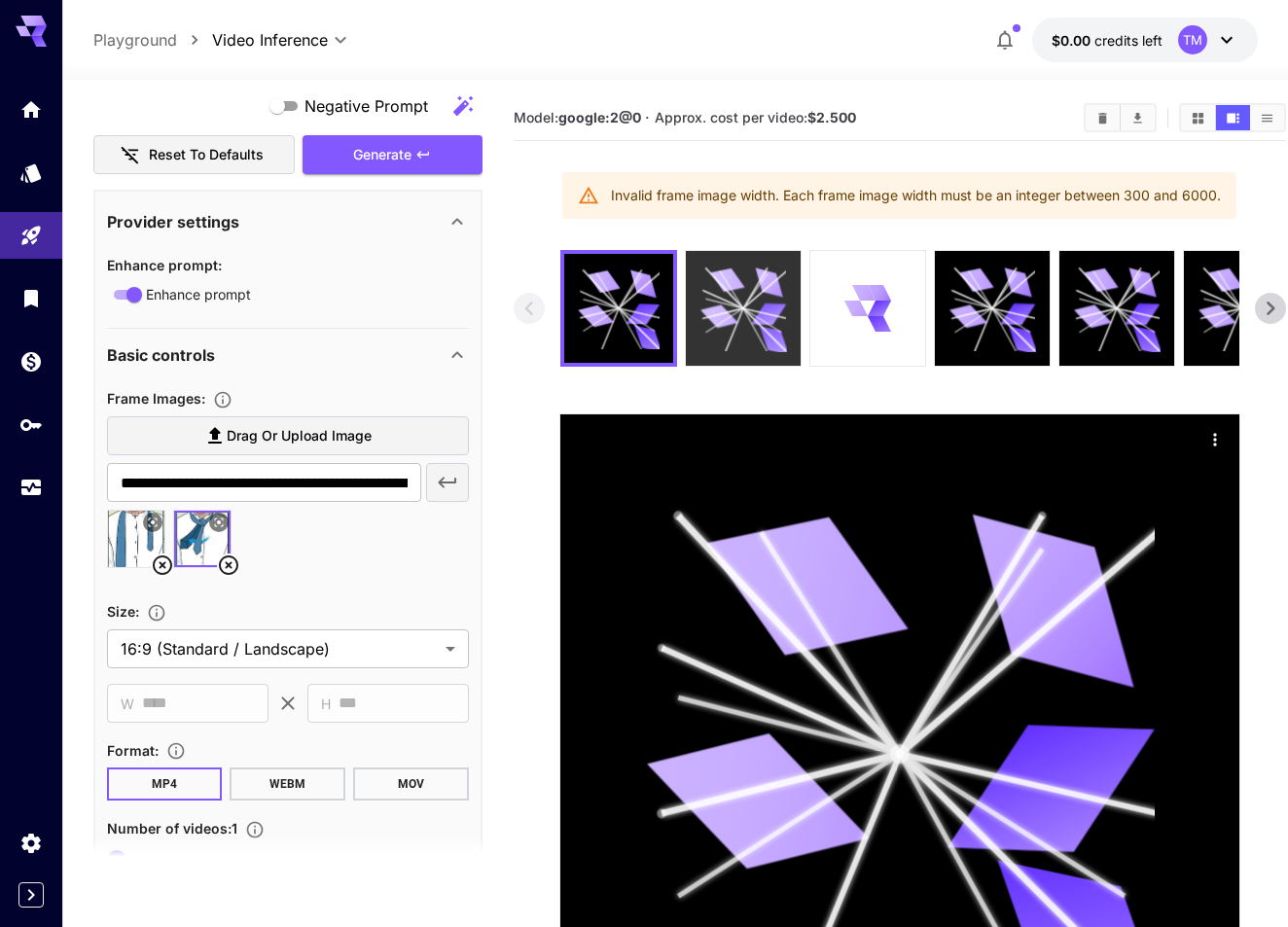 scroll, scrollTop: 0, scrollLeft: 0, axis: both 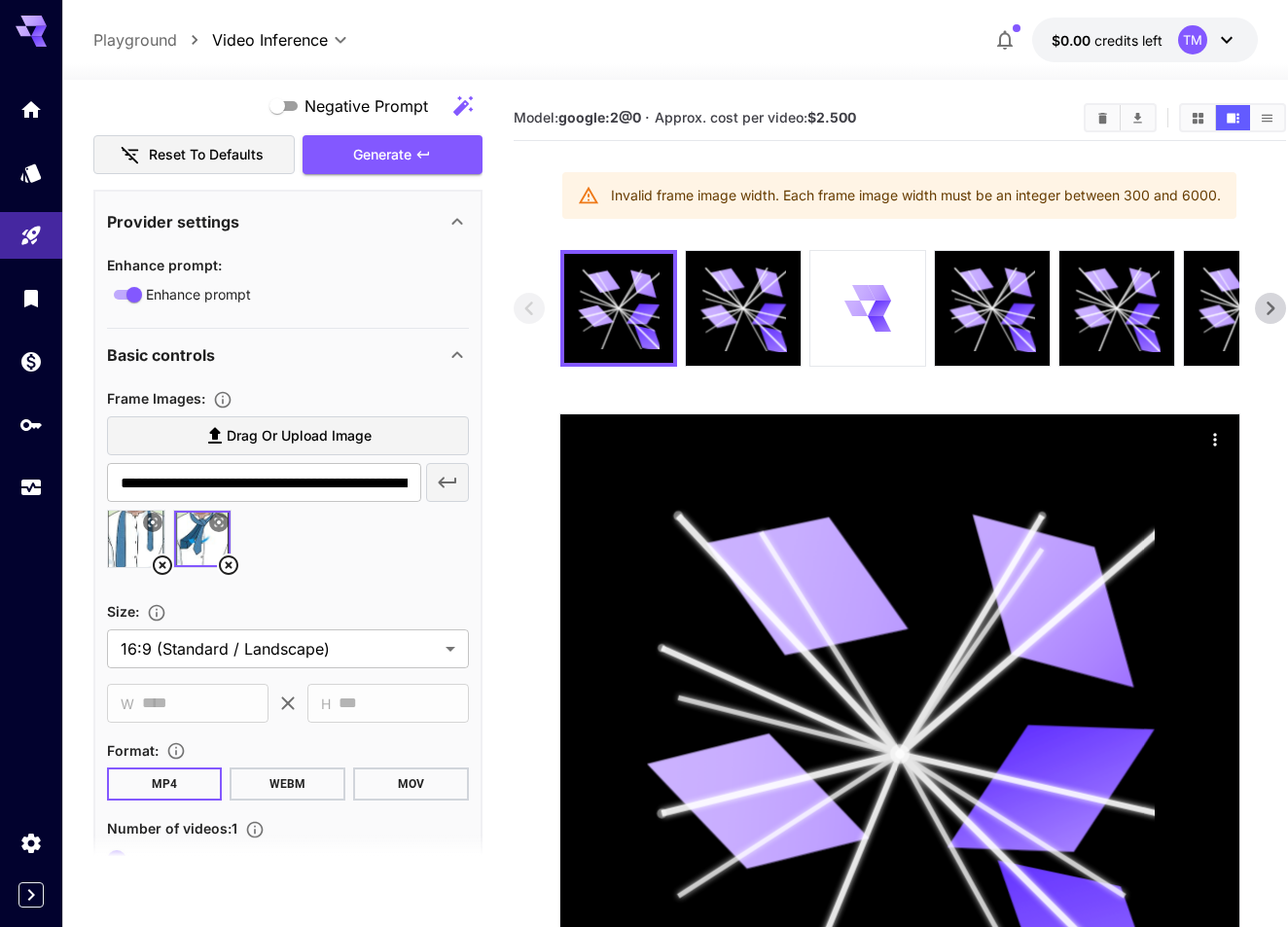 click 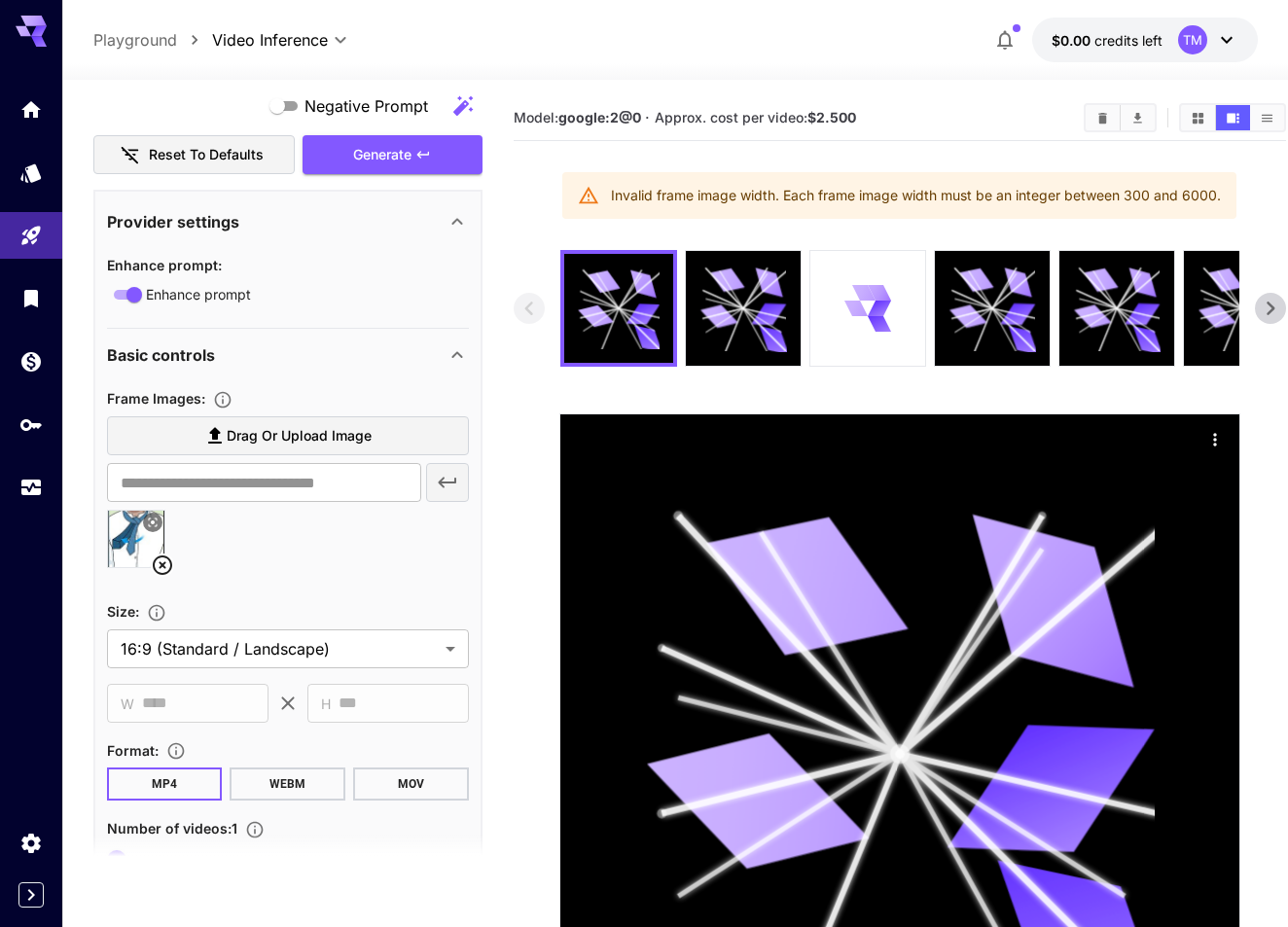 click 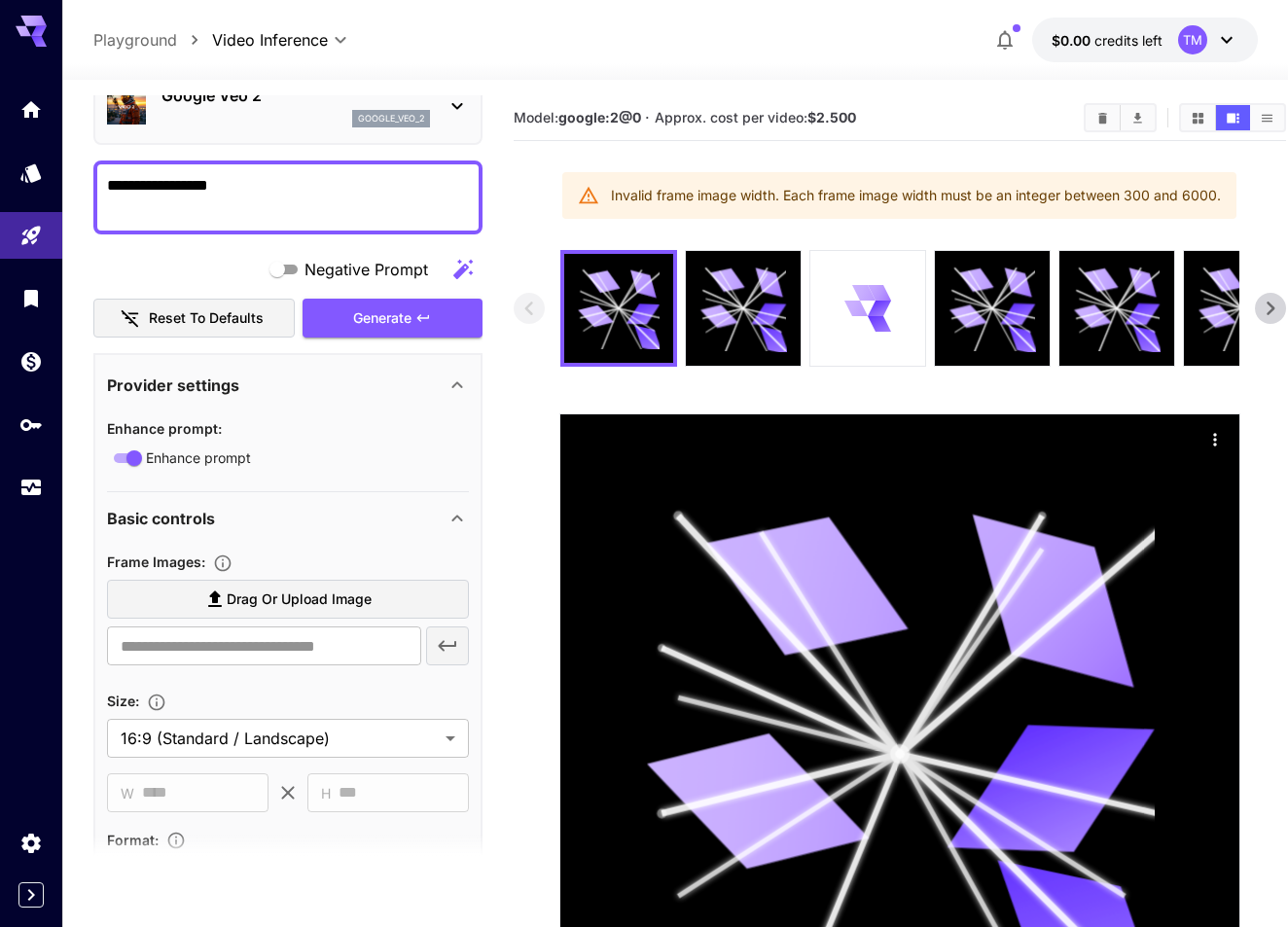 scroll, scrollTop: 359, scrollLeft: 0, axis: vertical 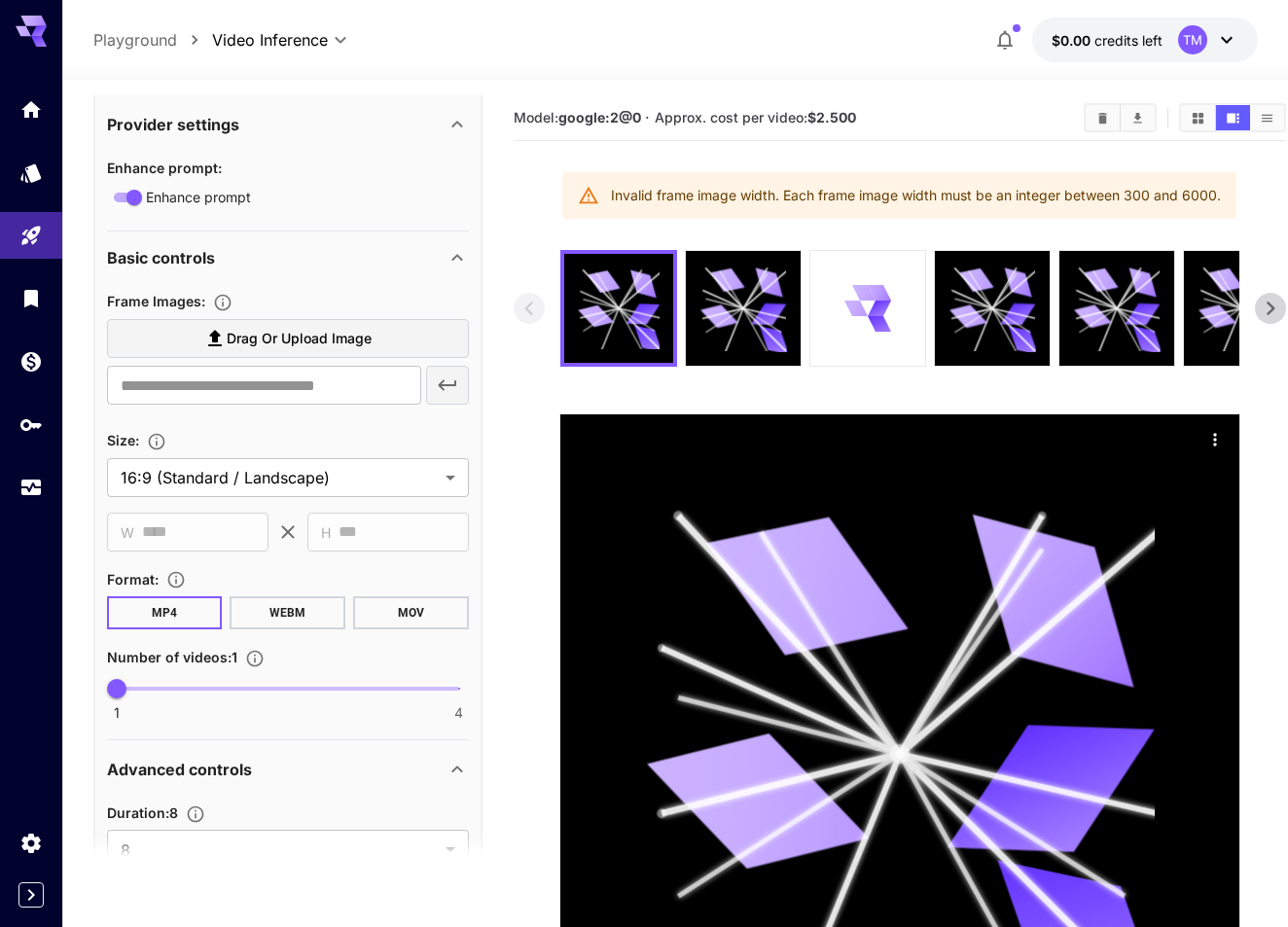 click on "Drag or upload image" at bounding box center [299, 339] 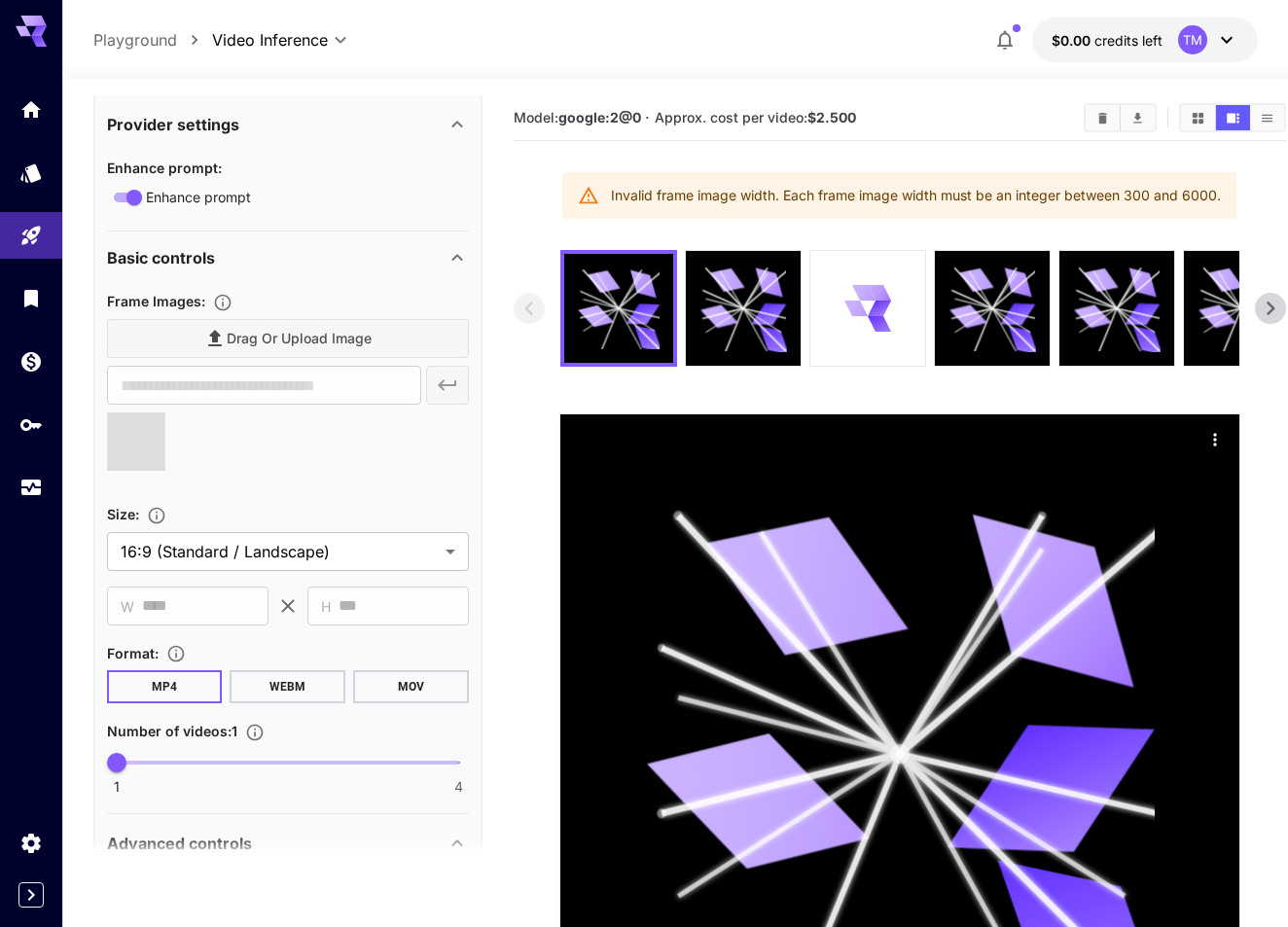 type on "**********" 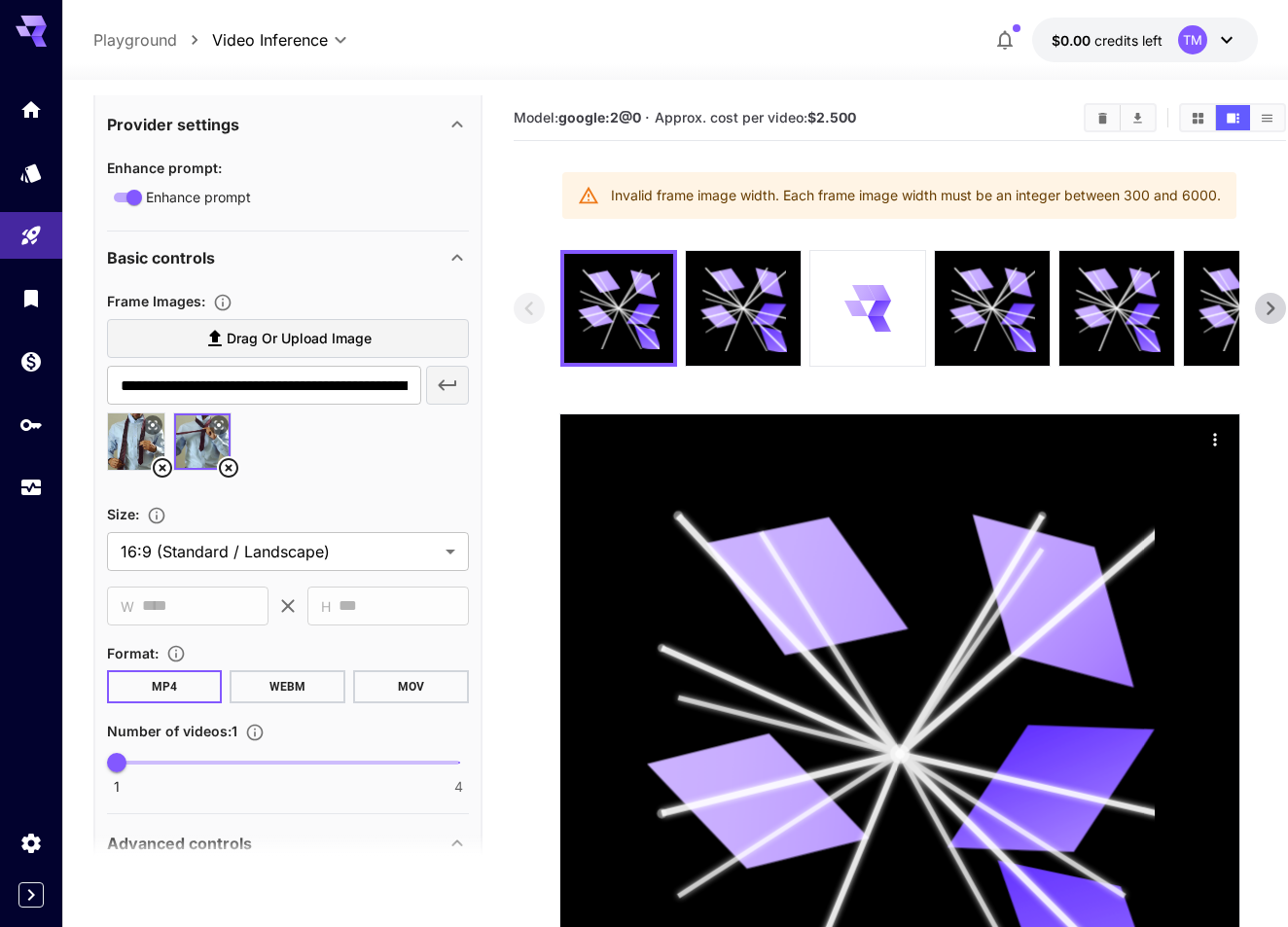 click on "Drag or upload image" at bounding box center (299, 339) 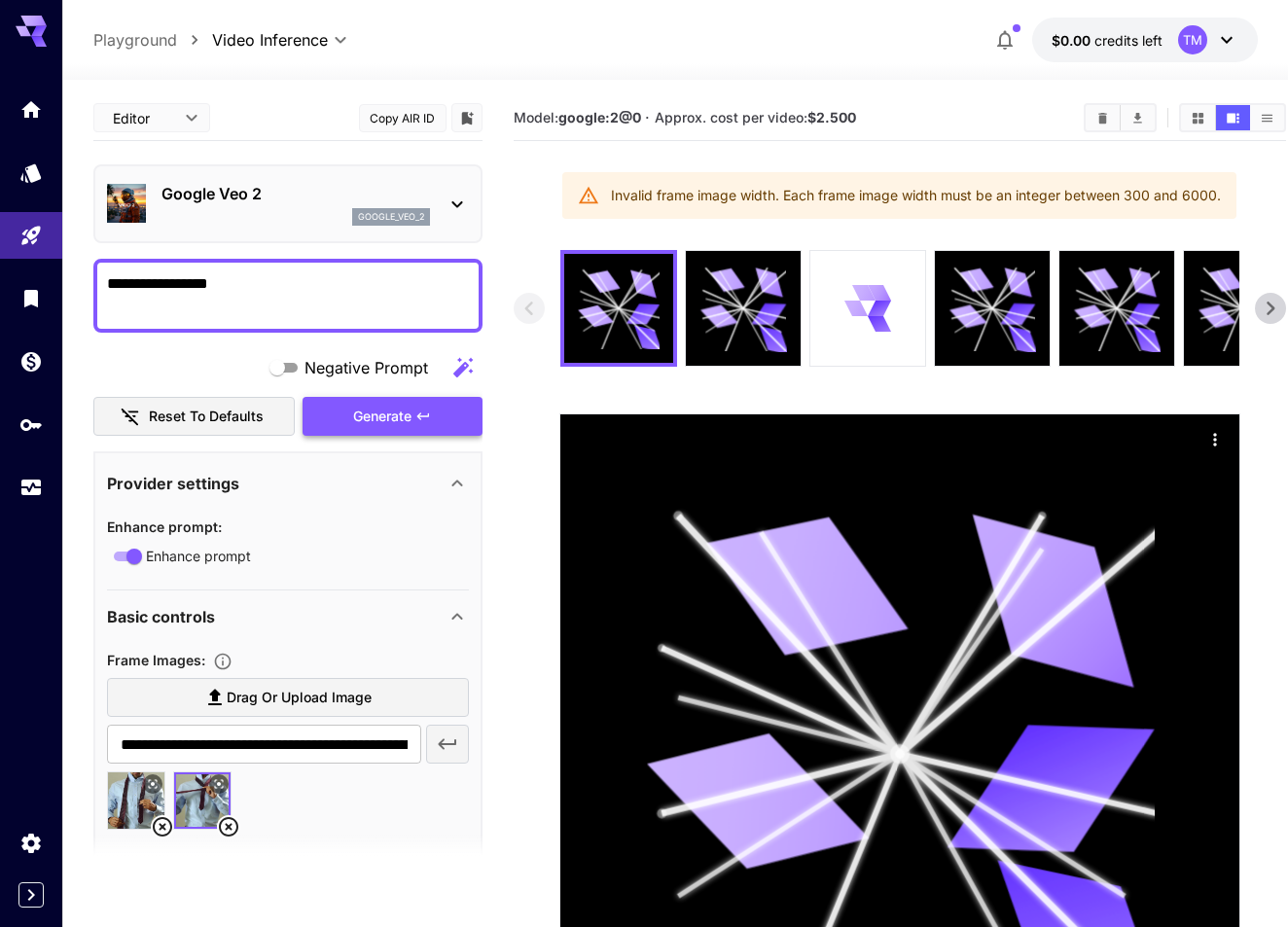 scroll, scrollTop: 0, scrollLeft: 0, axis: both 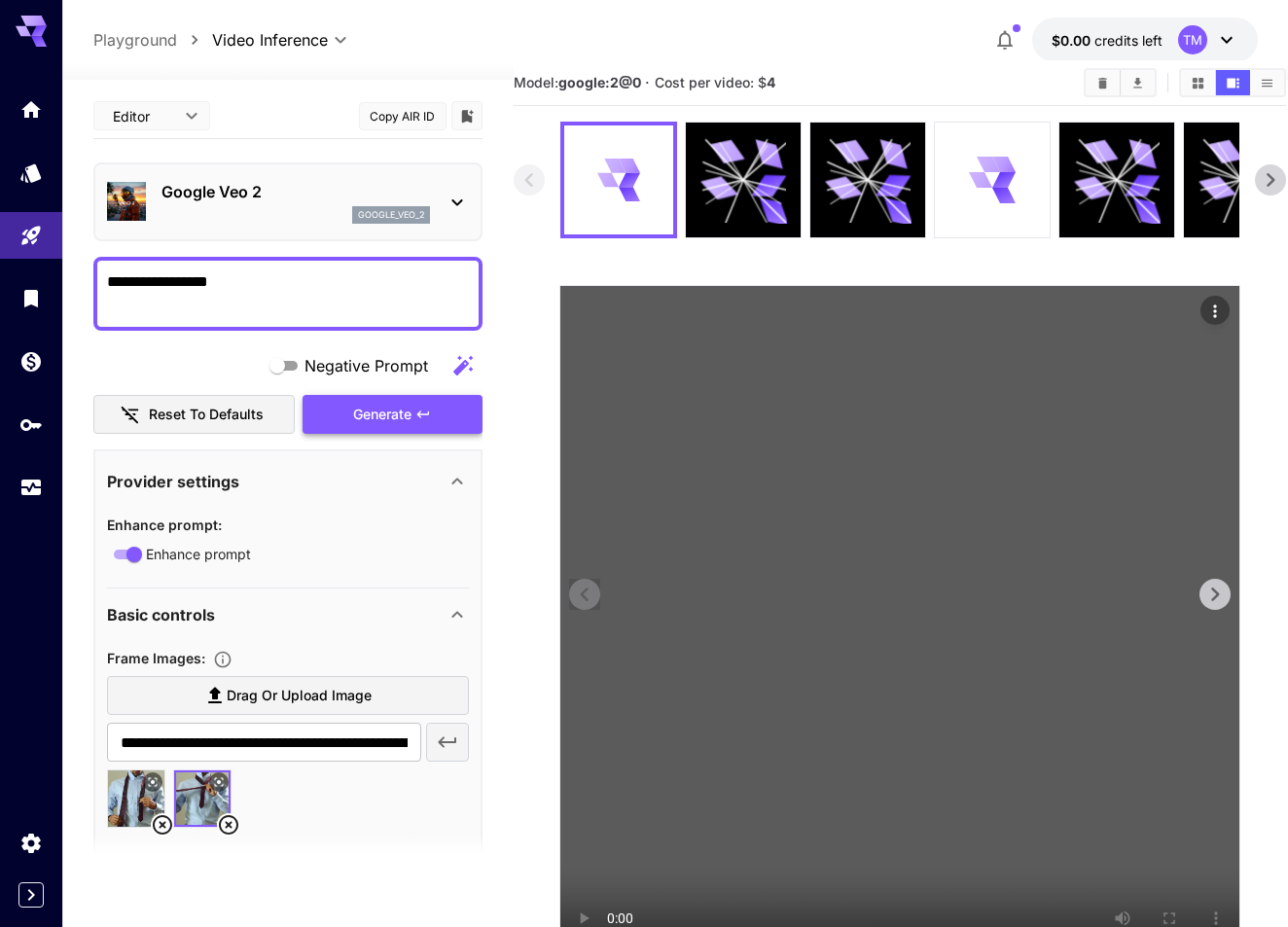 click at bounding box center [900, 625] 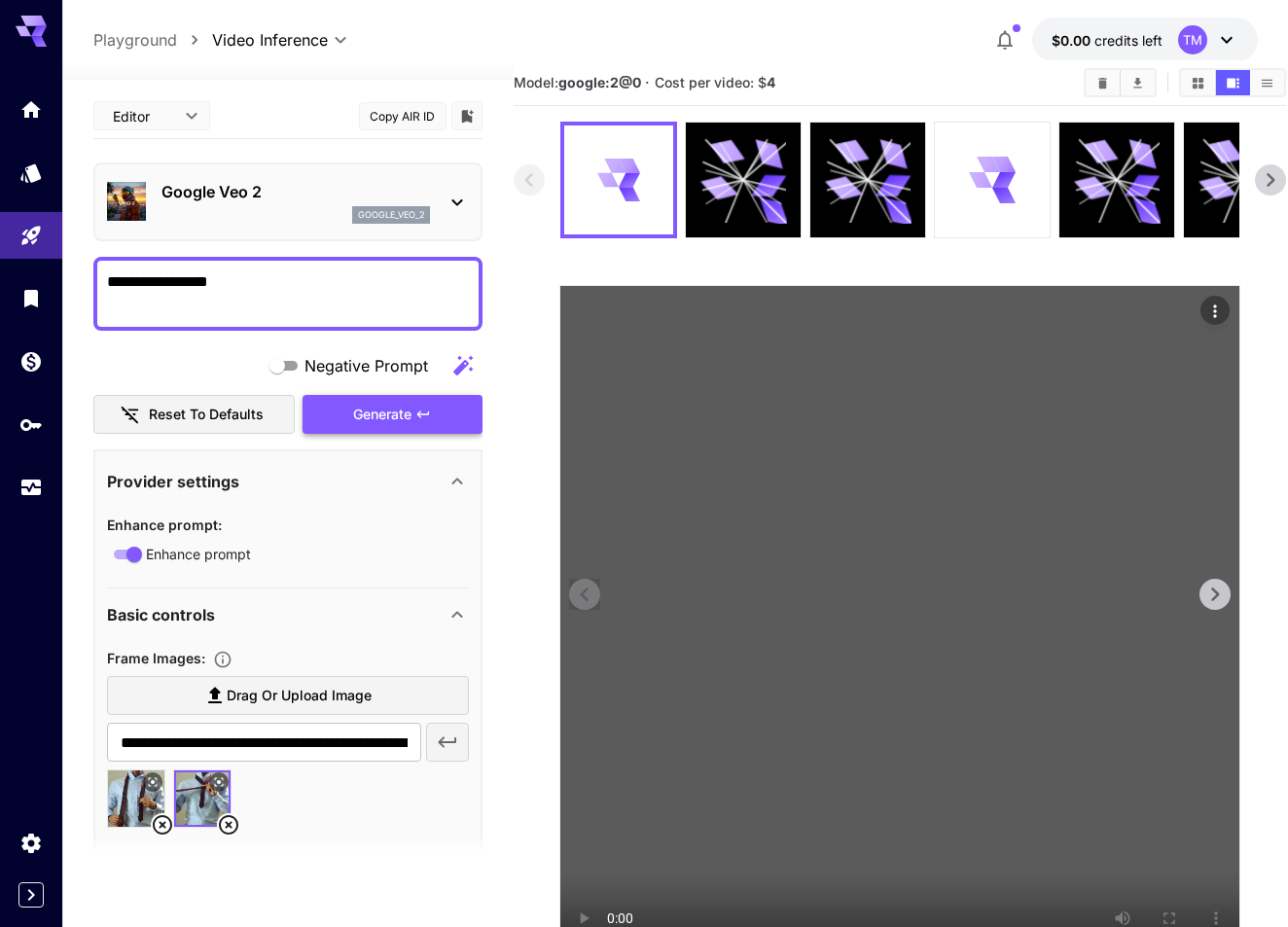 click at bounding box center (900, 625) 